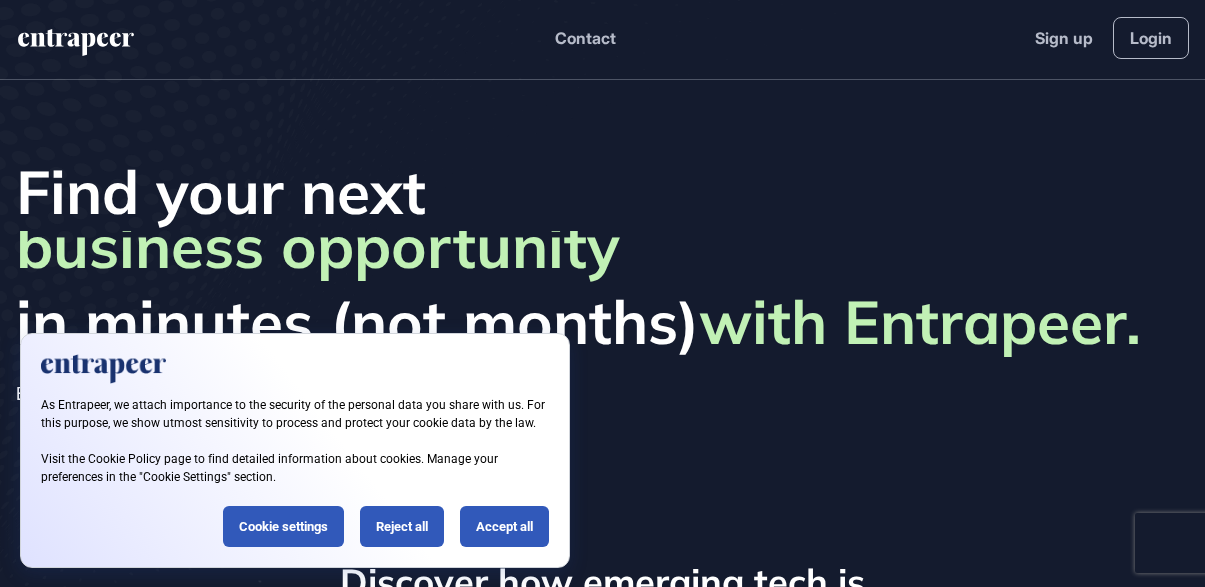 scroll, scrollTop: 0, scrollLeft: 0, axis: both 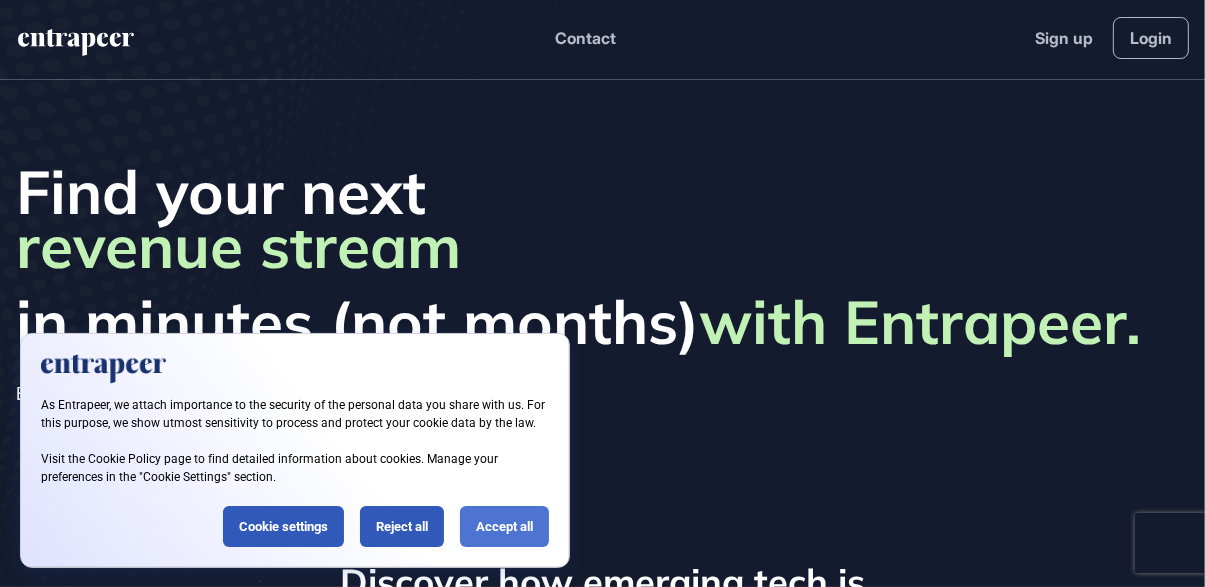 click on "Accept all" 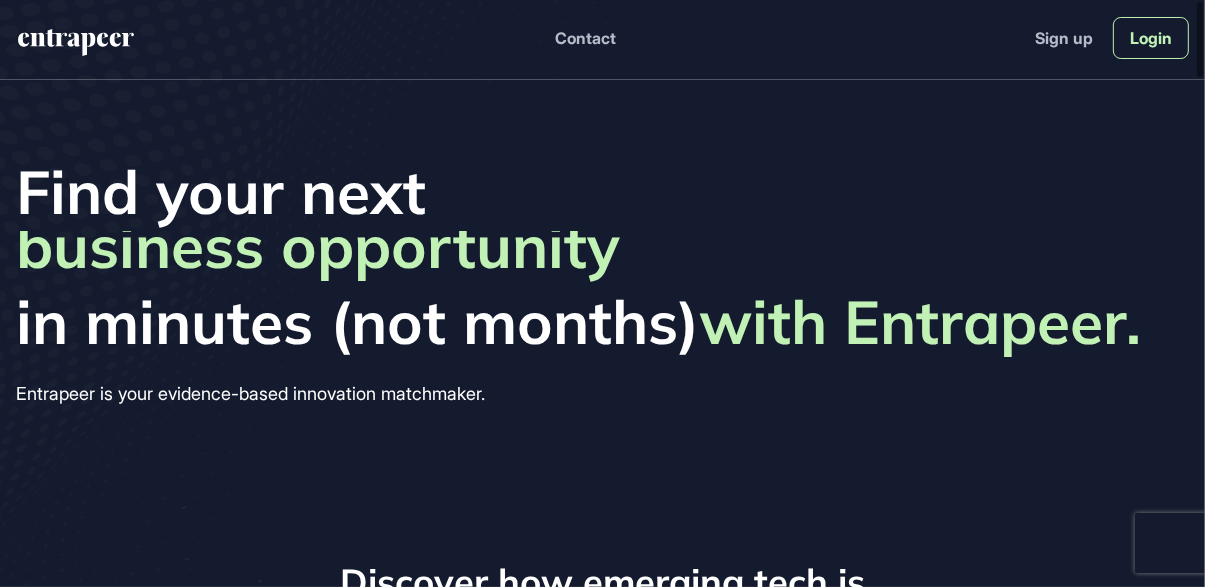 click on "Login" 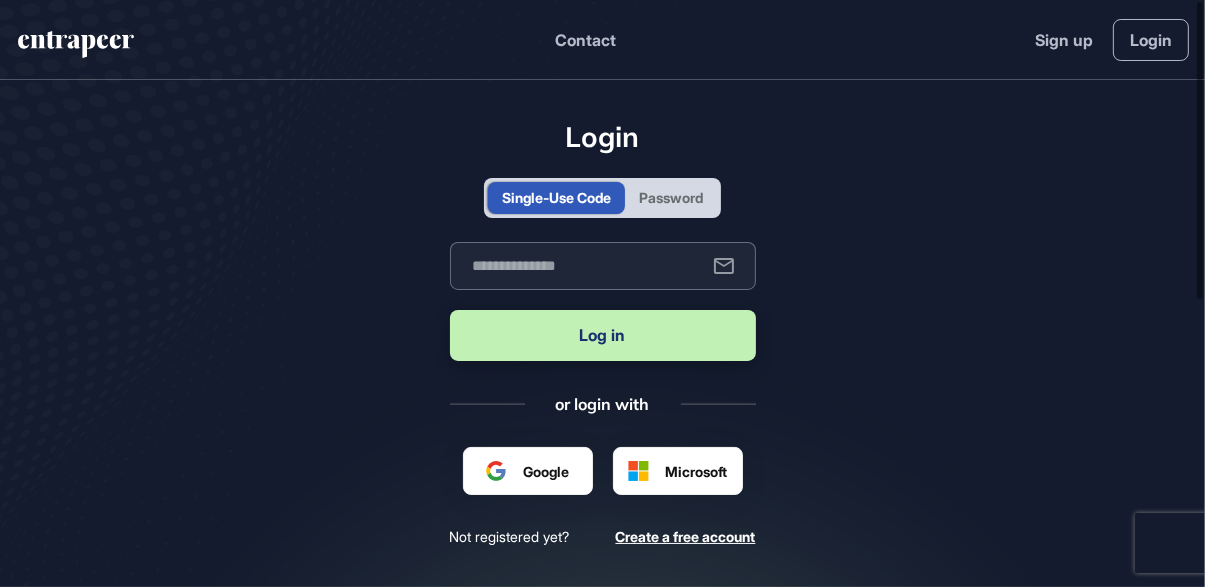 click at bounding box center [603, 266] 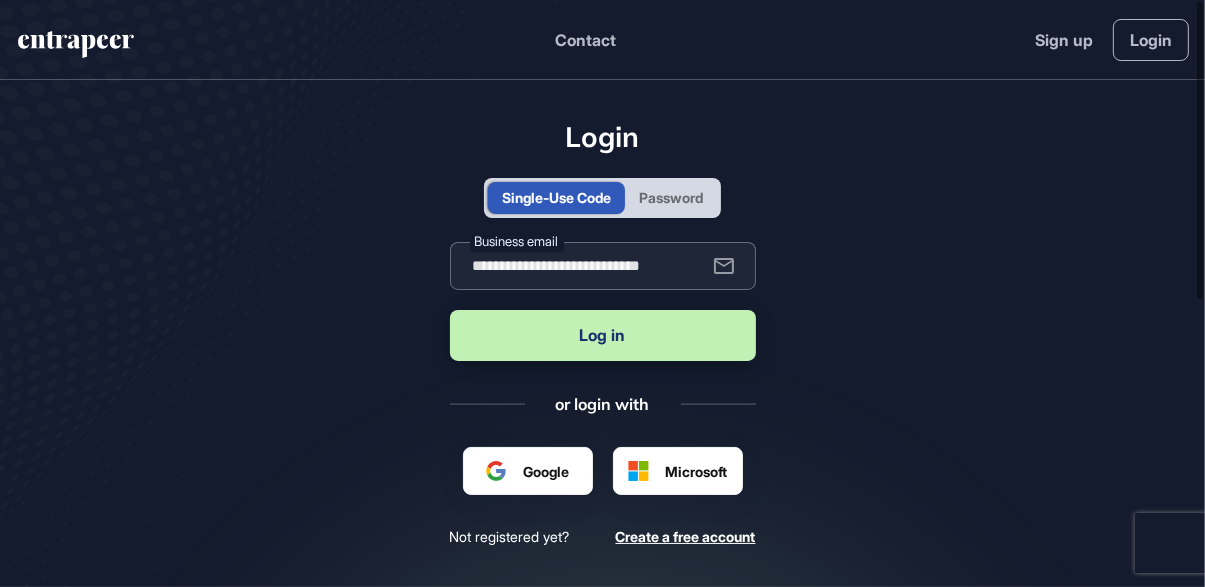type on "**********" 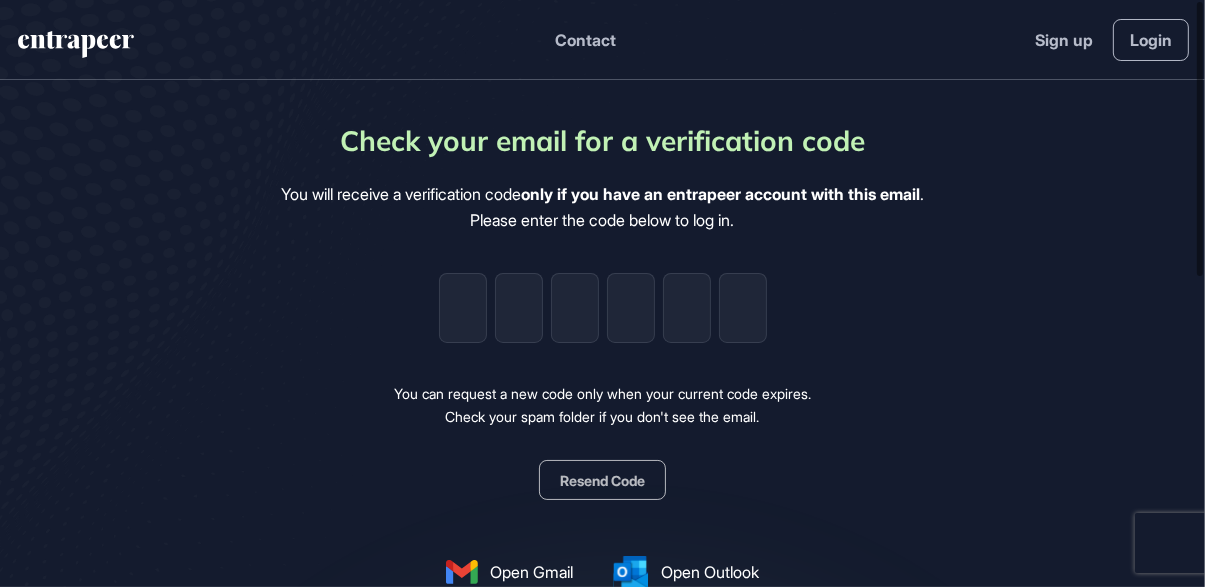 type on "*" 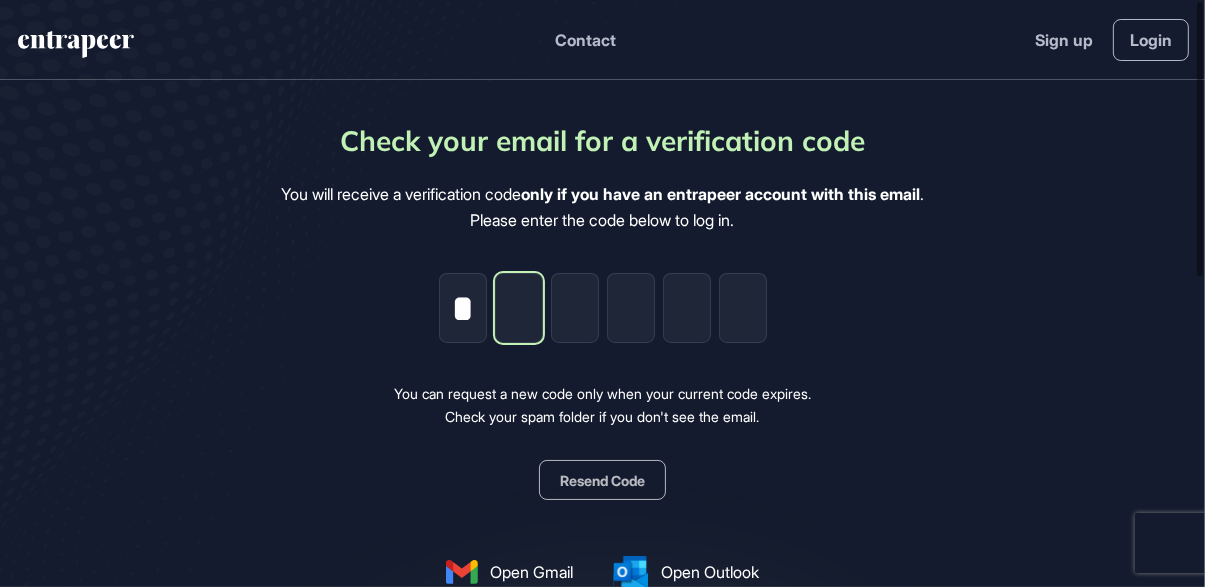 type on "*" 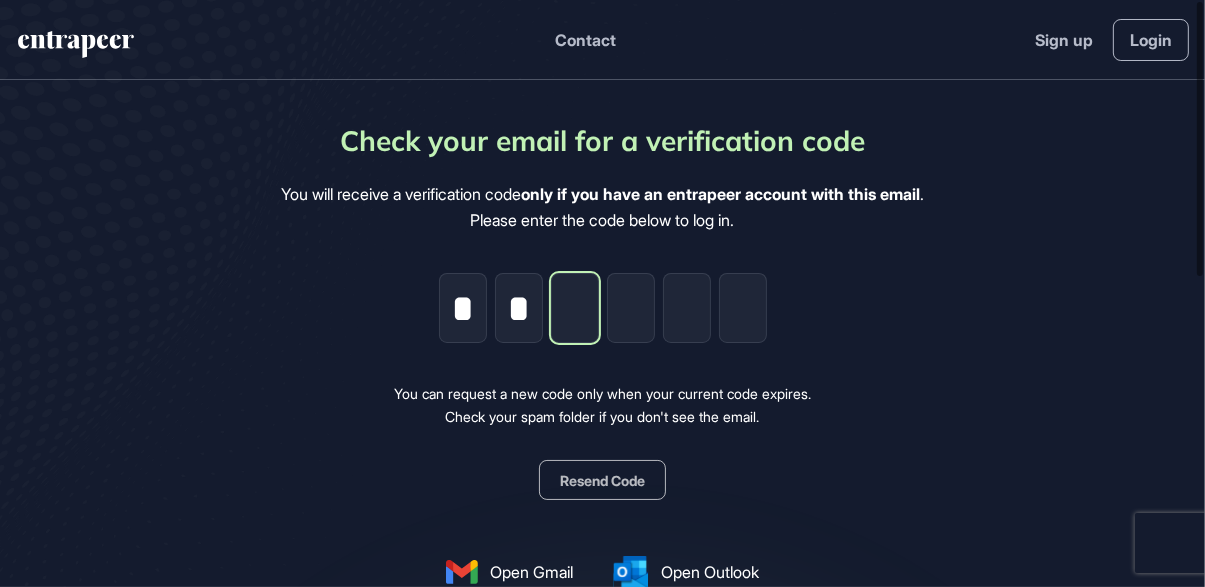 type on "*" 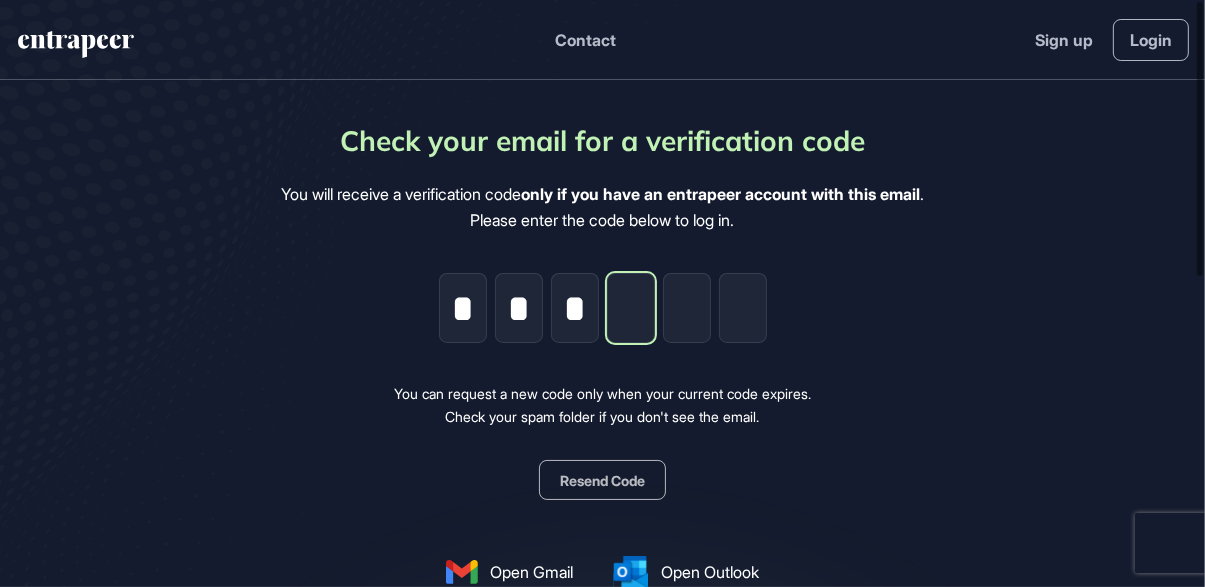 type on "*" 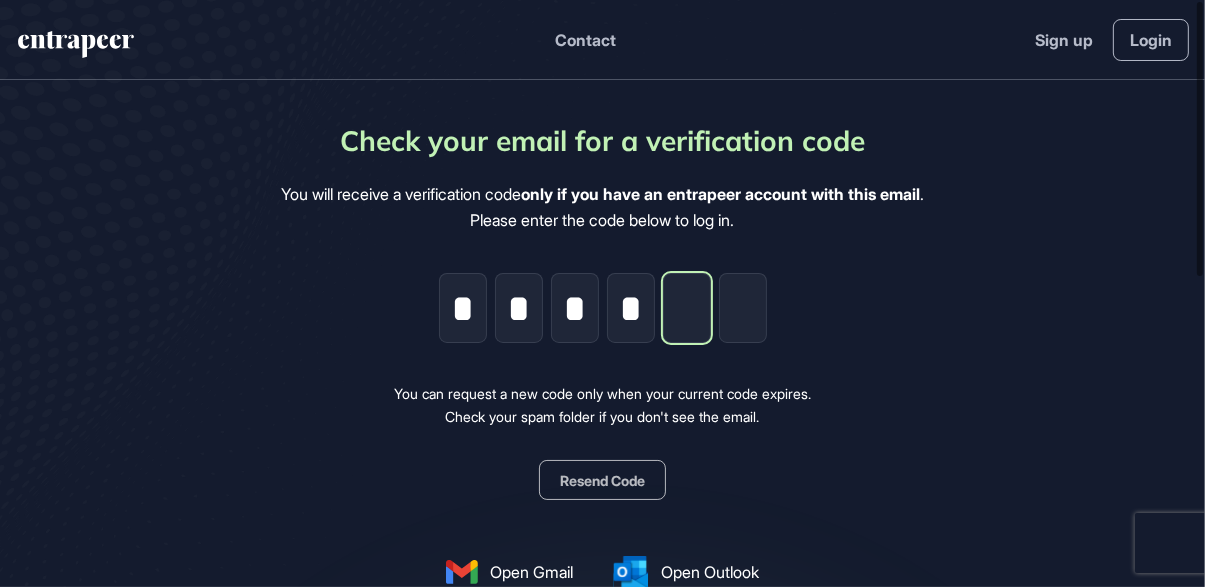 type on "*" 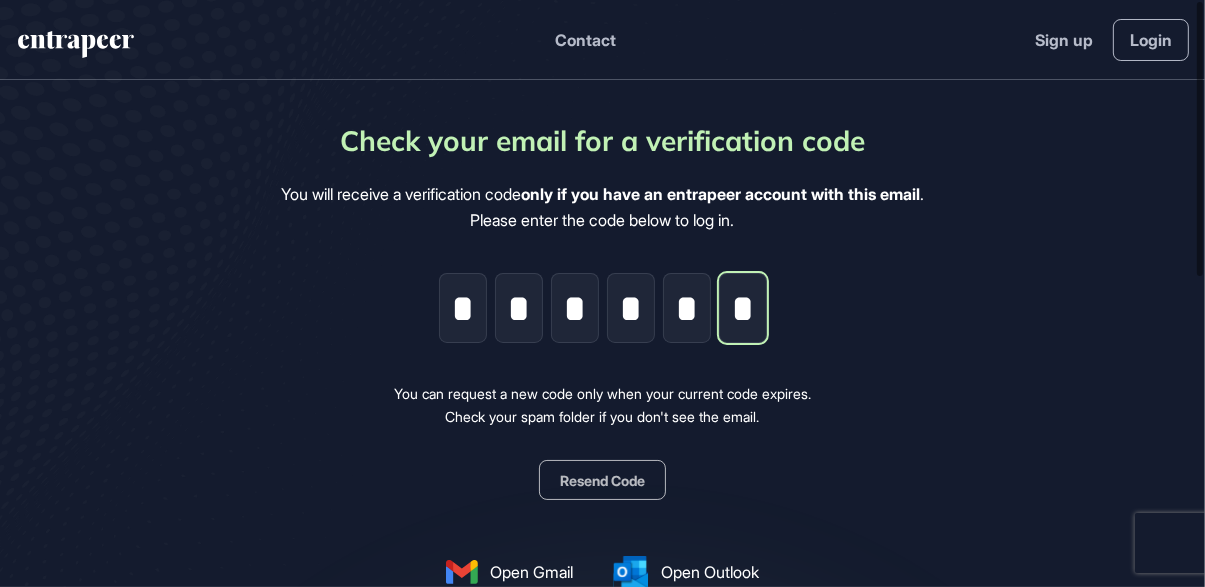 scroll, scrollTop: 0, scrollLeft: 1, axis: horizontal 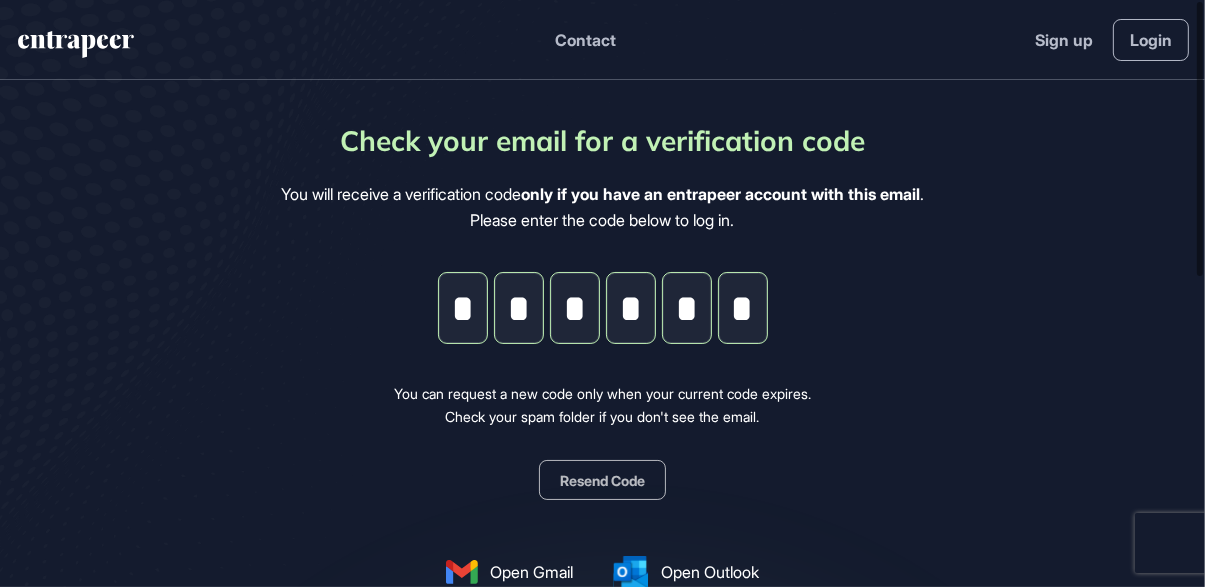 type on "*" 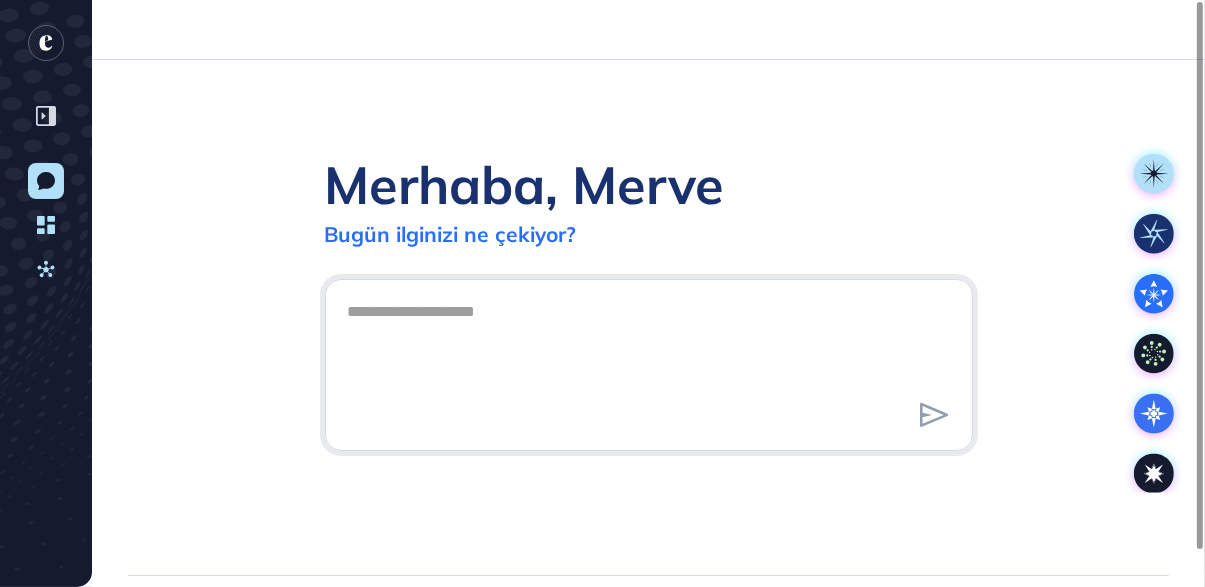 scroll, scrollTop: 681, scrollLeft: 1205, axis: both 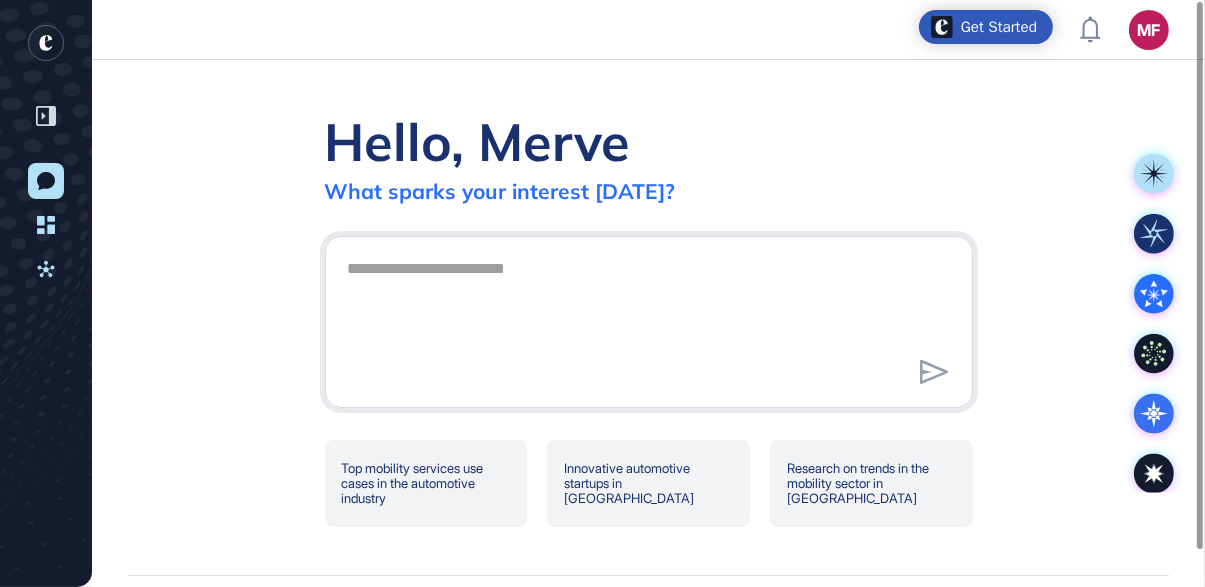 click on "Hello, Merve What sparks your interest [DATE]?" at bounding box center [649, 156] 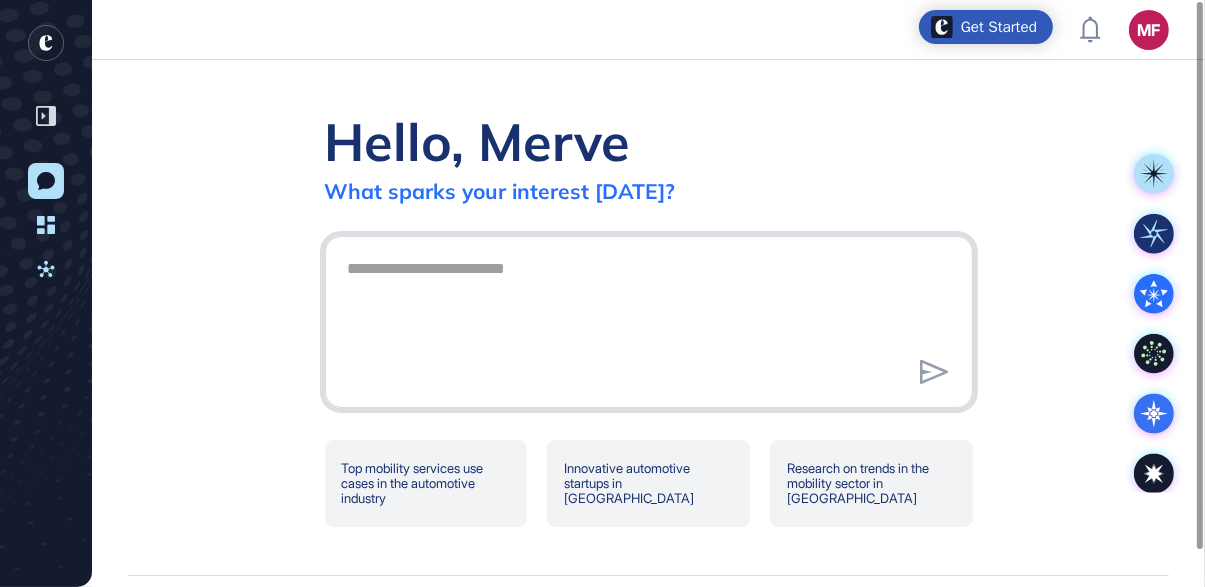 click at bounding box center [649, 319] 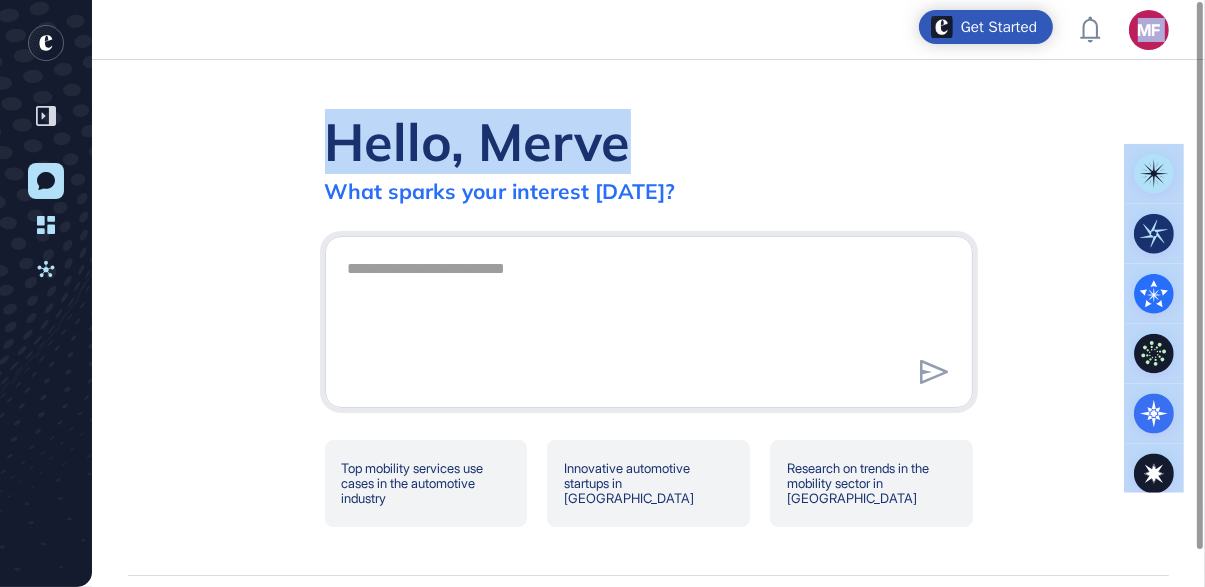 drag, startPoint x: 761, startPoint y: -61, endPoint x: 927, endPoint y: 78, distance: 216.51097 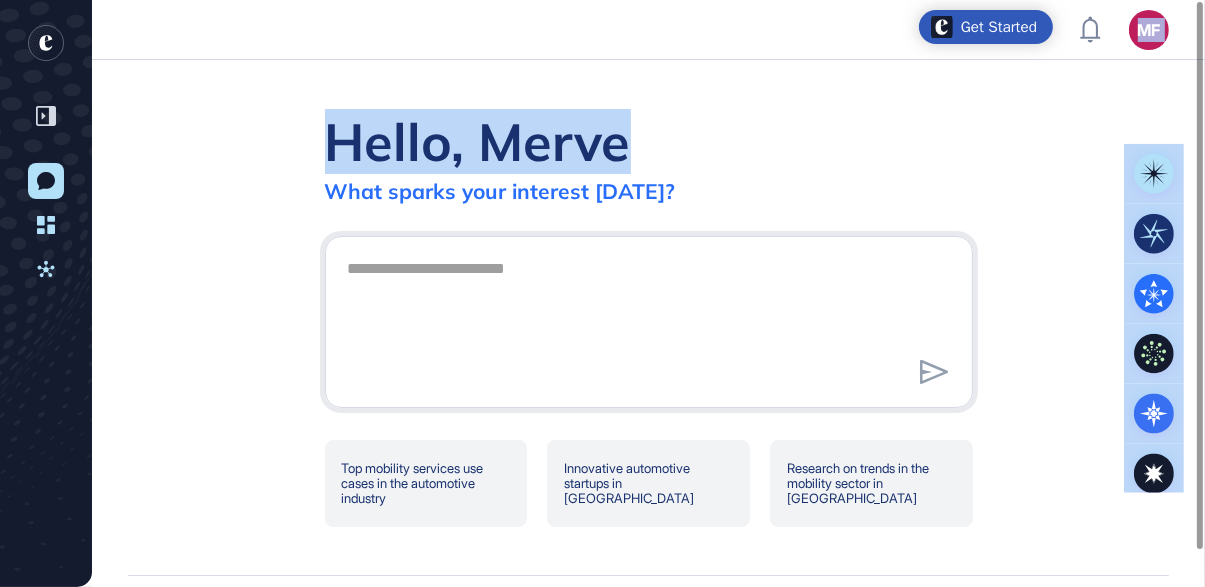 click on "Hello, Merve What sparks your interest [DATE]? .cls-2{fill:#fff} Top mobility services use cases in the automotive industry Innovative automotive startups in [GEOGRAPHIC_DATA] Research on trends in the mobility sector in [GEOGRAPHIC_DATA]" 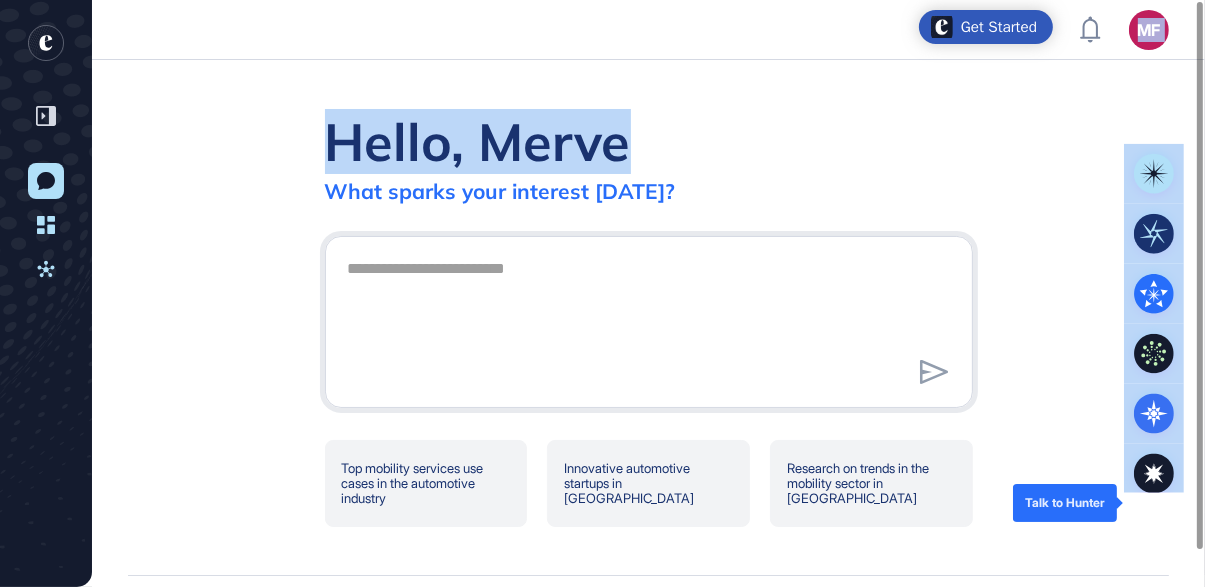 click 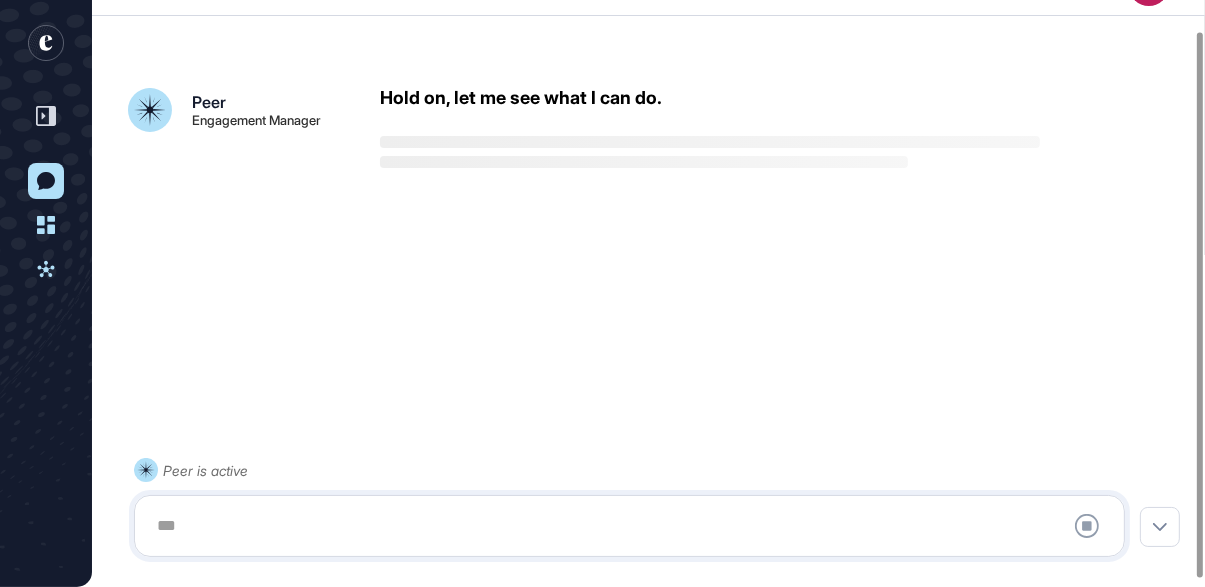 scroll, scrollTop: 48, scrollLeft: 0, axis: vertical 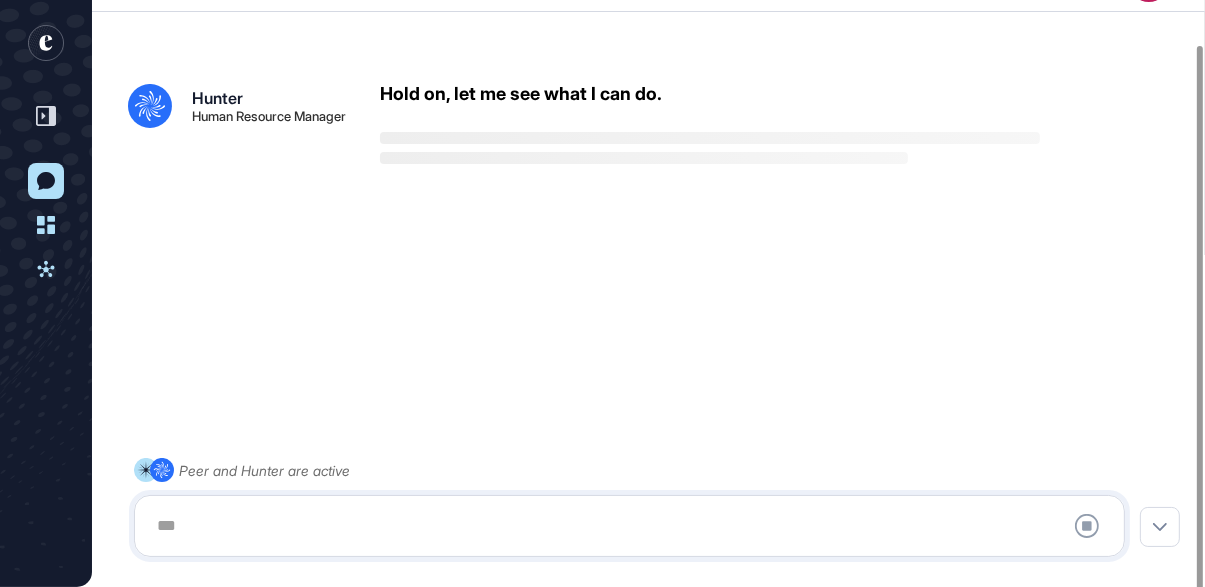 click at bounding box center [629, 526] 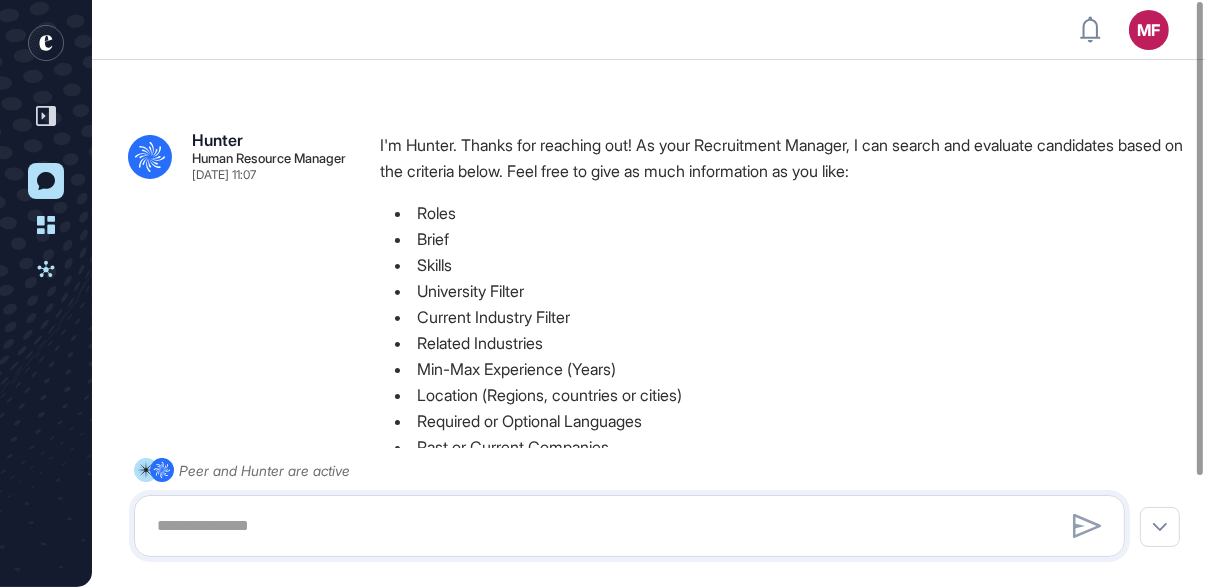 scroll, scrollTop: 158, scrollLeft: 0, axis: vertical 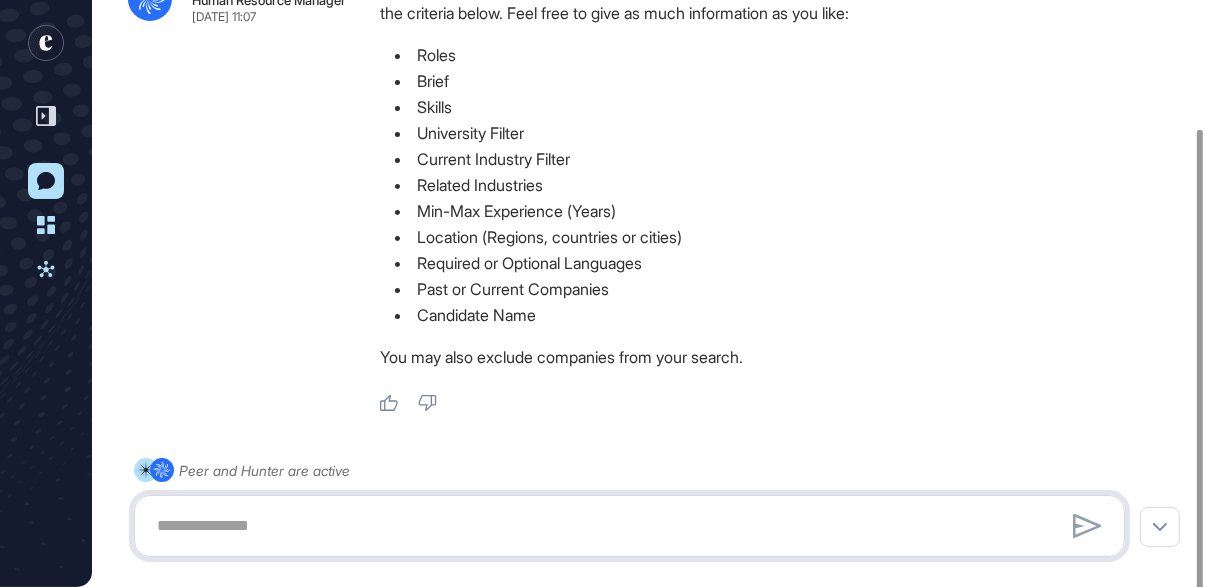 click at bounding box center (629, 526) 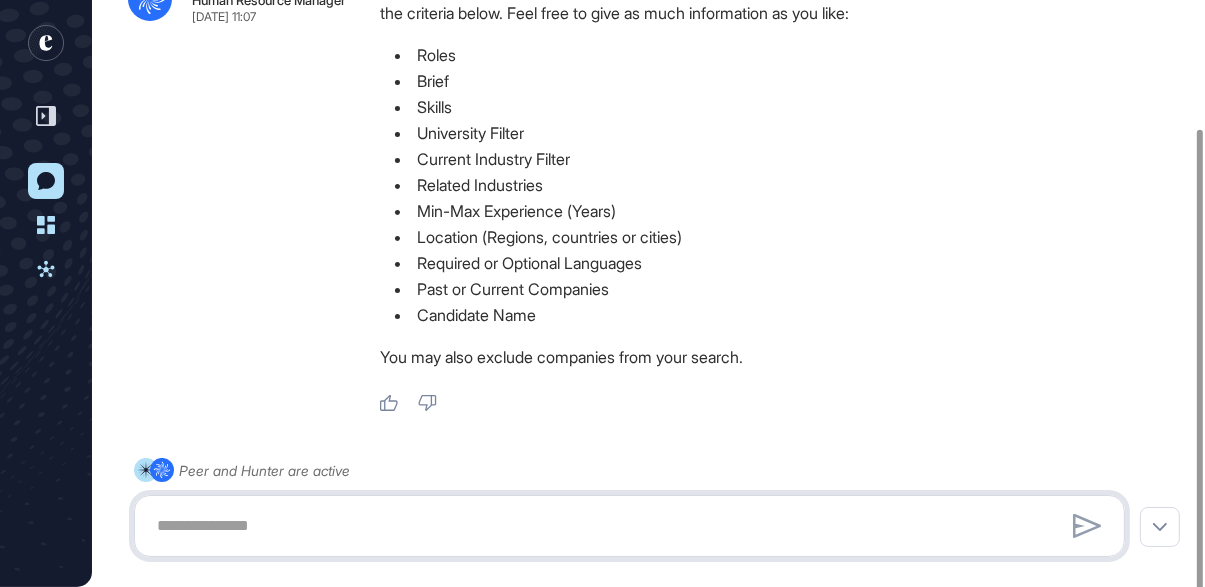 paste on "**********" 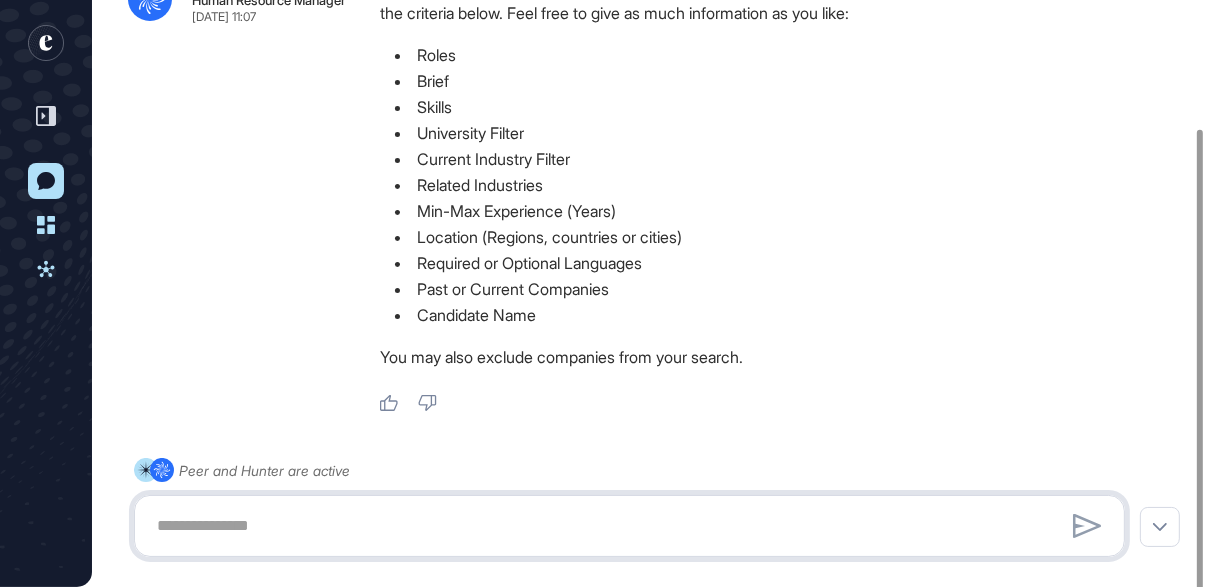 type on "**********" 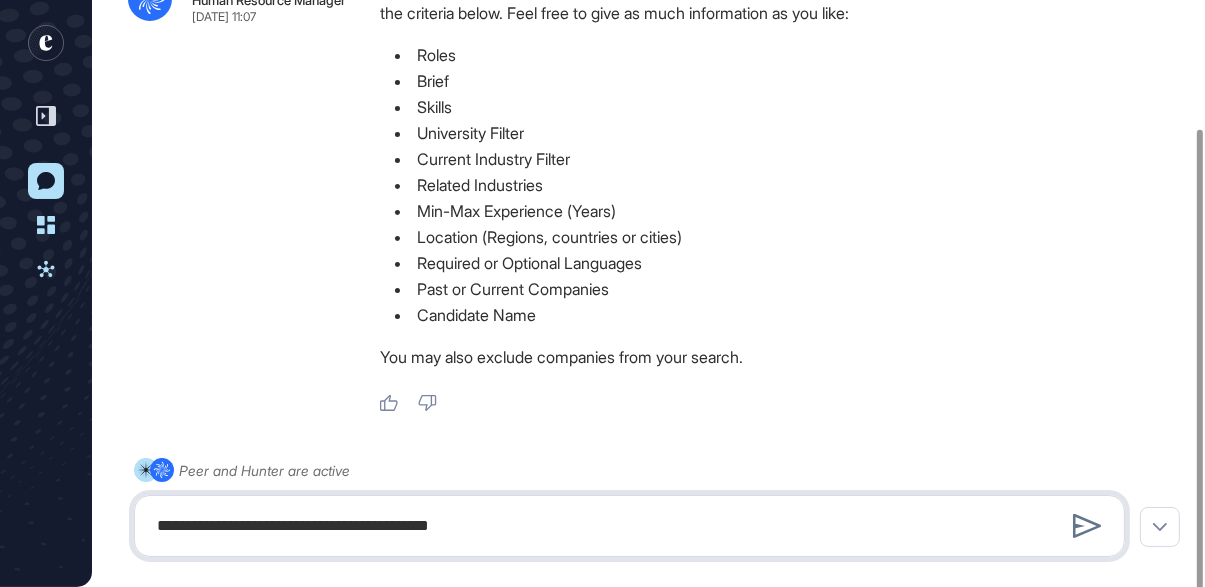drag, startPoint x: 453, startPoint y: 521, endPoint x: 127, endPoint y: 460, distance: 331.65796 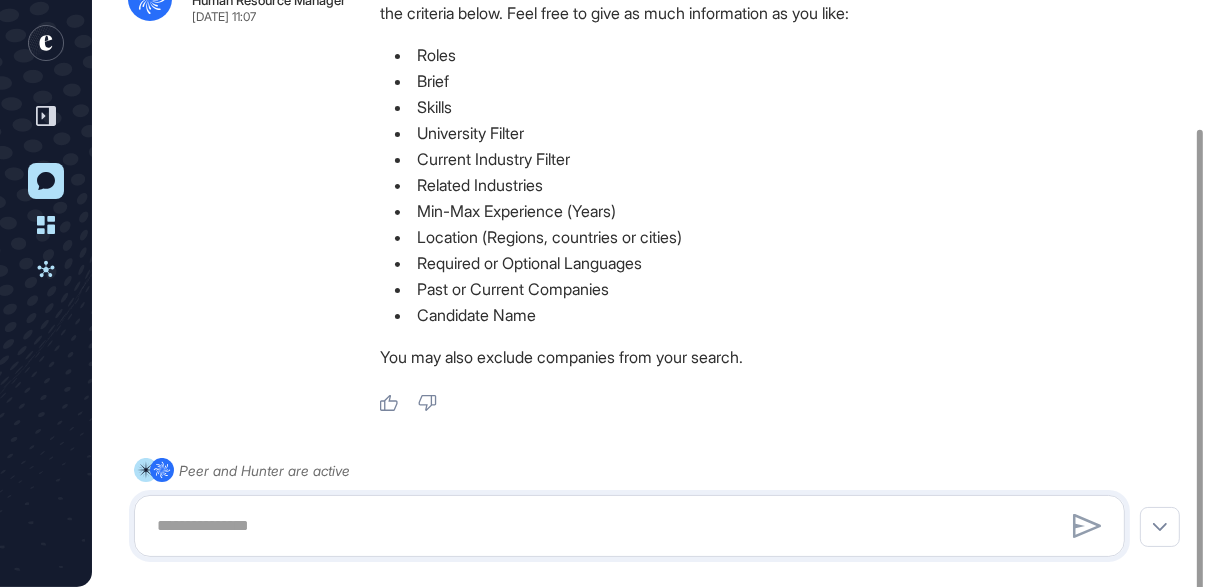 click on "Required or Optional Languages" at bounding box center [782, 263] 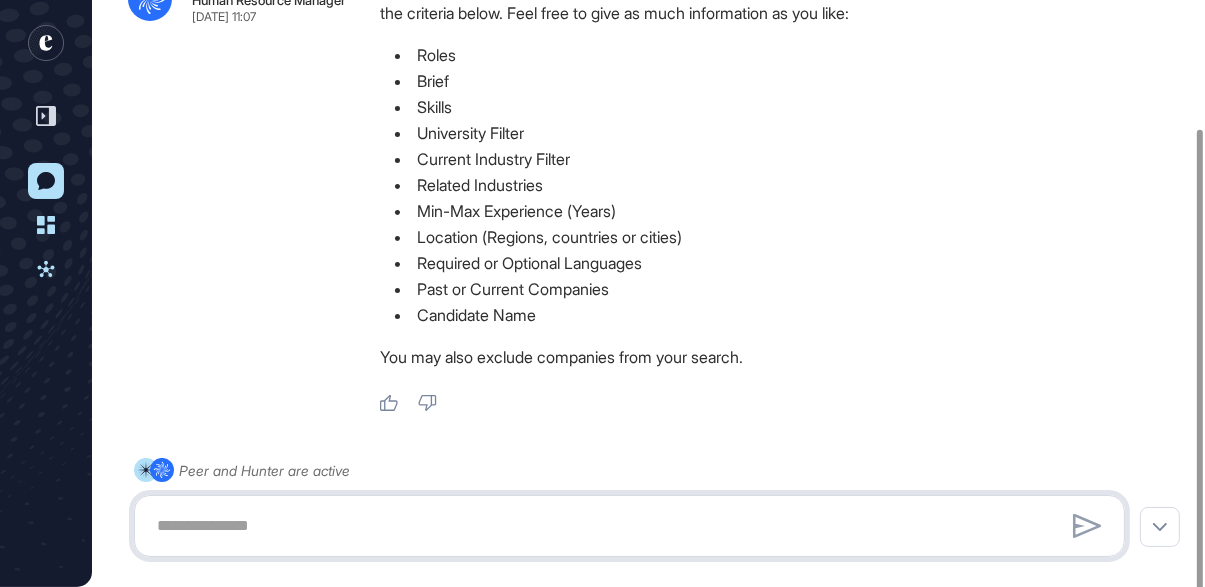 click at bounding box center [629, 526] 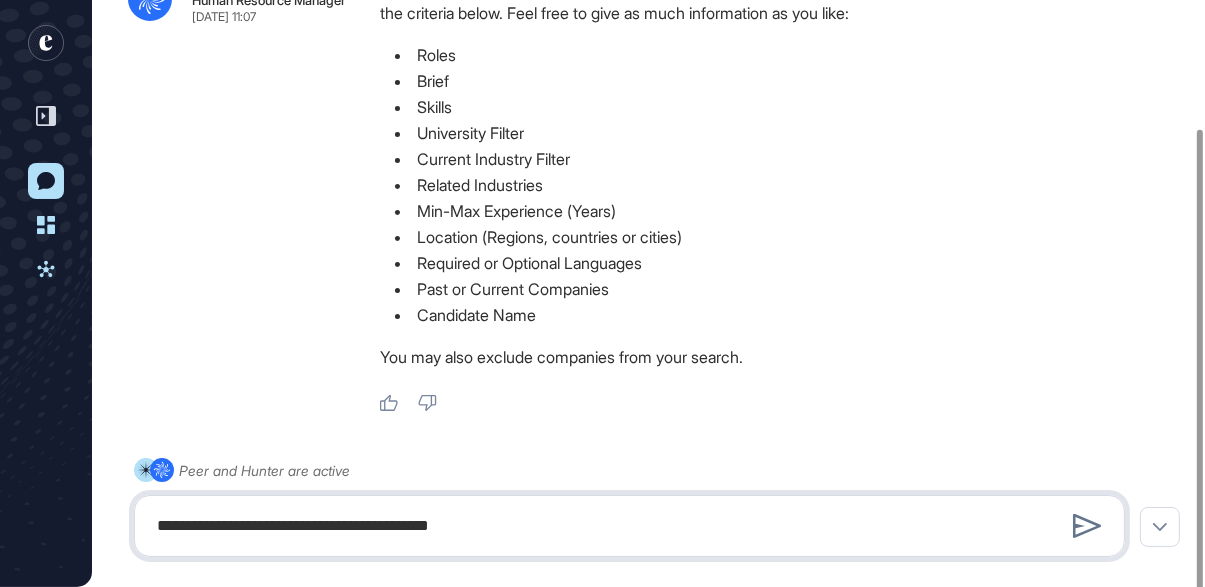 type on "**********" 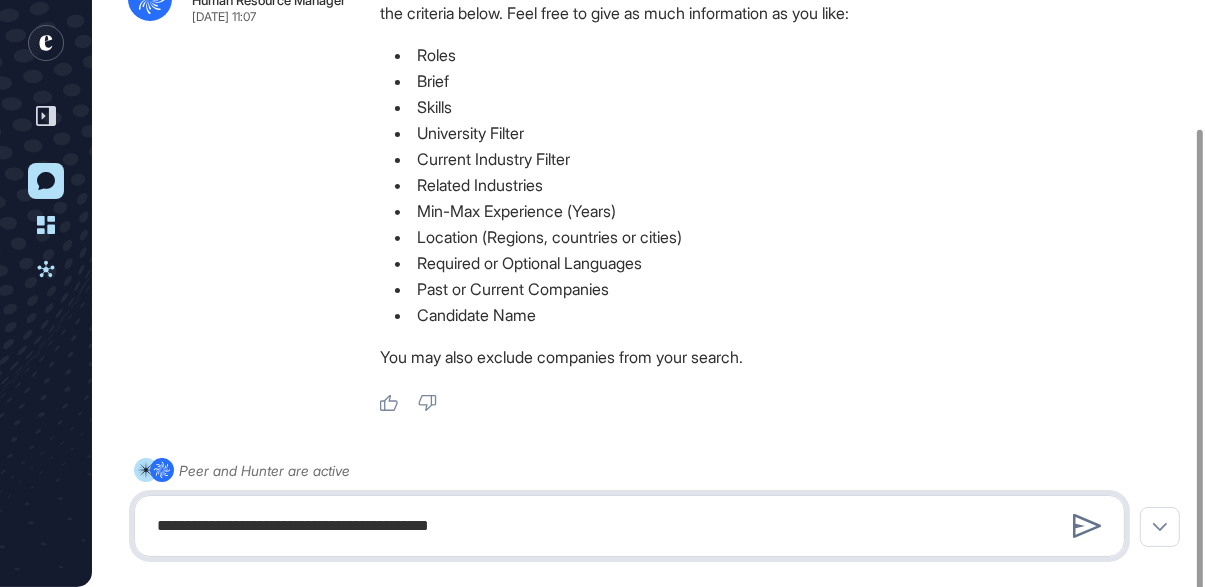 drag, startPoint x: 521, startPoint y: 524, endPoint x: 44, endPoint y: 431, distance: 485.98148 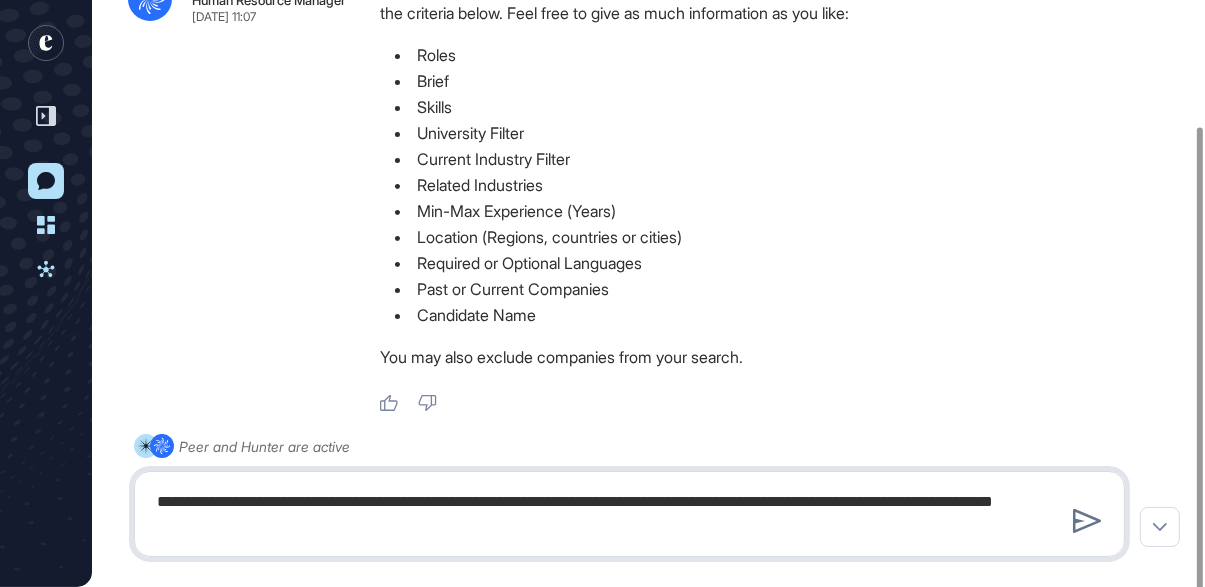 type on "**********" 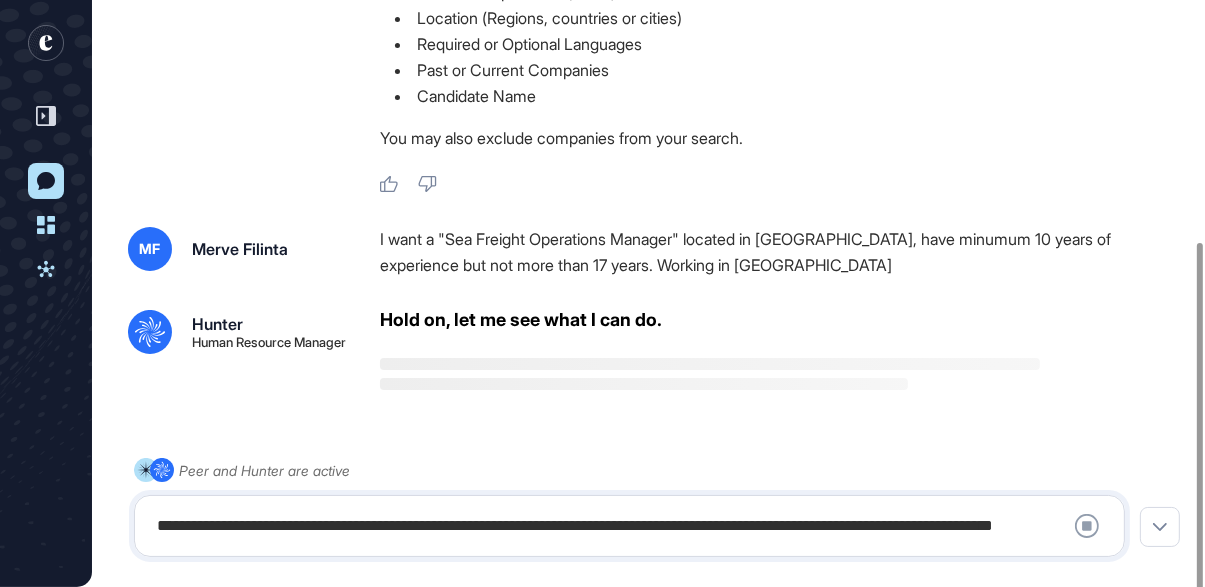 scroll, scrollTop: 377, scrollLeft: 0, axis: vertical 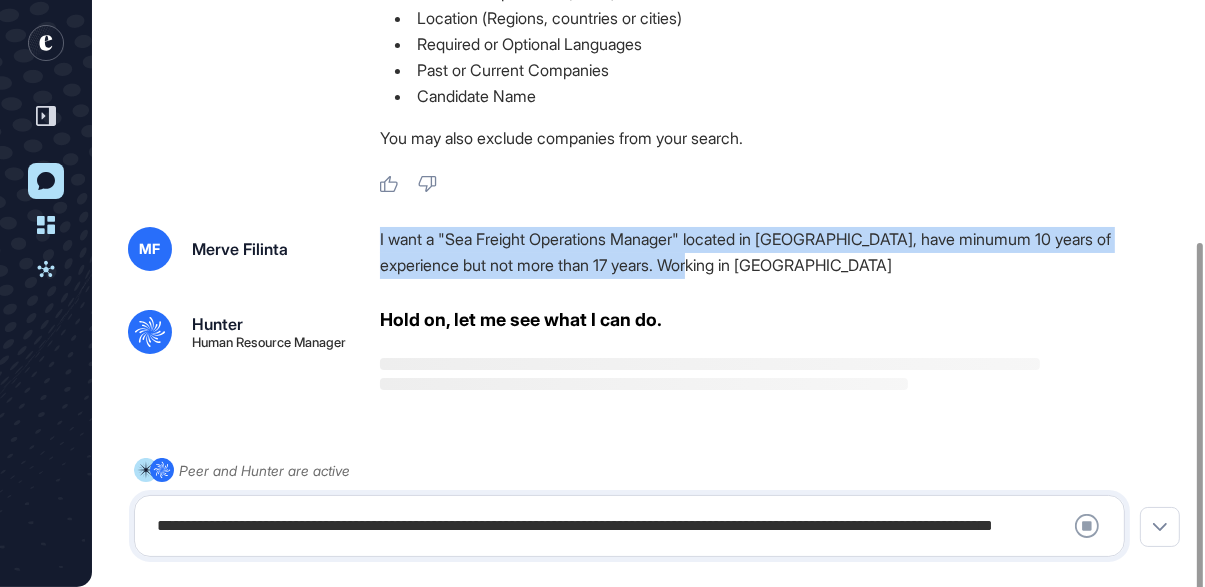 drag, startPoint x: 680, startPoint y: 267, endPoint x: 377, endPoint y: 225, distance: 305.89703 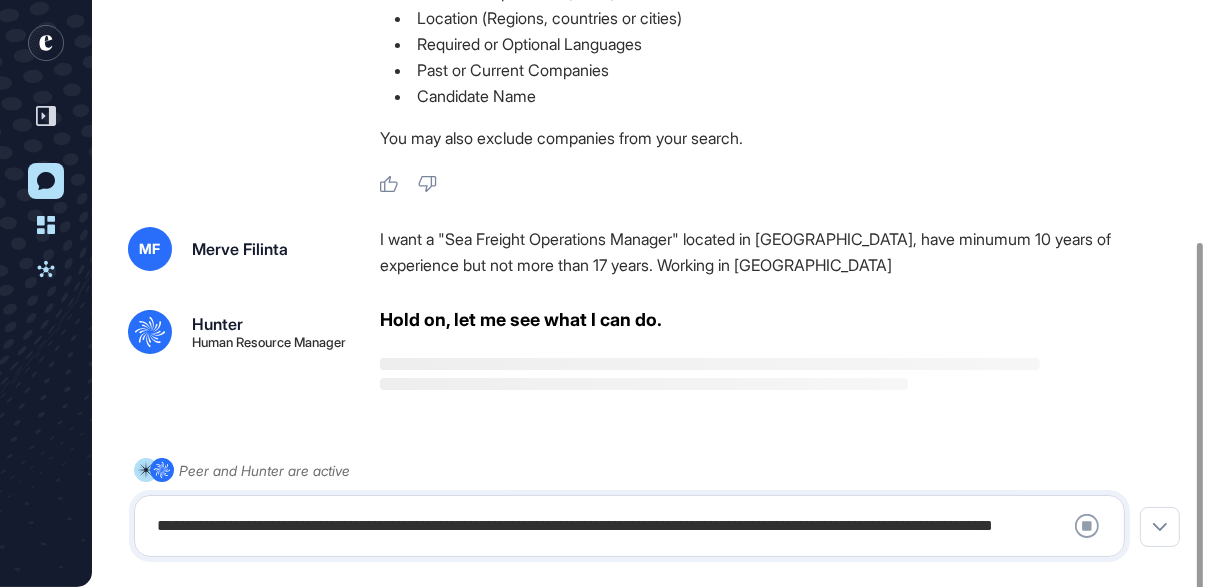 click on "**********" at bounding box center [629, 526] 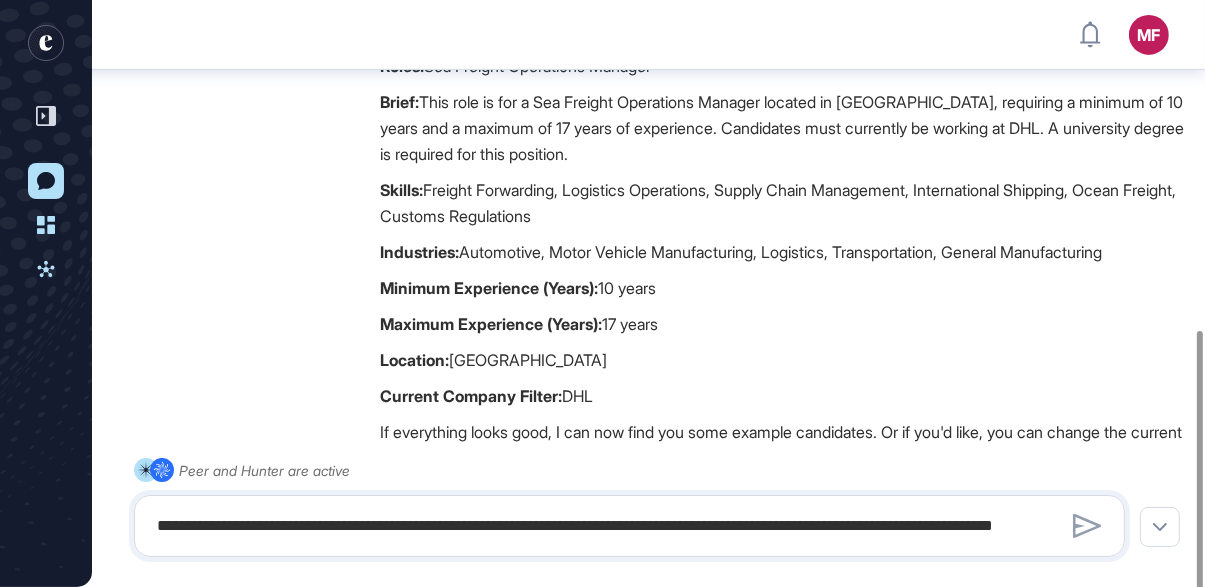 scroll, scrollTop: 762, scrollLeft: 0, axis: vertical 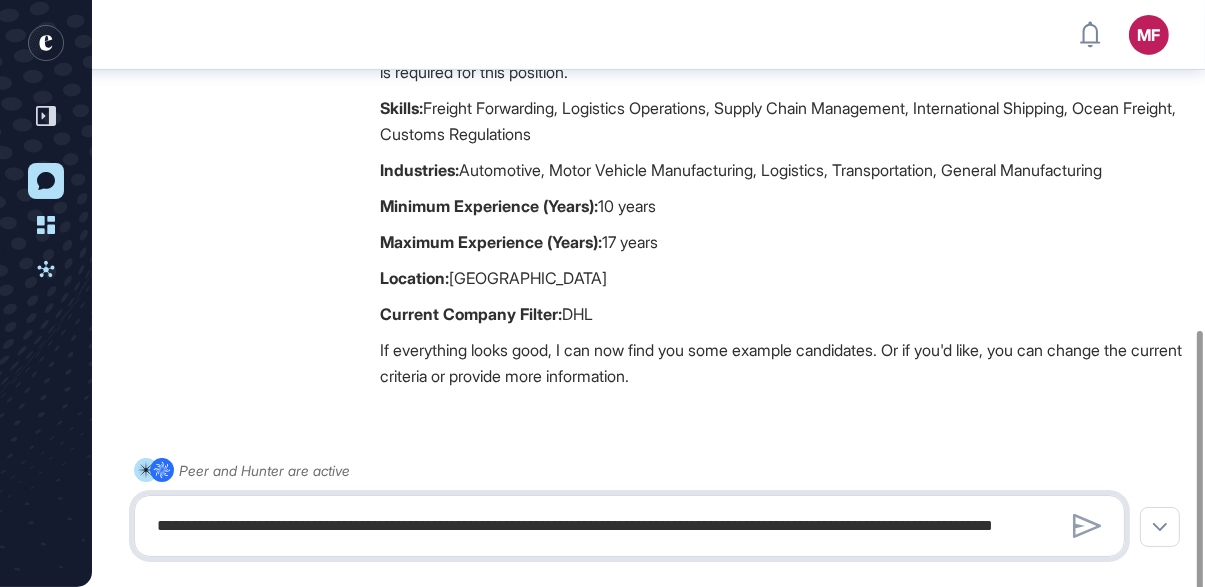 click on "**********" at bounding box center [629, 526] 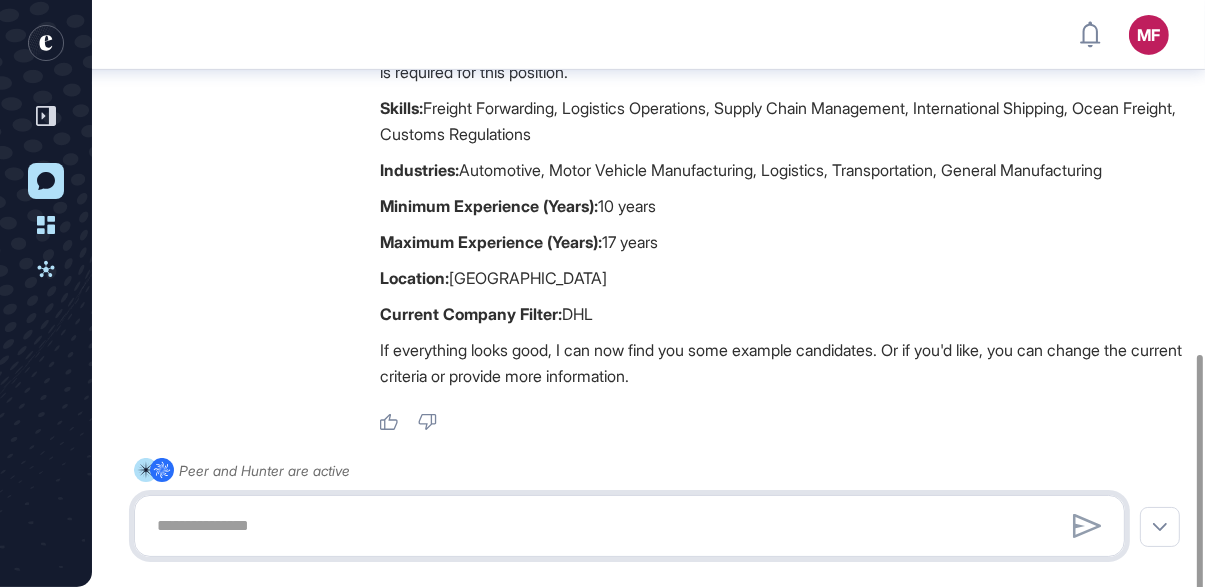 paste on "**********" 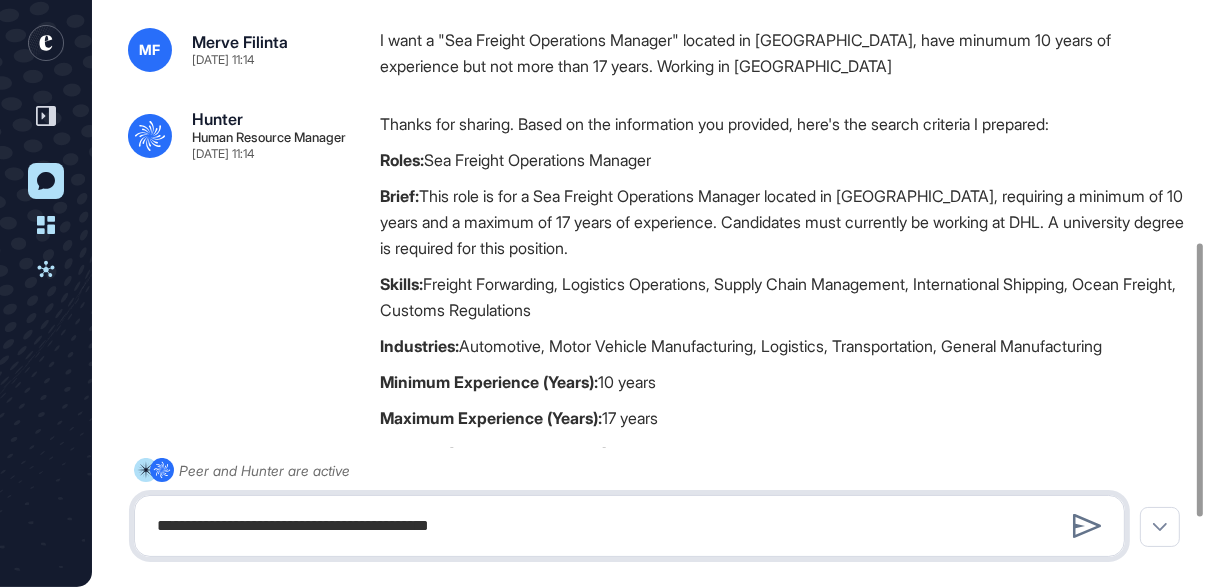 scroll, scrollTop: 459, scrollLeft: 0, axis: vertical 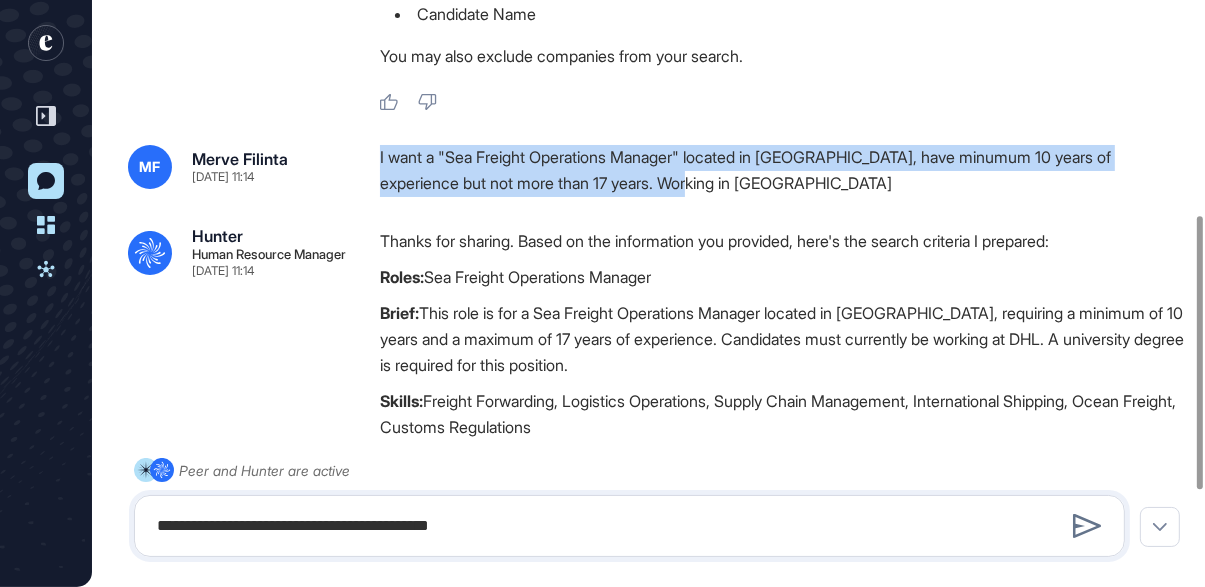 drag, startPoint x: 690, startPoint y: 193, endPoint x: 377, endPoint y: 133, distance: 318.6989 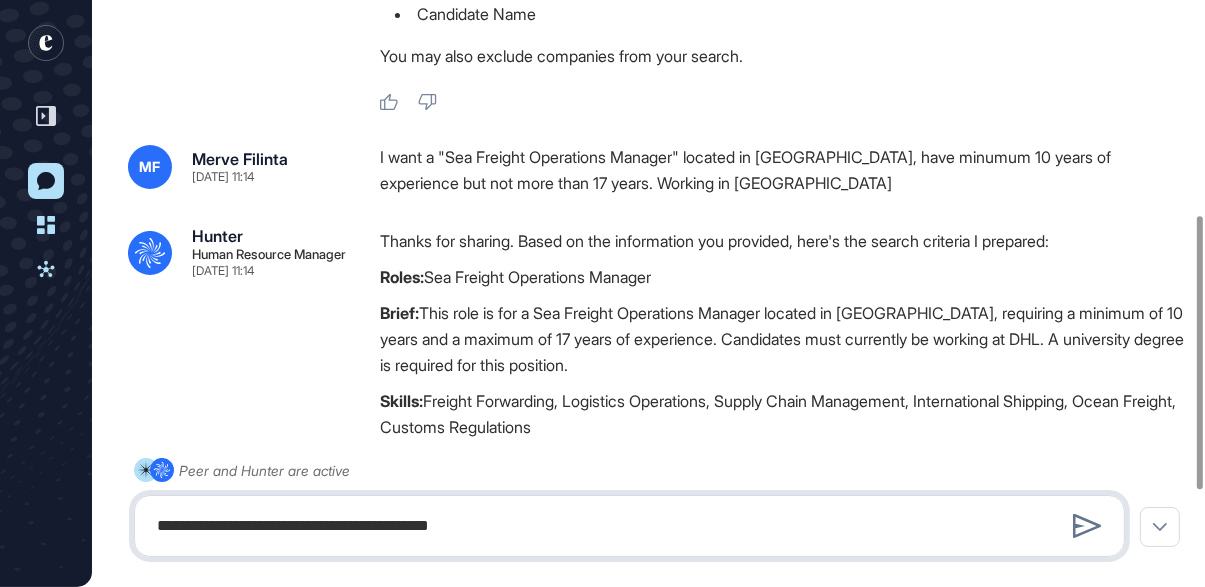click on "**********" at bounding box center (629, 526) 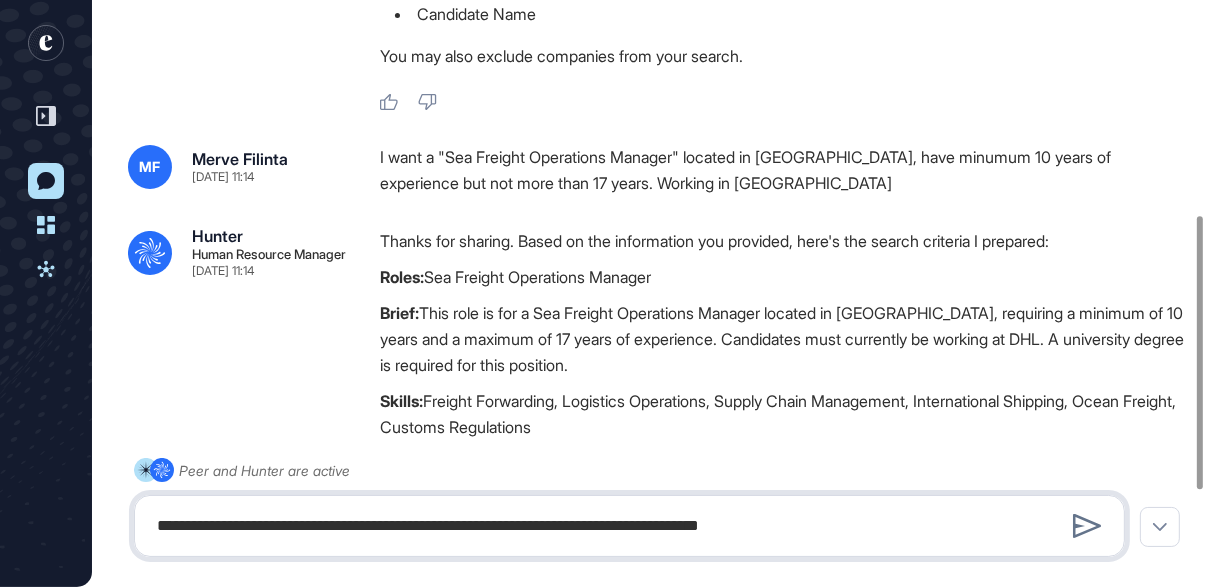 drag, startPoint x: 851, startPoint y: 544, endPoint x: 167, endPoint y: 454, distance: 689.8956 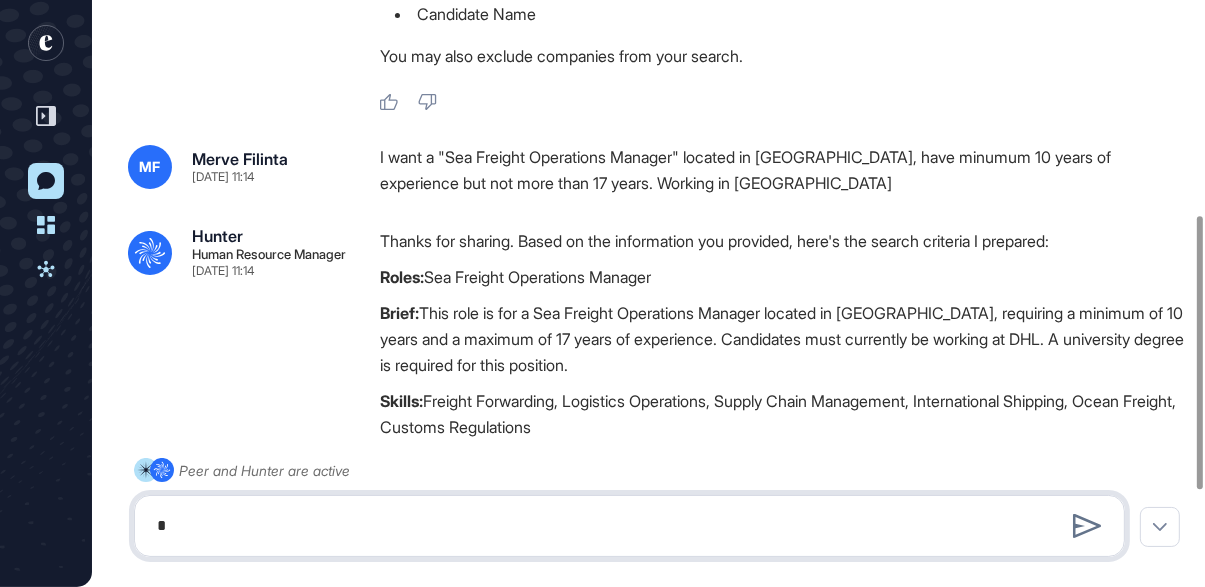 type on "*" 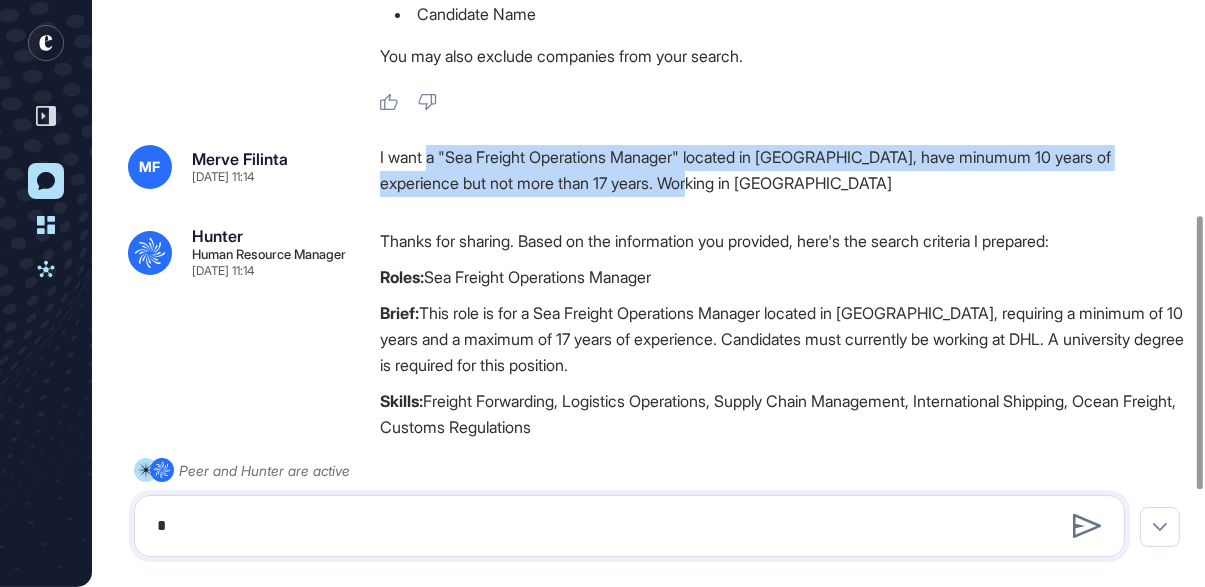 drag, startPoint x: 728, startPoint y: 190, endPoint x: 433, endPoint y: 145, distance: 298.41248 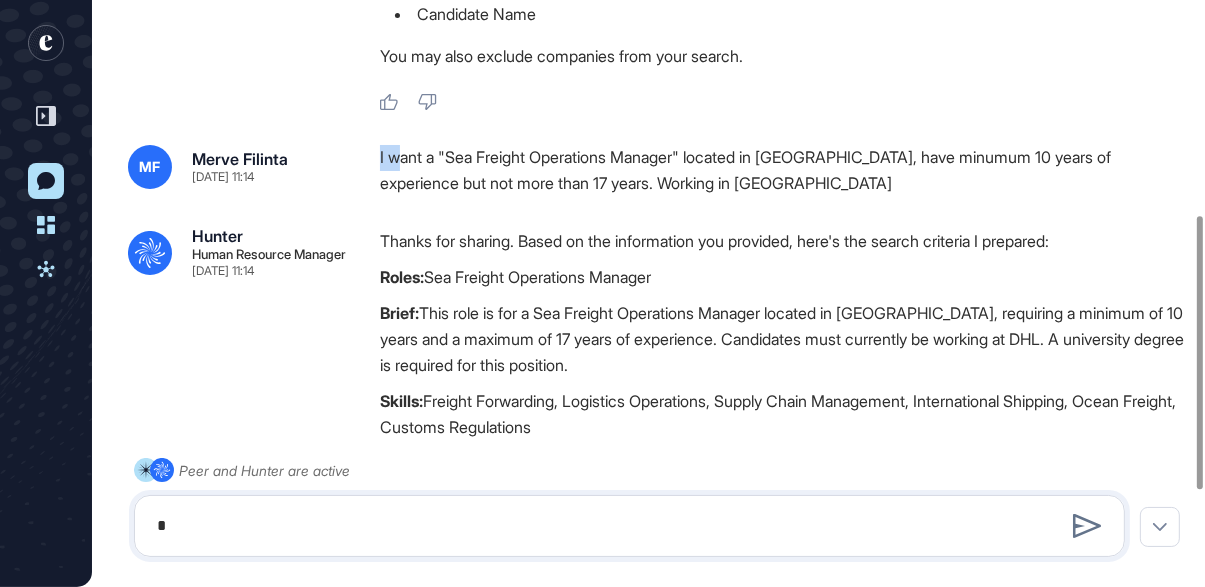 drag, startPoint x: 399, startPoint y: 148, endPoint x: 380, endPoint y: 150, distance: 19.104973 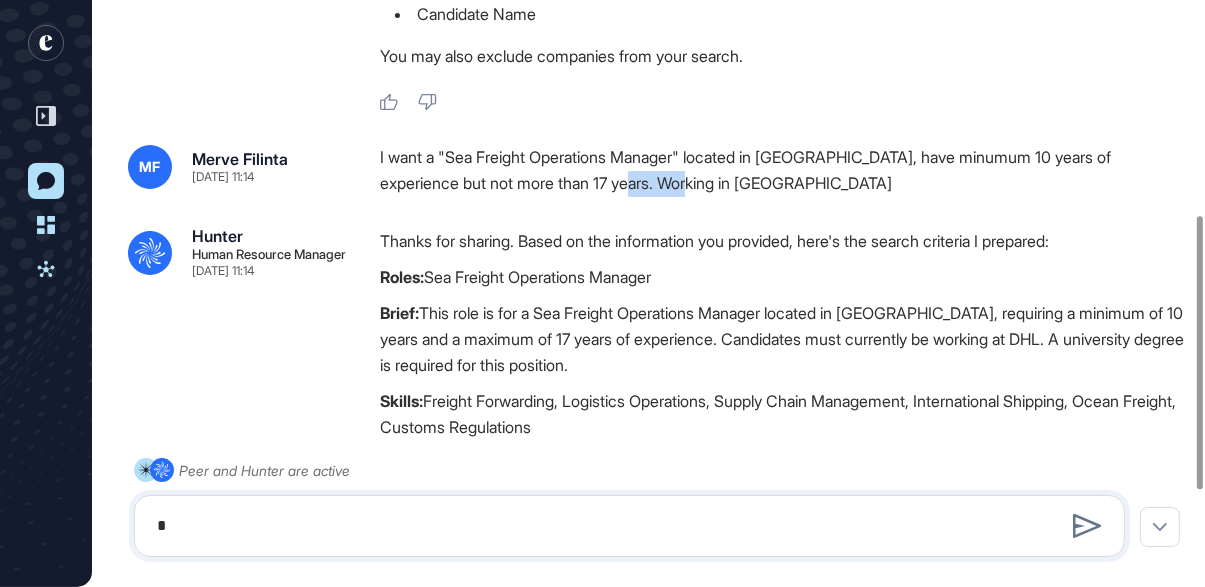 drag, startPoint x: 686, startPoint y: 185, endPoint x: 570, endPoint y: 174, distance: 116.520386 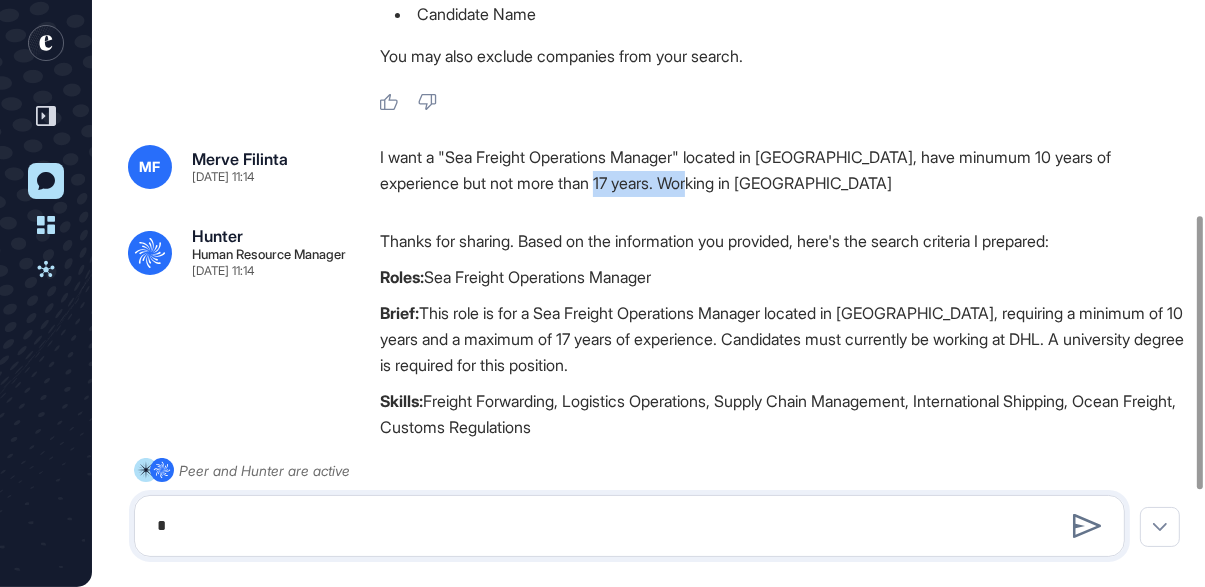copy on "orking in DHL" 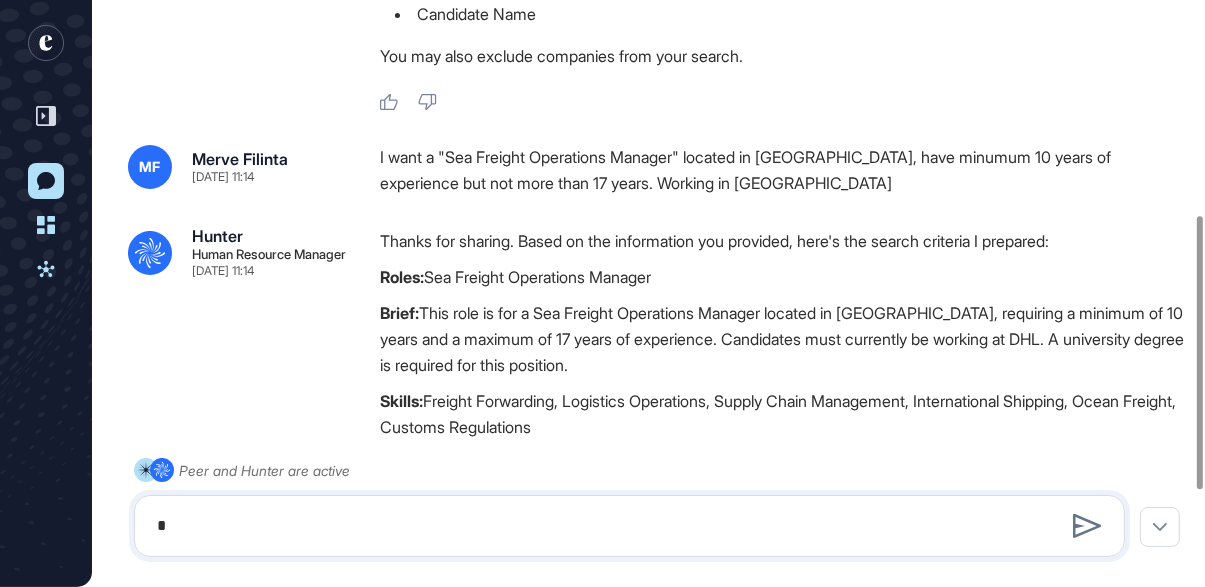 click on "I want a "Sea Freight Operations Manager" located in [GEOGRAPHIC_DATA], have minumum 10 years of experience but not more than 17 years. Working in [GEOGRAPHIC_DATA]" at bounding box center [782, 170] 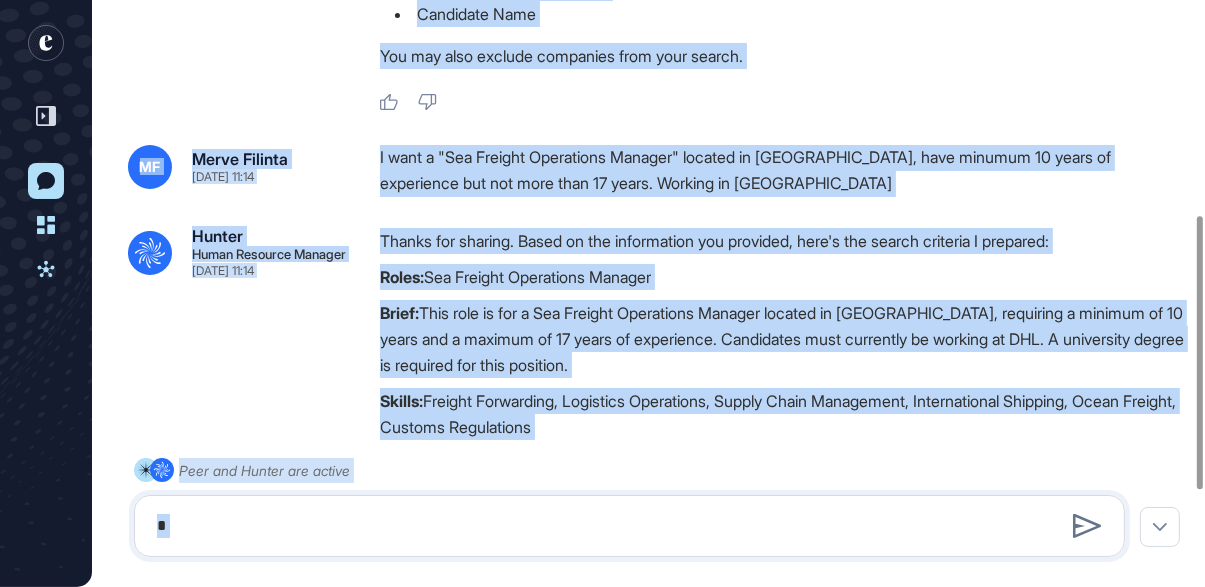 click on "I want a "Sea Freight Operations Manager" located in [GEOGRAPHIC_DATA], have minumum 10 years of experience but not more than 17 years. Working in [GEOGRAPHIC_DATA]" at bounding box center (782, 170) 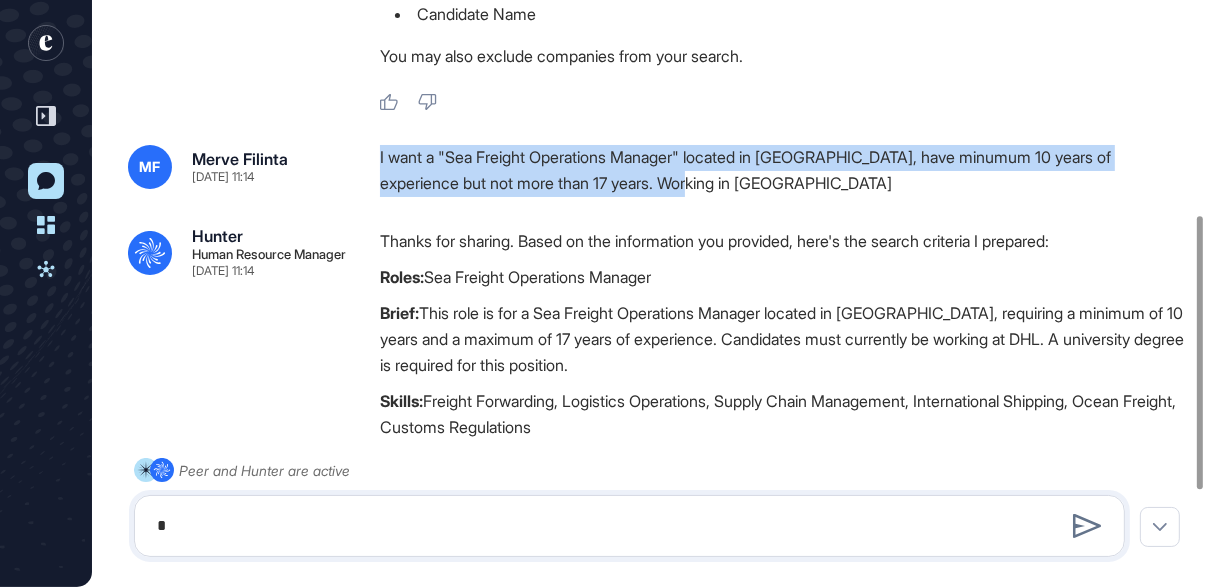drag, startPoint x: 382, startPoint y: 154, endPoint x: 683, endPoint y: 189, distance: 303.02805 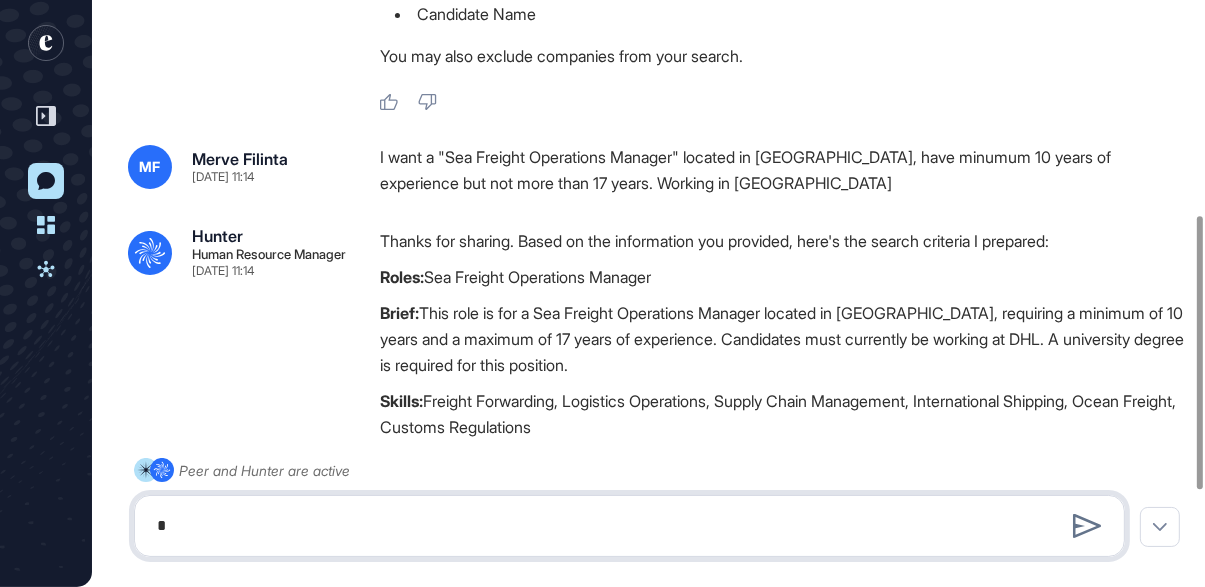 click on "*" at bounding box center [629, 526] 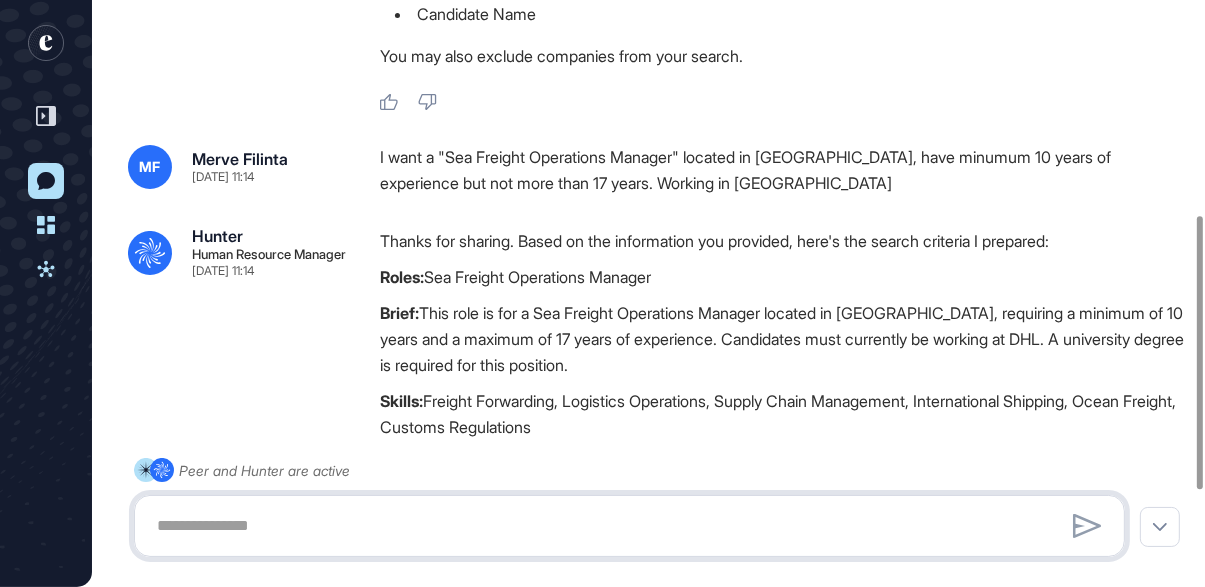 paste on "**********" 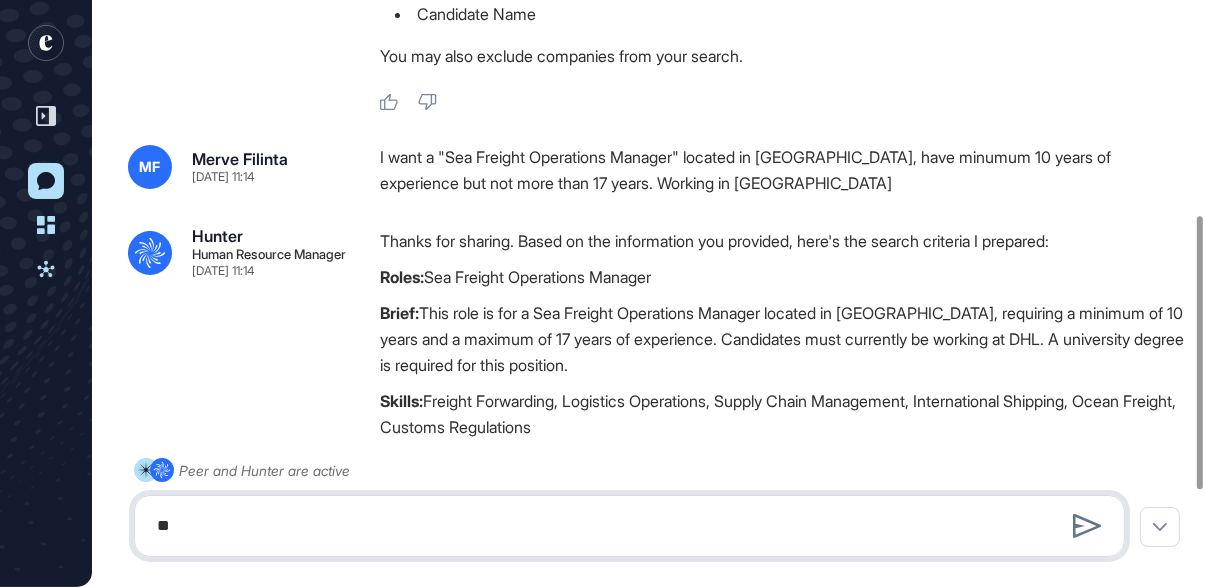 type on "*" 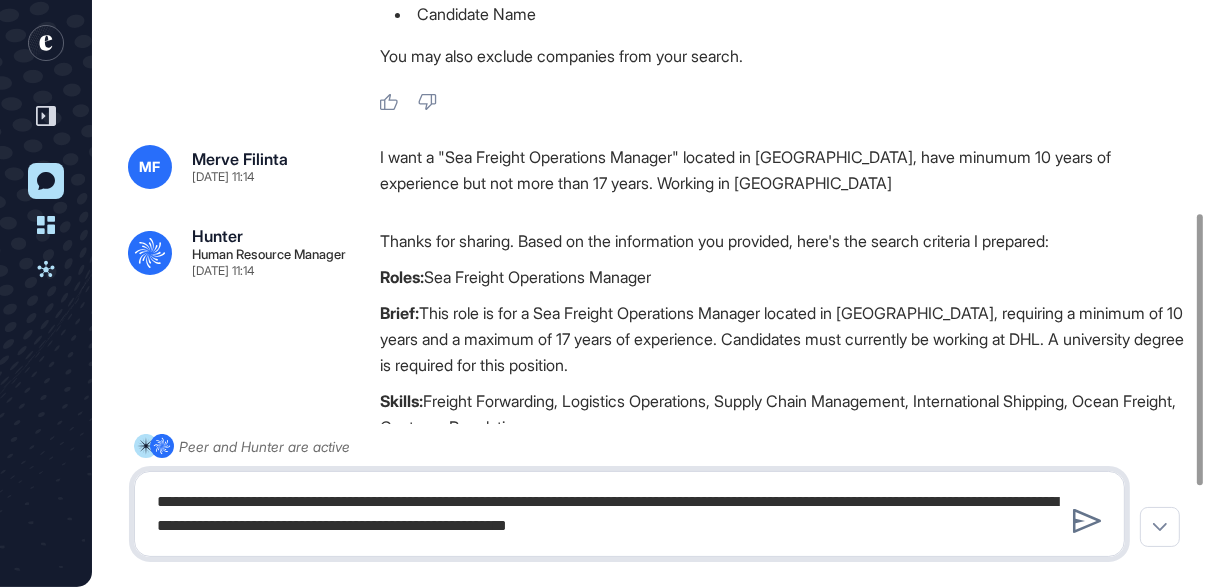 type on "**********" 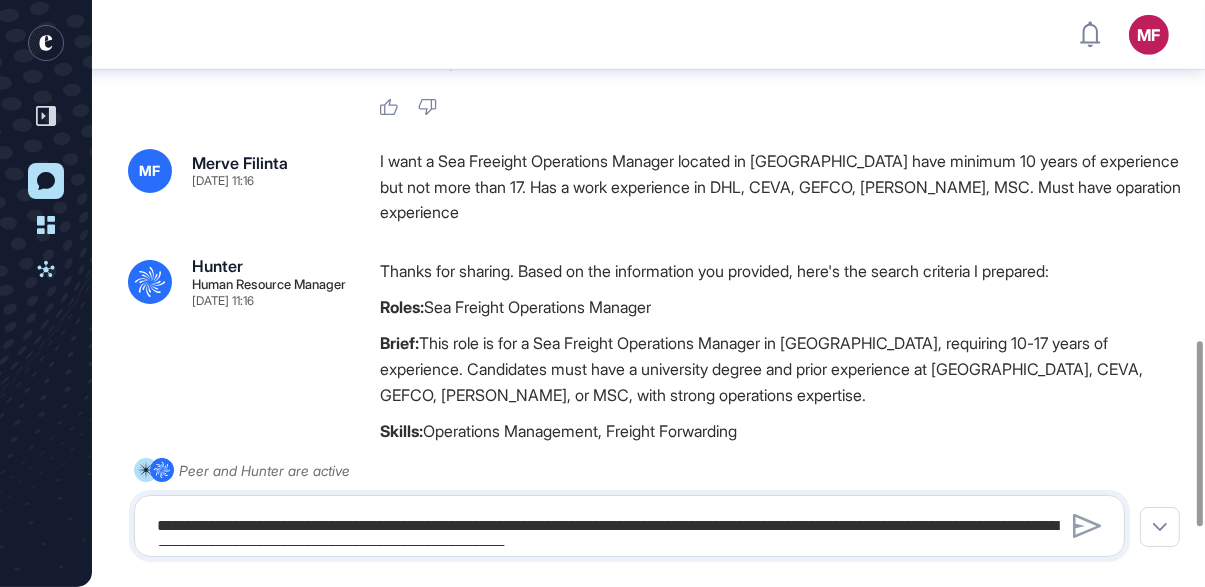 scroll, scrollTop: 1136, scrollLeft: 0, axis: vertical 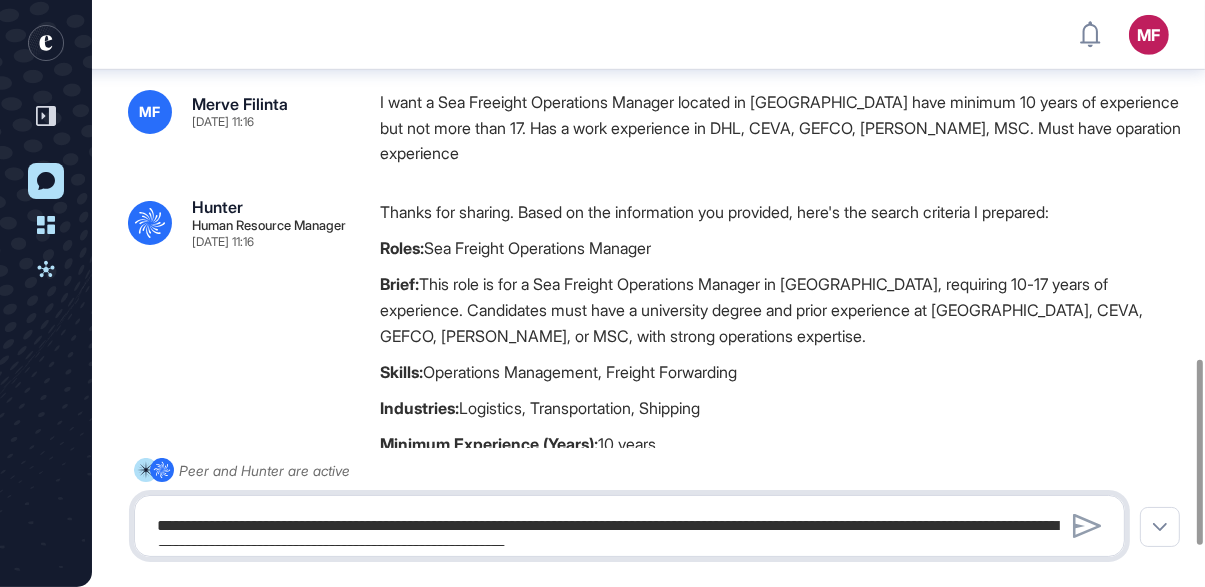 click on "**********" at bounding box center [629, 526] 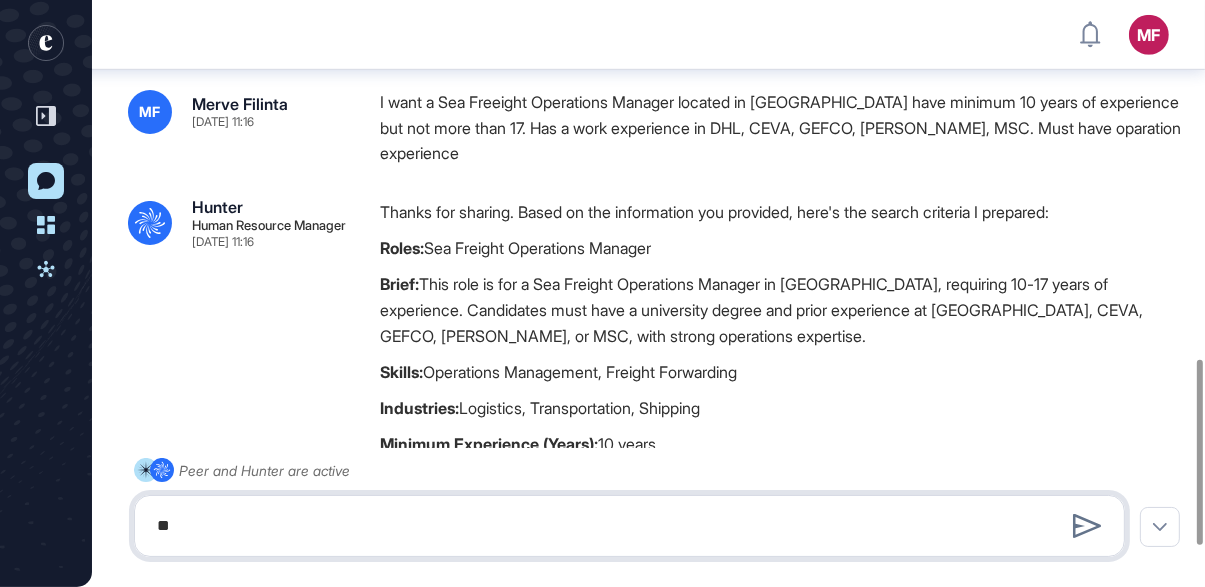 type on "*" 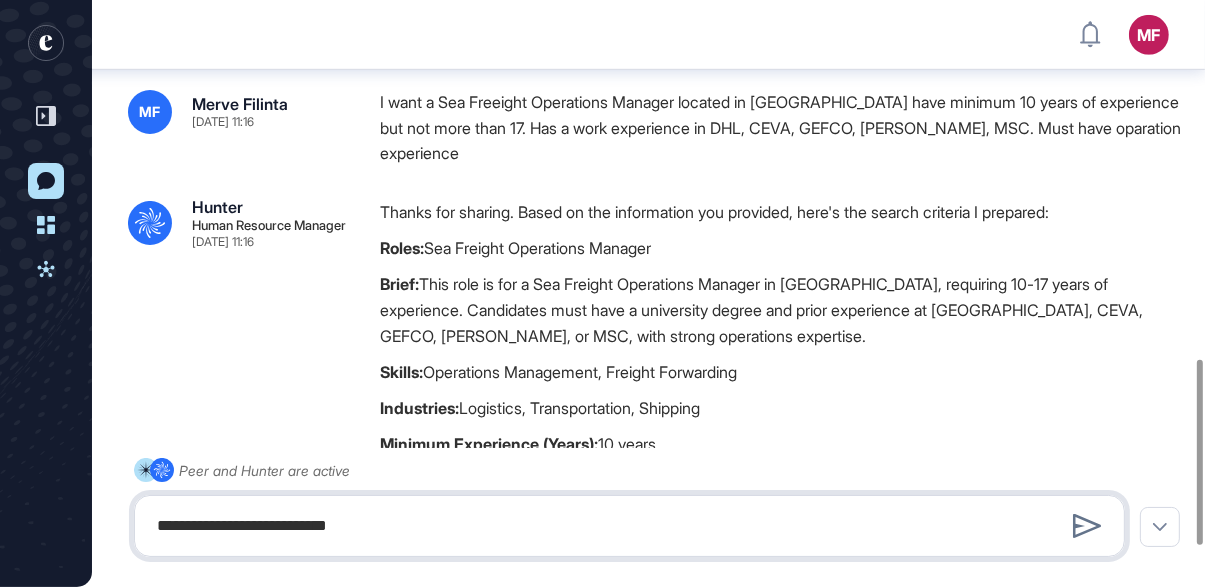 type on "**********" 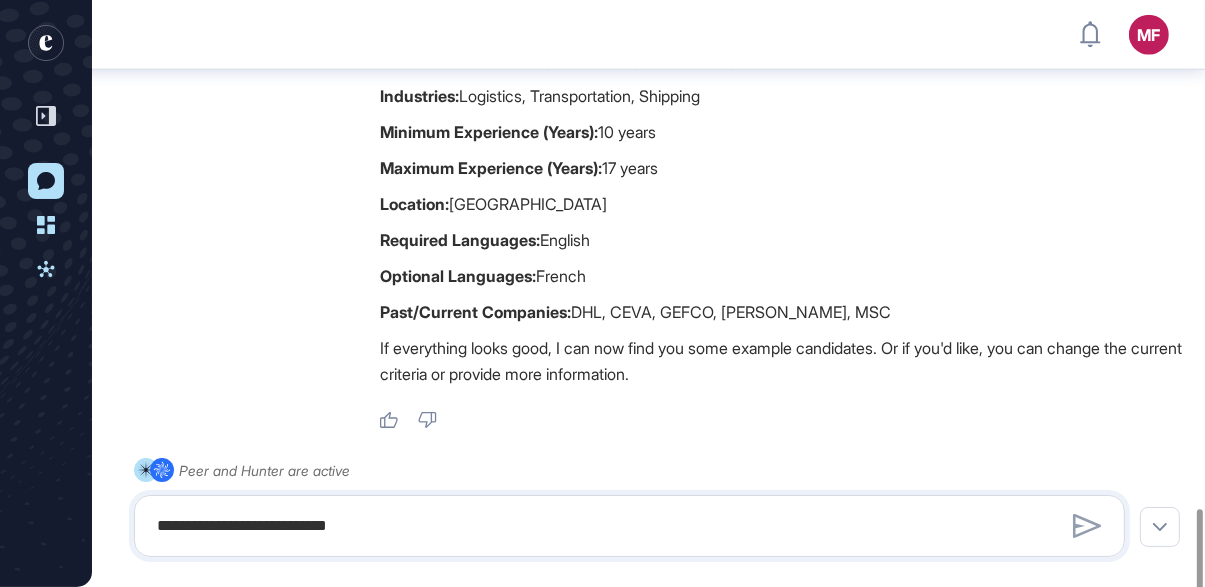 scroll, scrollTop: 2118, scrollLeft: 0, axis: vertical 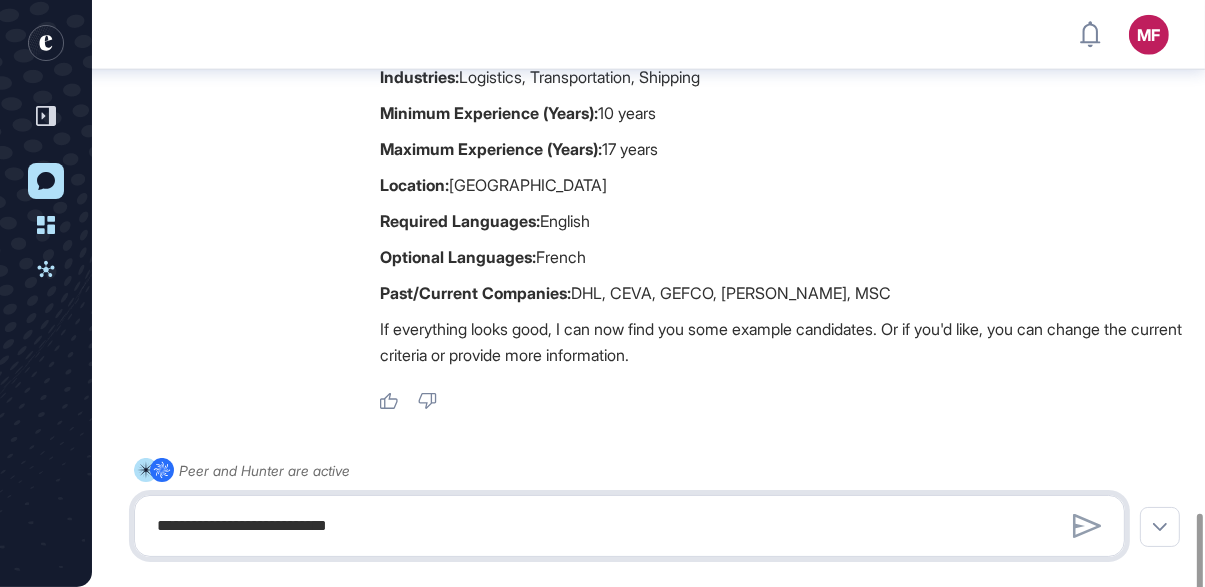 click on "**********" at bounding box center (629, 526) 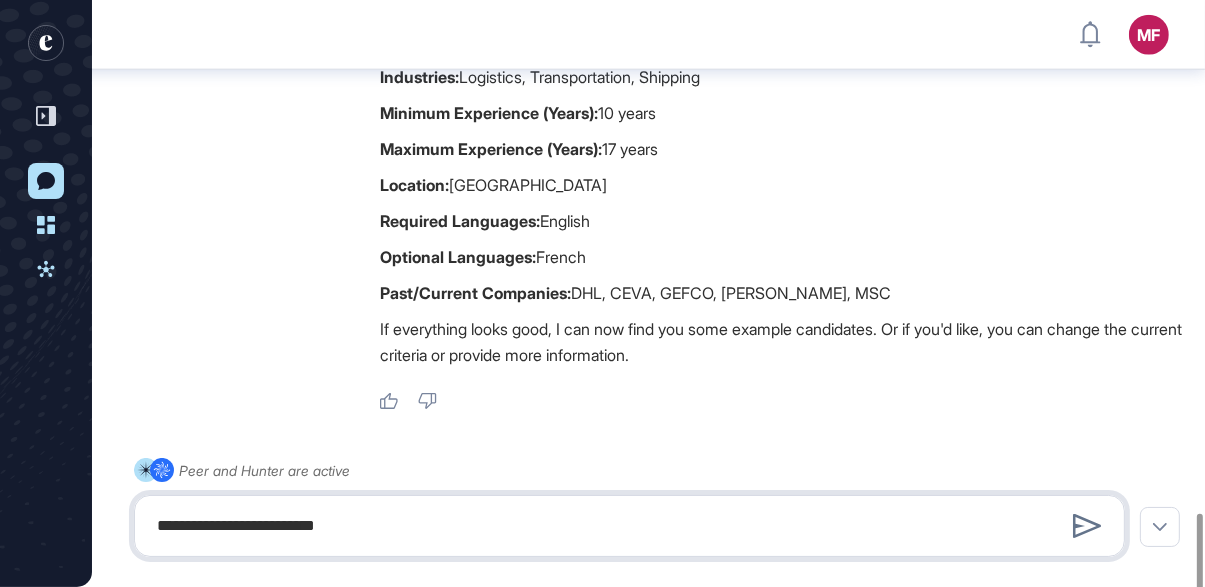 type on "**********" 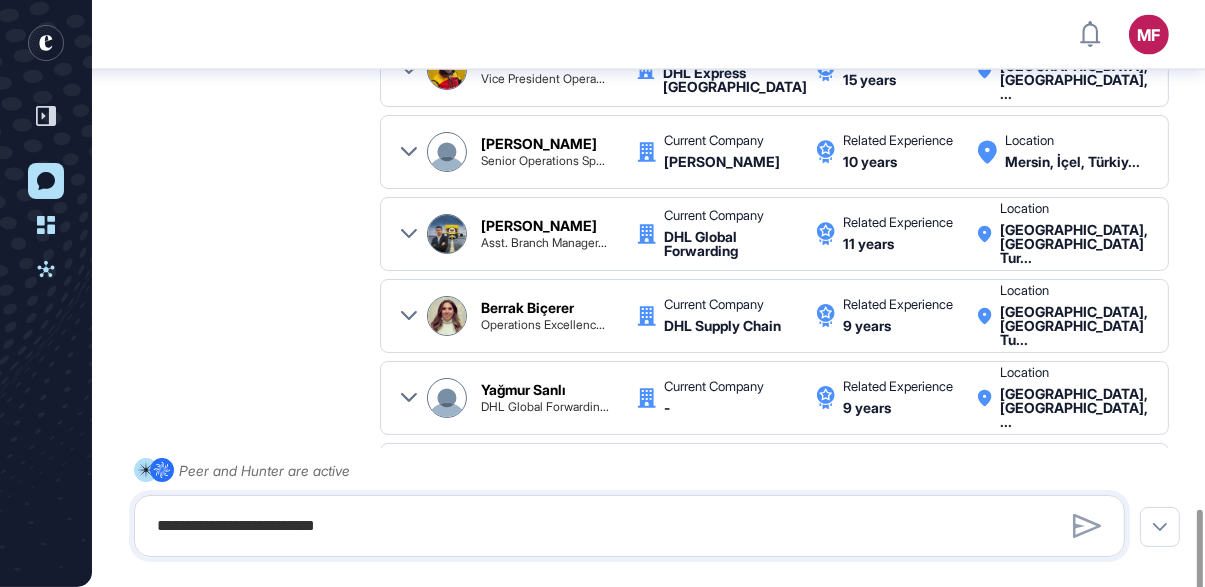 scroll, scrollTop: 2806, scrollLeft: 0, axis: vertical 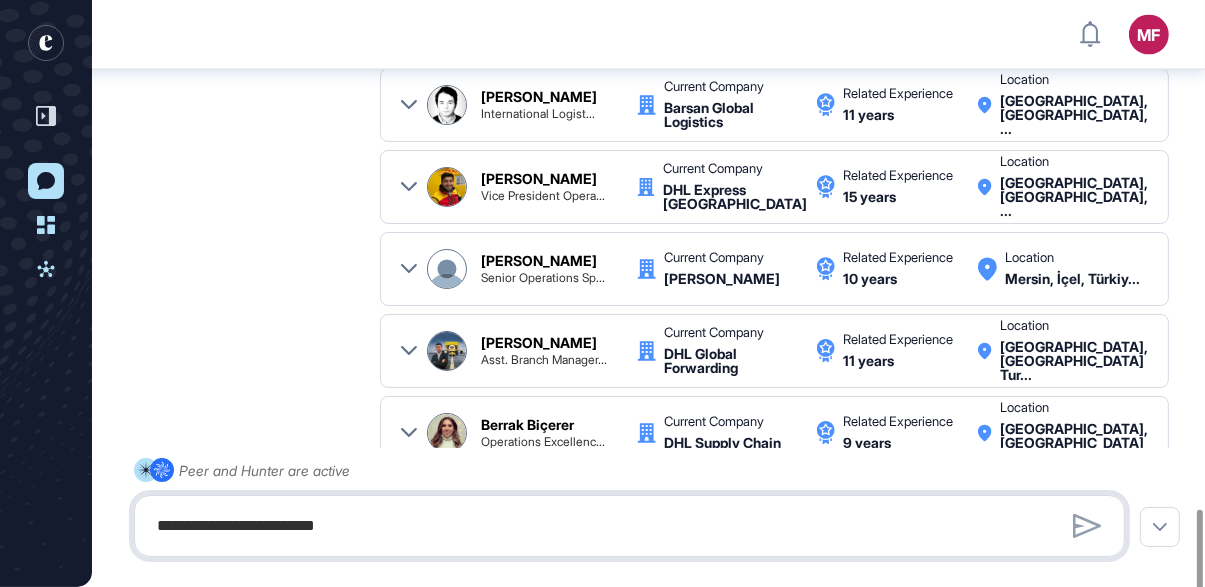 click on "**********" at bounding box center (629, 526) 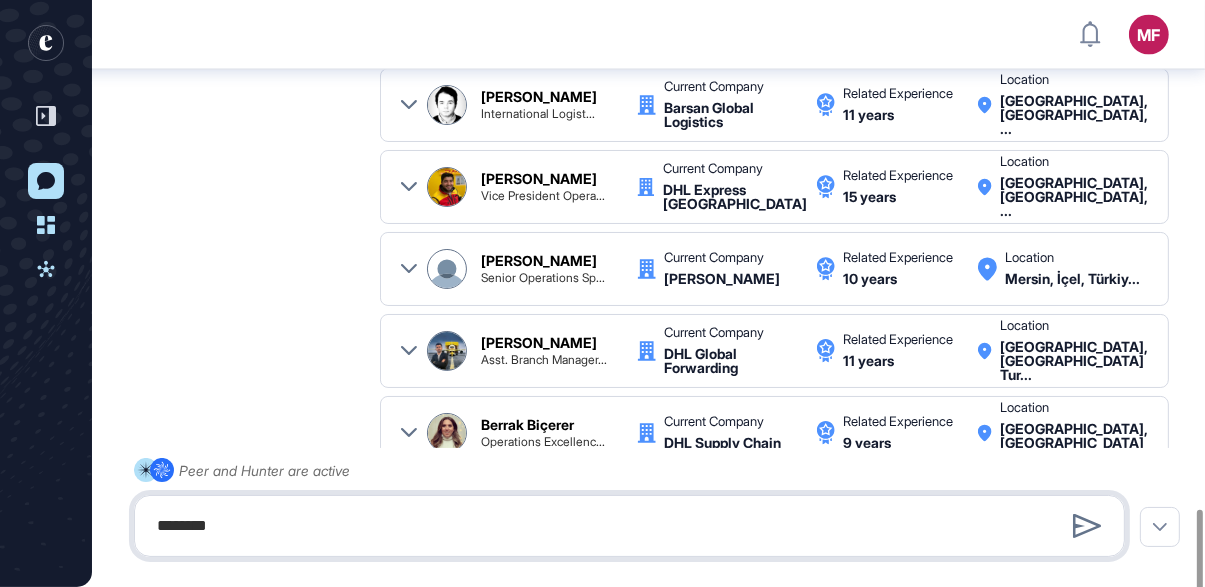 type on "********" 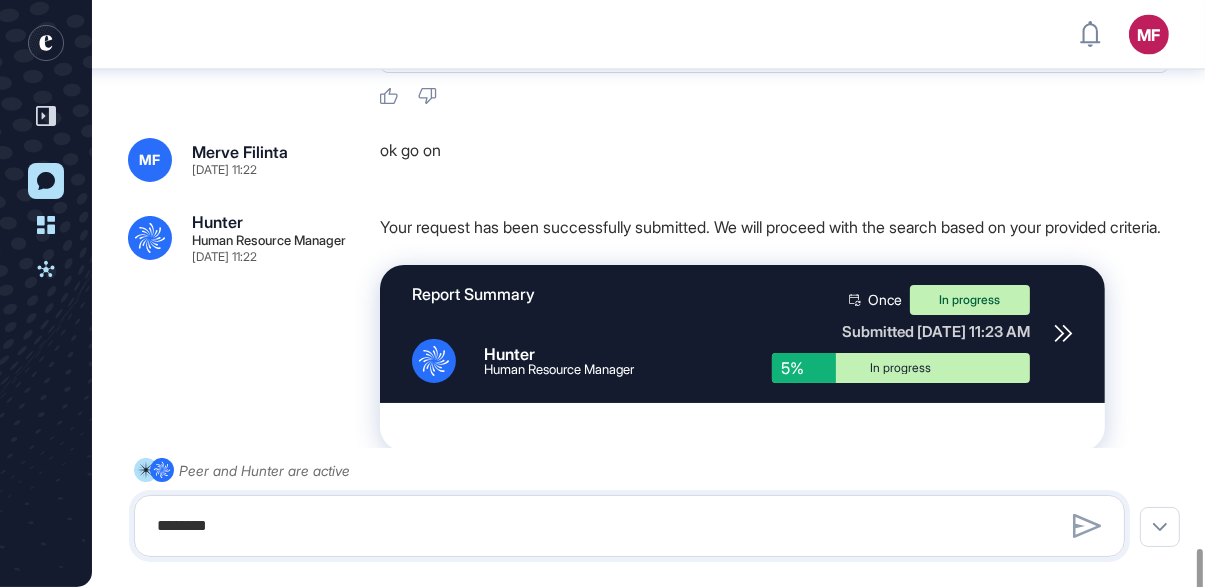 scroll, scrollTop: 3484, scrollLeft: 0, axis: vertical 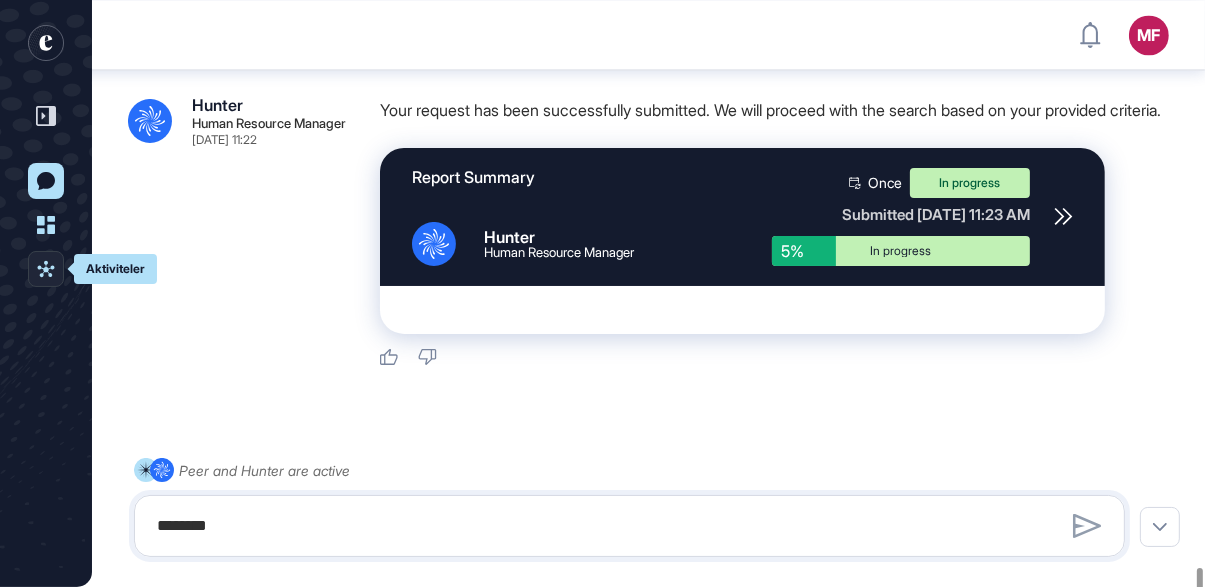 click 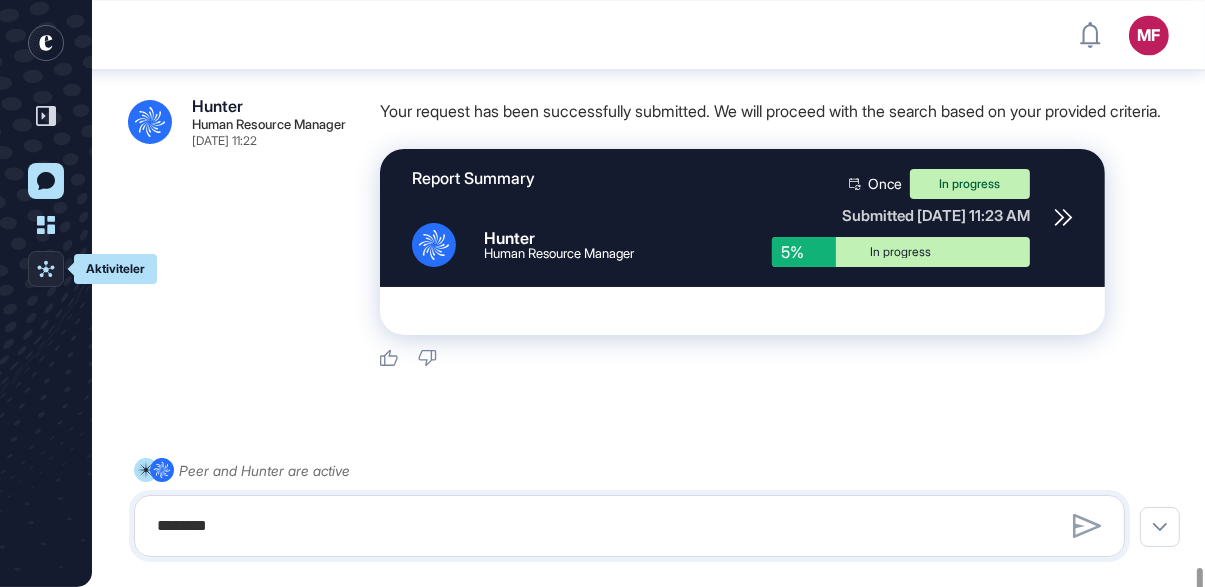 scroll, scrollTop: 3484, scrollLeft: 0, axis: vertical 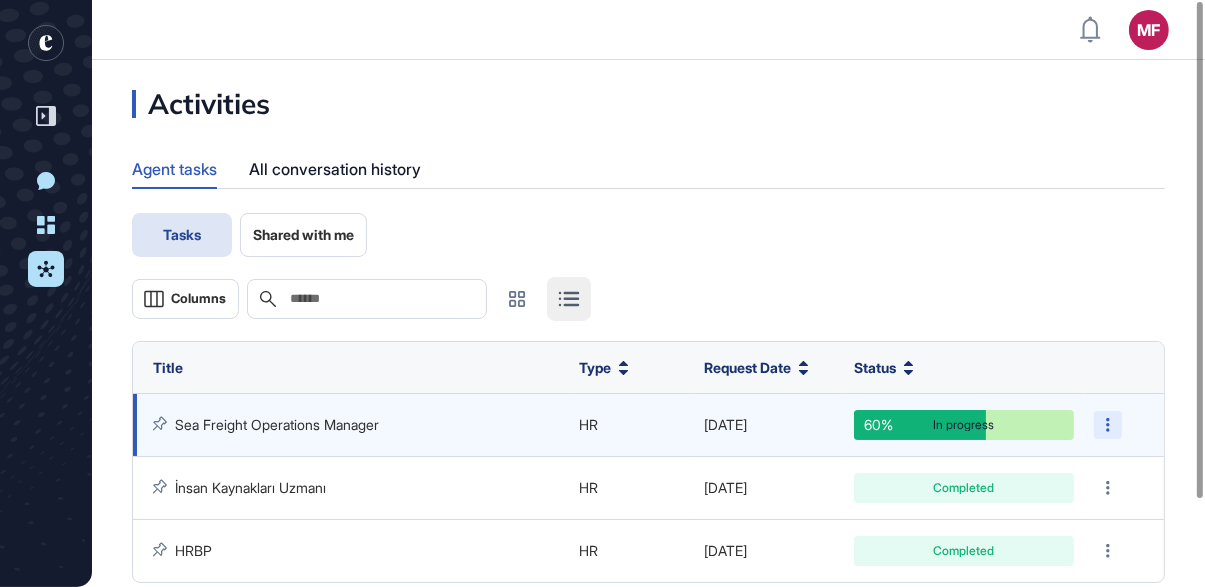 click 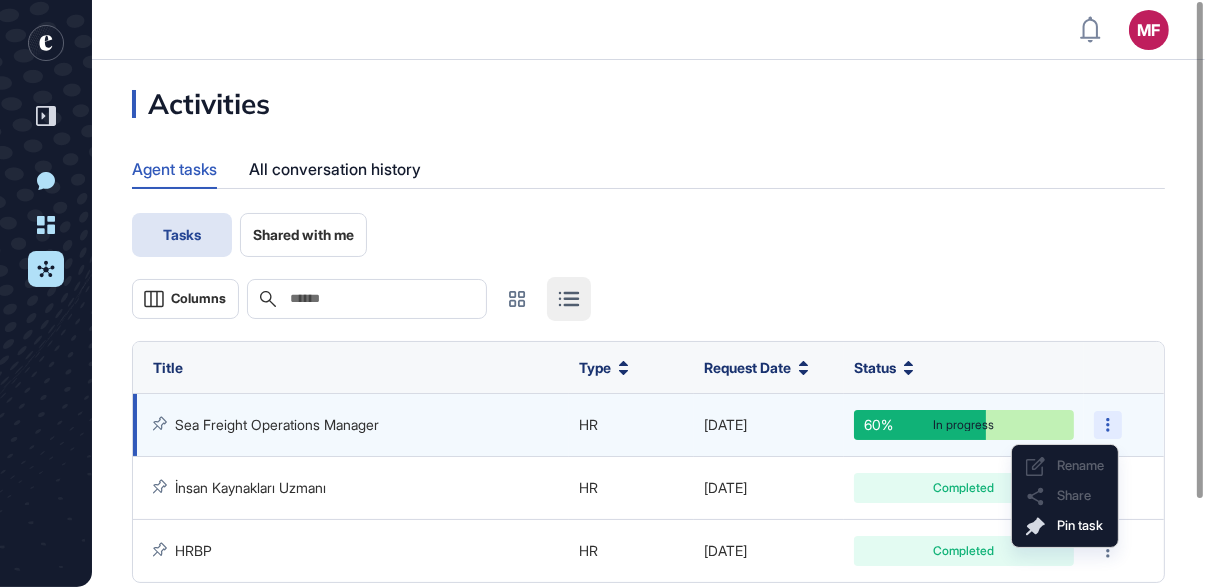 click 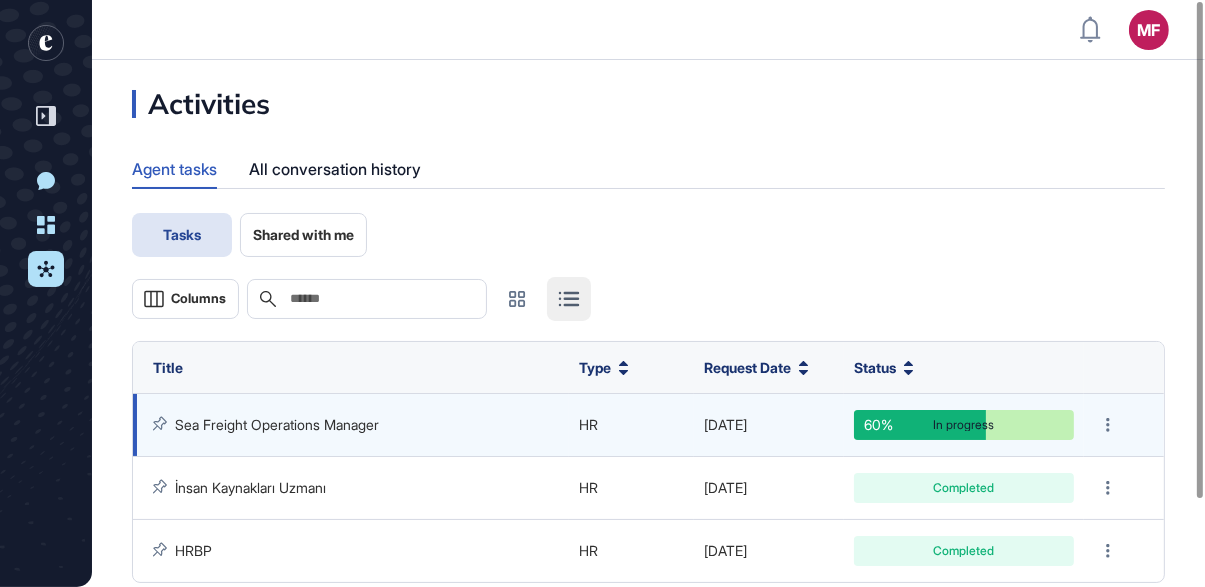 click on "Sea Freight Operations Manager" at bounding box center (277, 424) 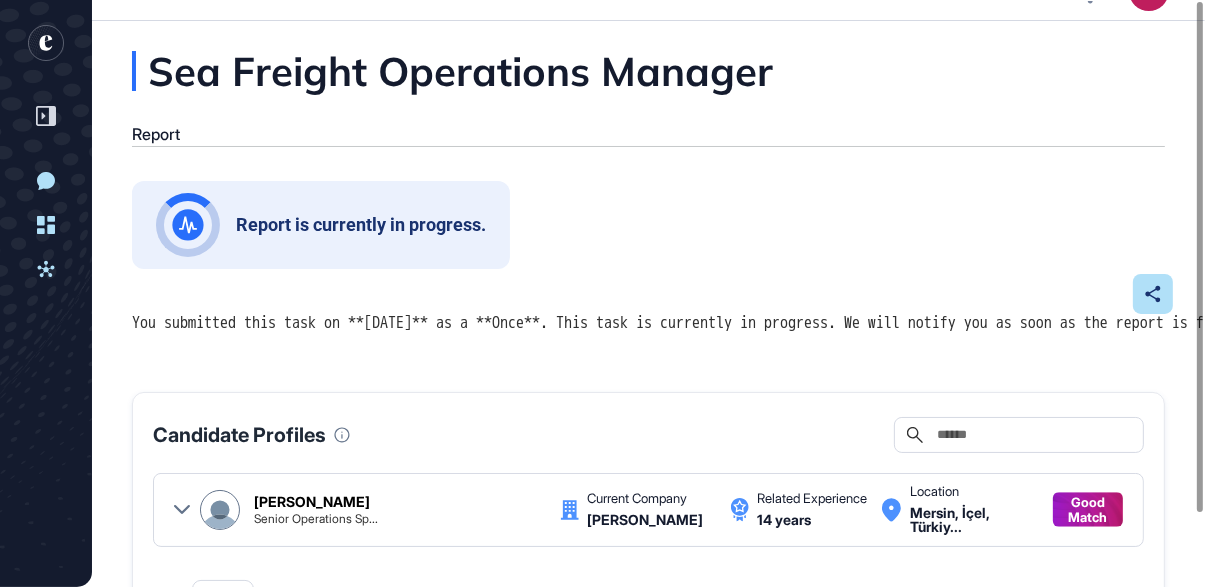 scroll, scrollTop: 0, scrollLeft: 0, axis: both 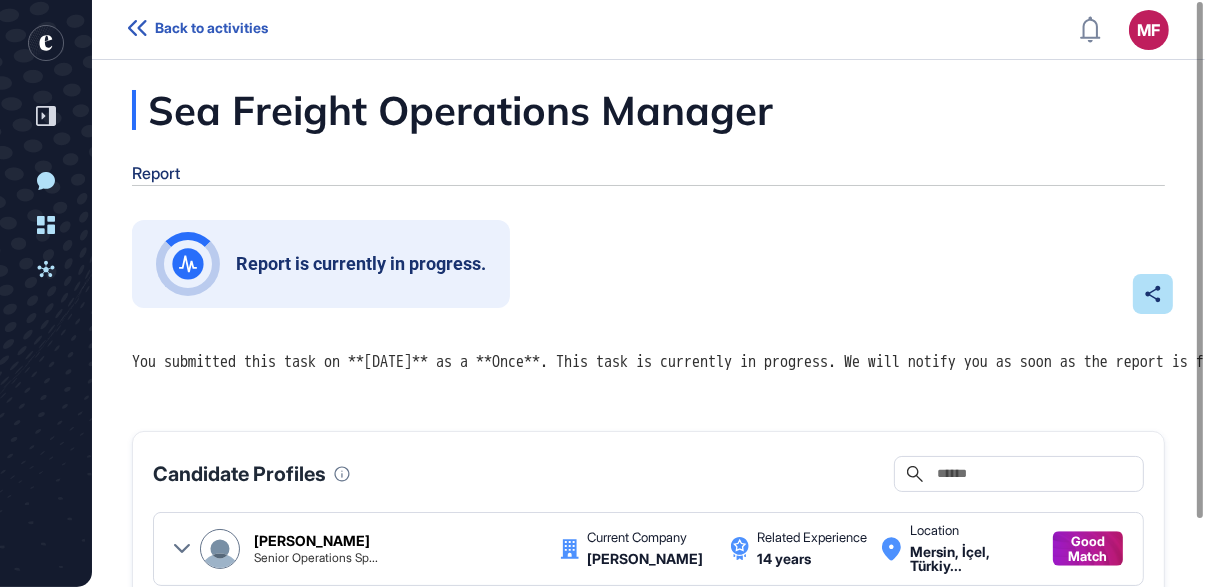 click on "Report" at bounding box center [156, 173] 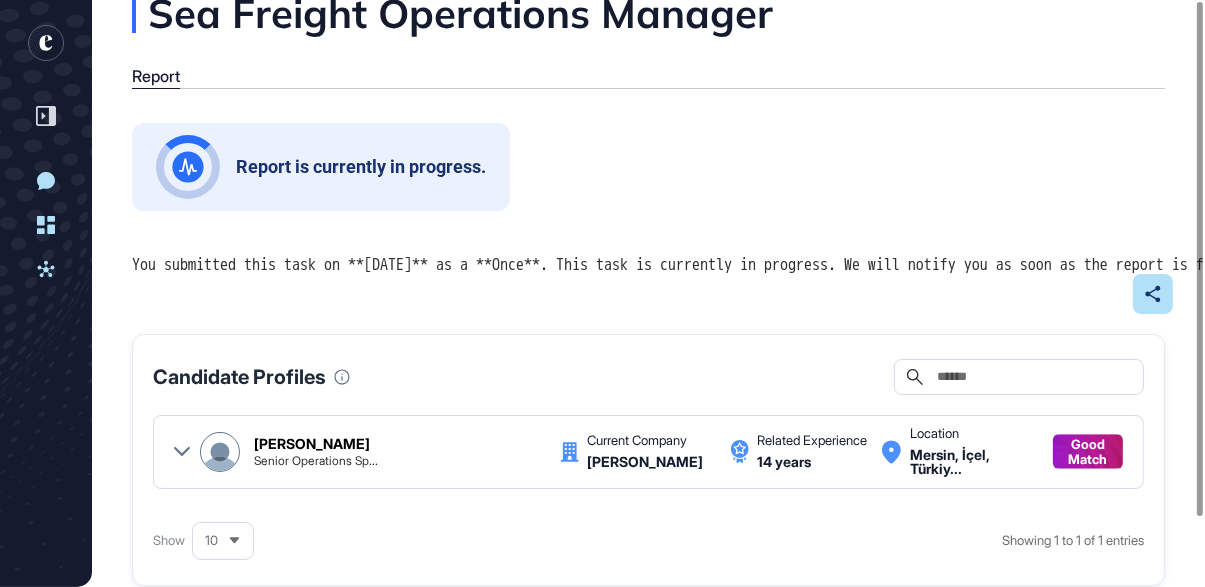 scroll, scrollTop: 0, scrollLeft: 0, axis: both 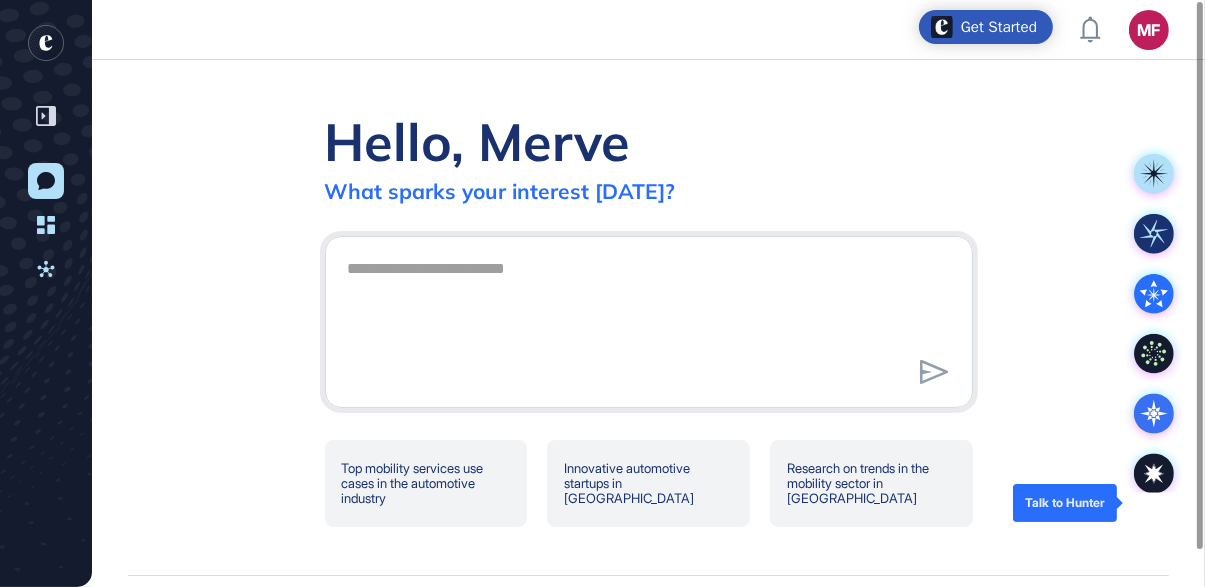 click 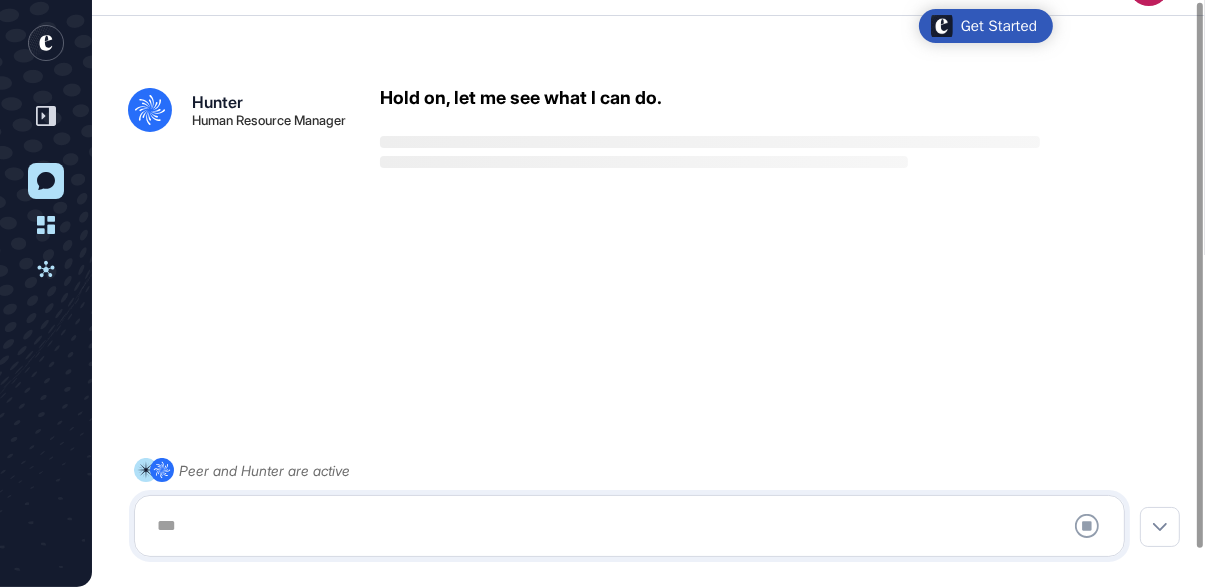 click at bounding box center (629, 526) 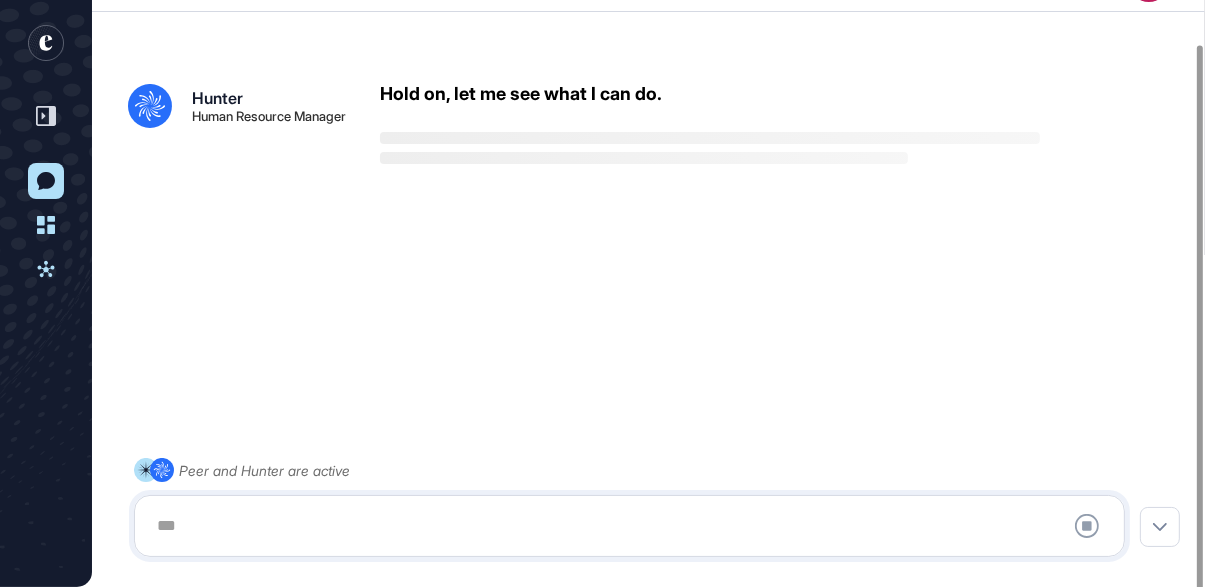 scroll, scrollTop: 48, scrollLeft: 0, axis: vertical 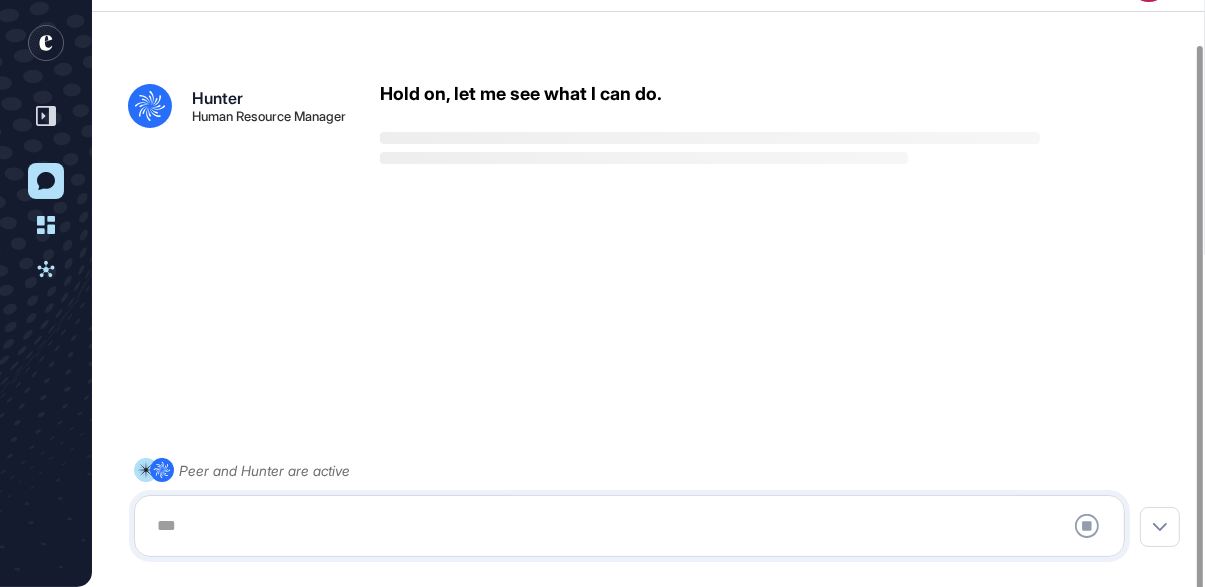 click at bounding box center [629, 526] 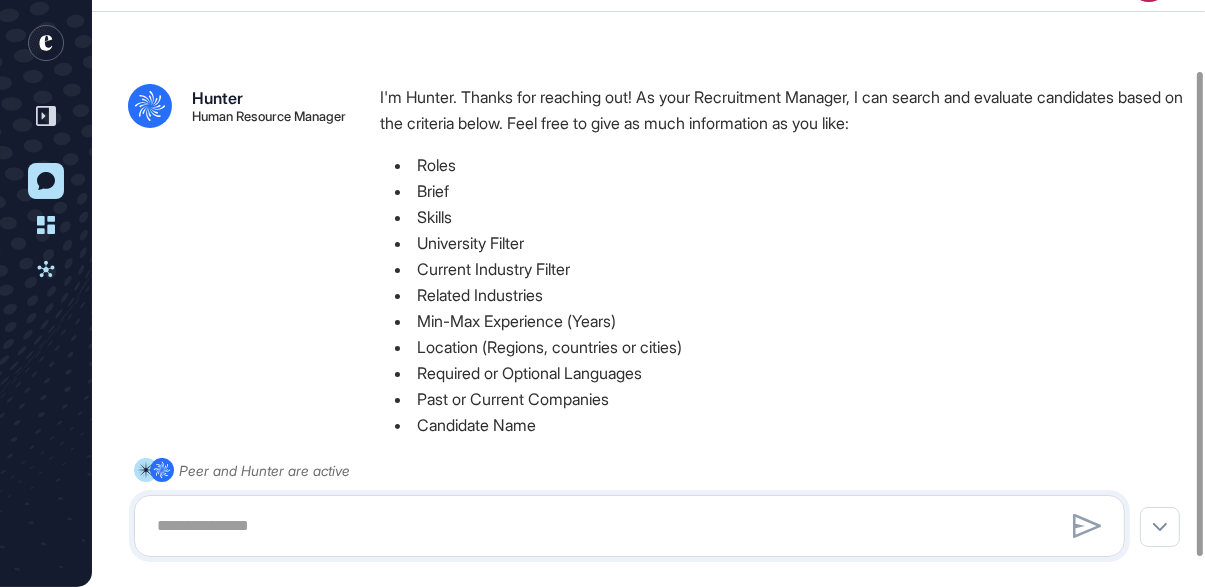 scroll, scrollTop: 139, scrollLeft: 0, axis: vertical 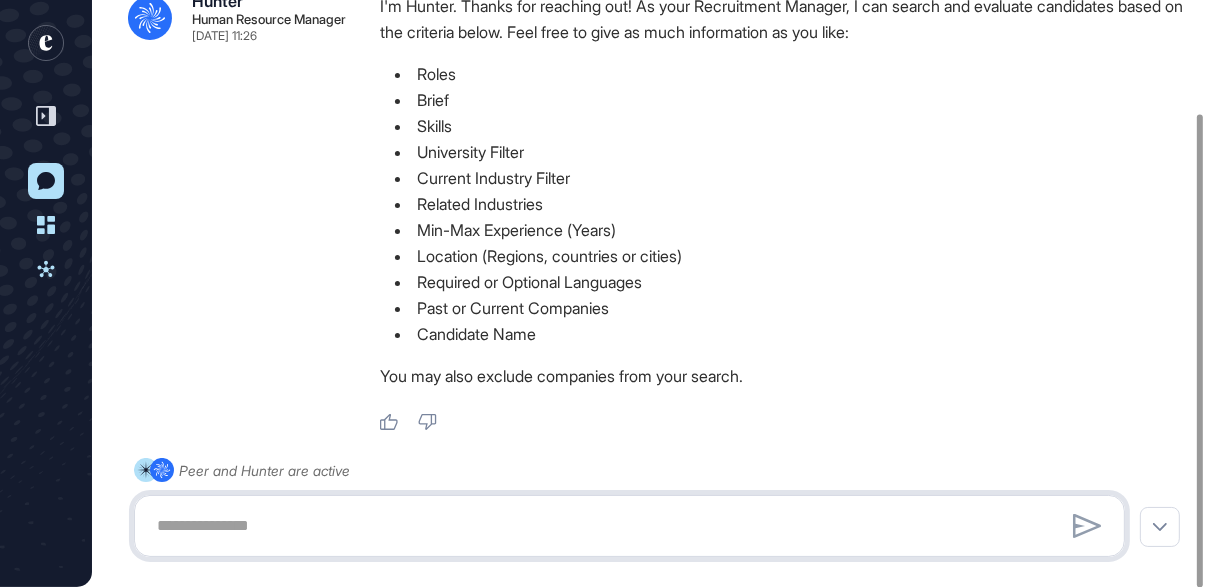 click at bounding box center [629, 526] 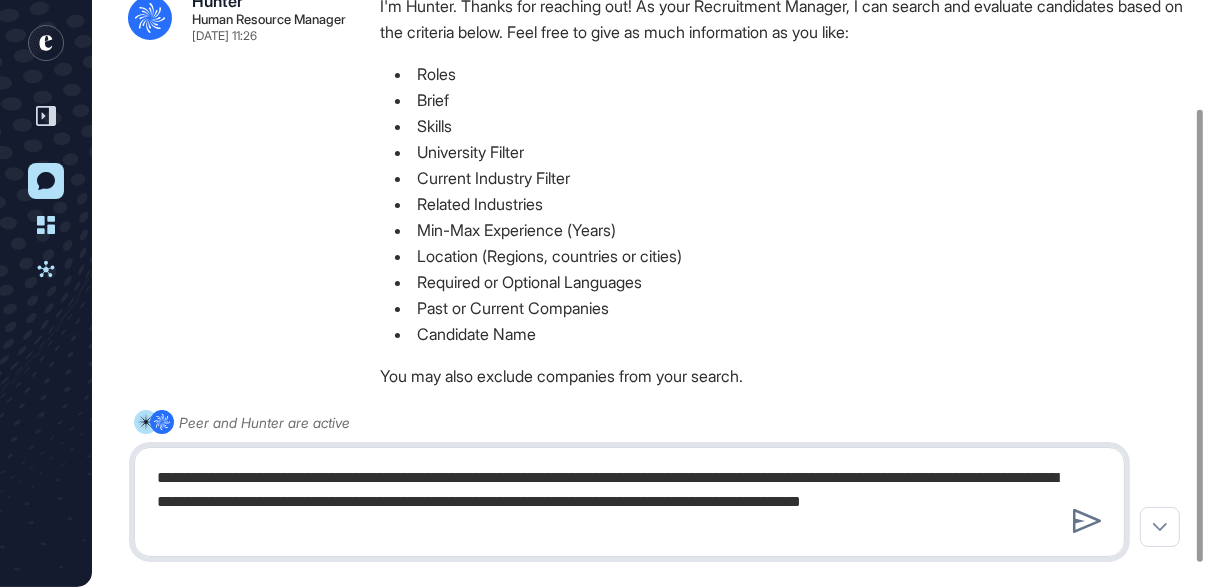 type on "**********" 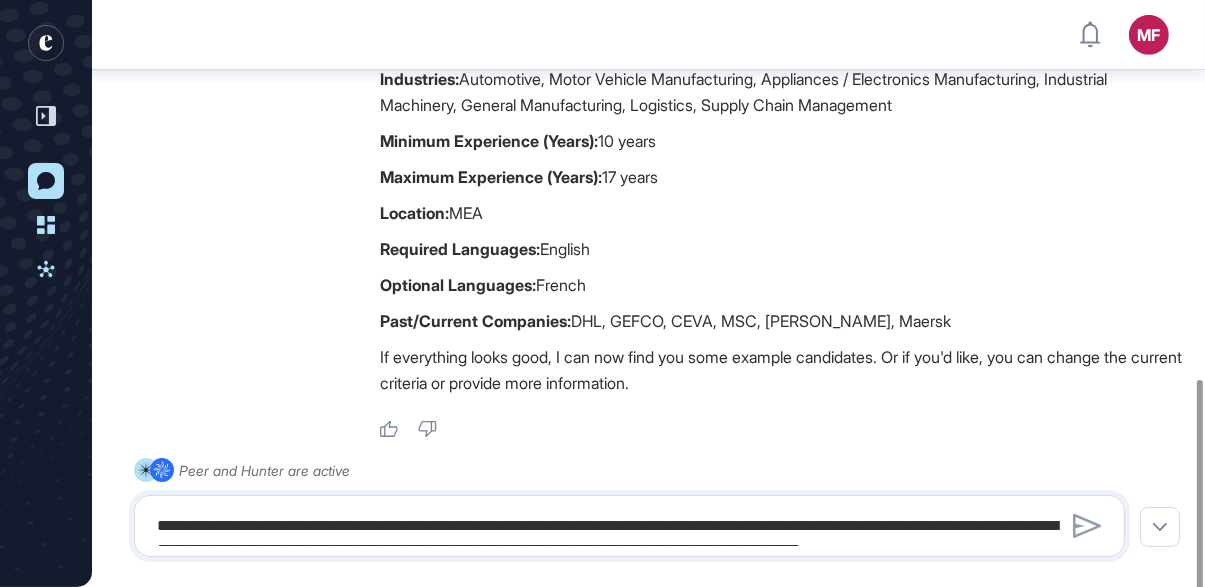 scroll, scrollTop: 886, scrollLeft: 0, axis: vertical 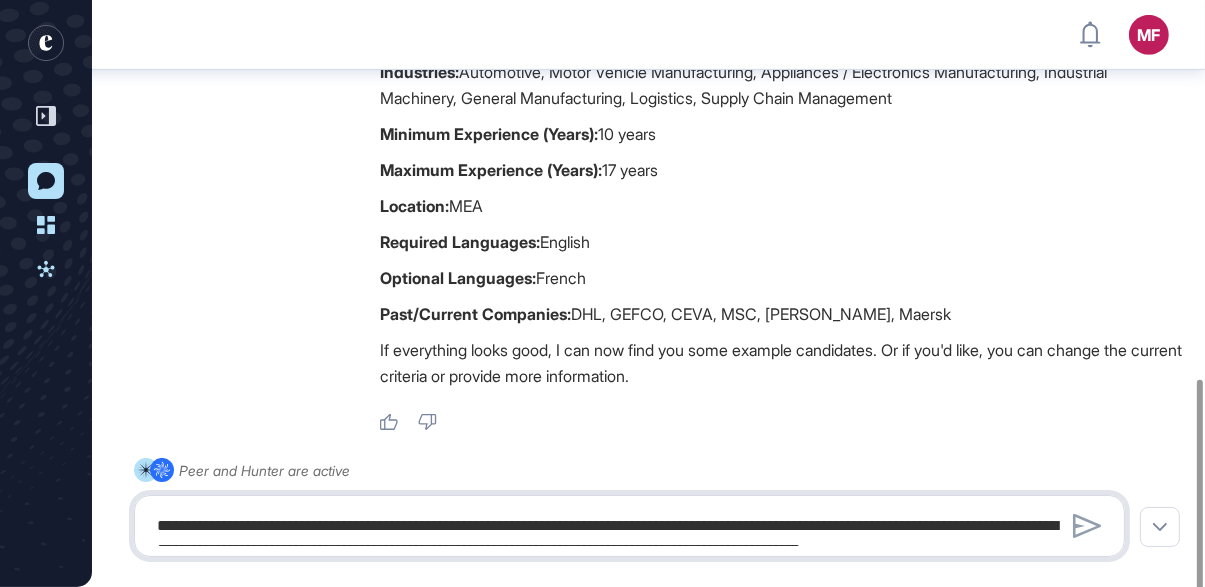 click on "**********" at bounding box center (629, 526) 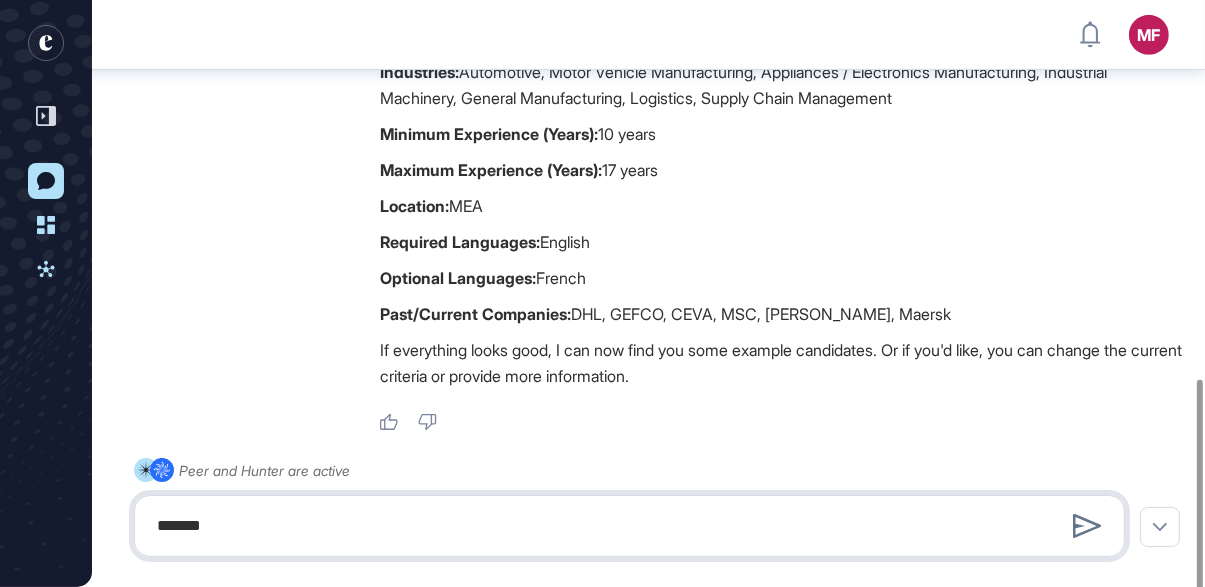 type on "*******" 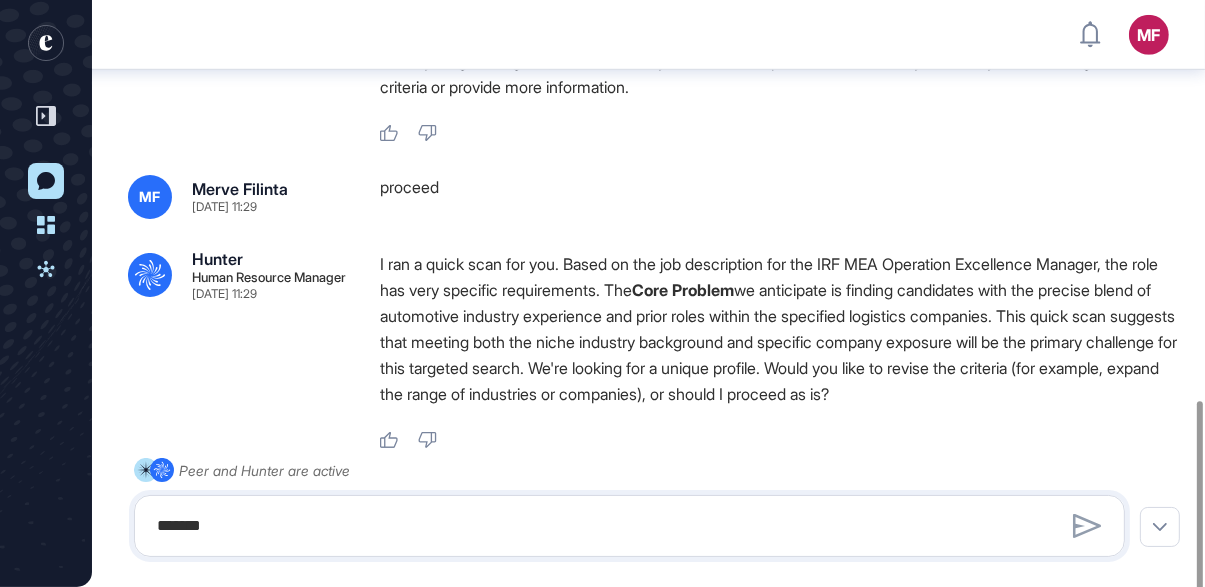 scroll, scrollTop: 1213, scrollLeft: 0, axis: vertical 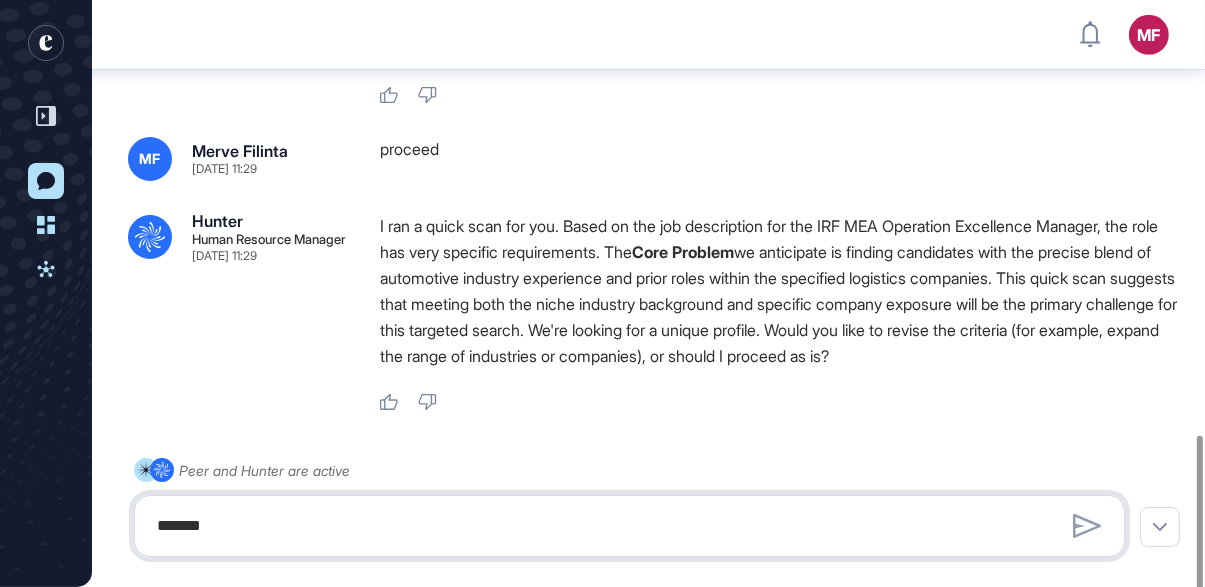 click on "*******" at bounding box center (629, 526) 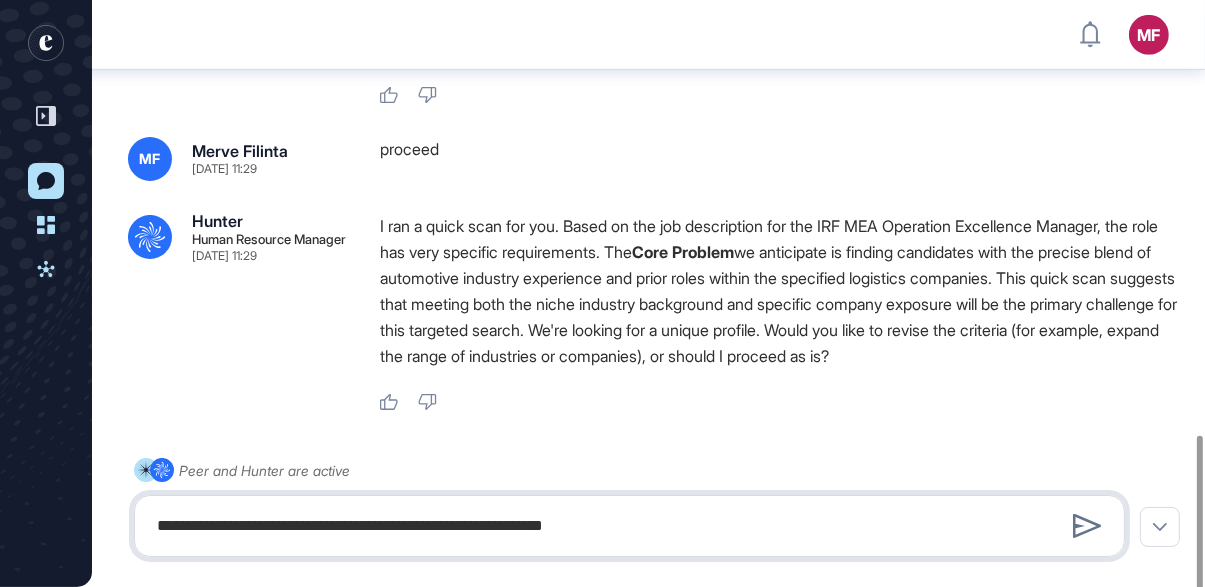 type on "**********" 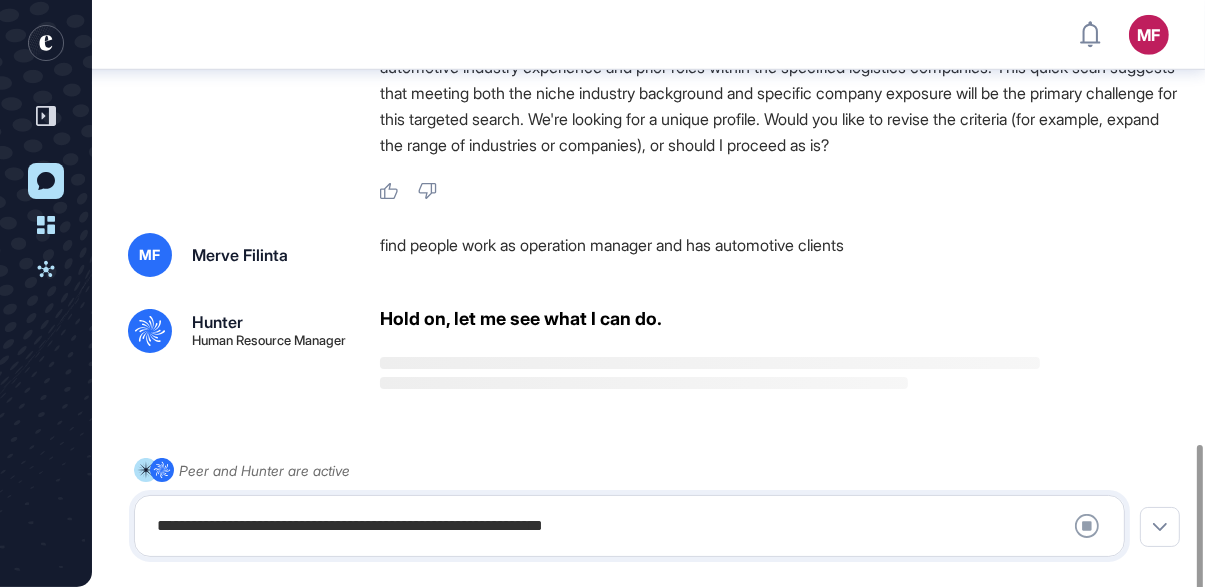 scroll, scrollTop: 1424, scrollLeft: 0, axis: vertical 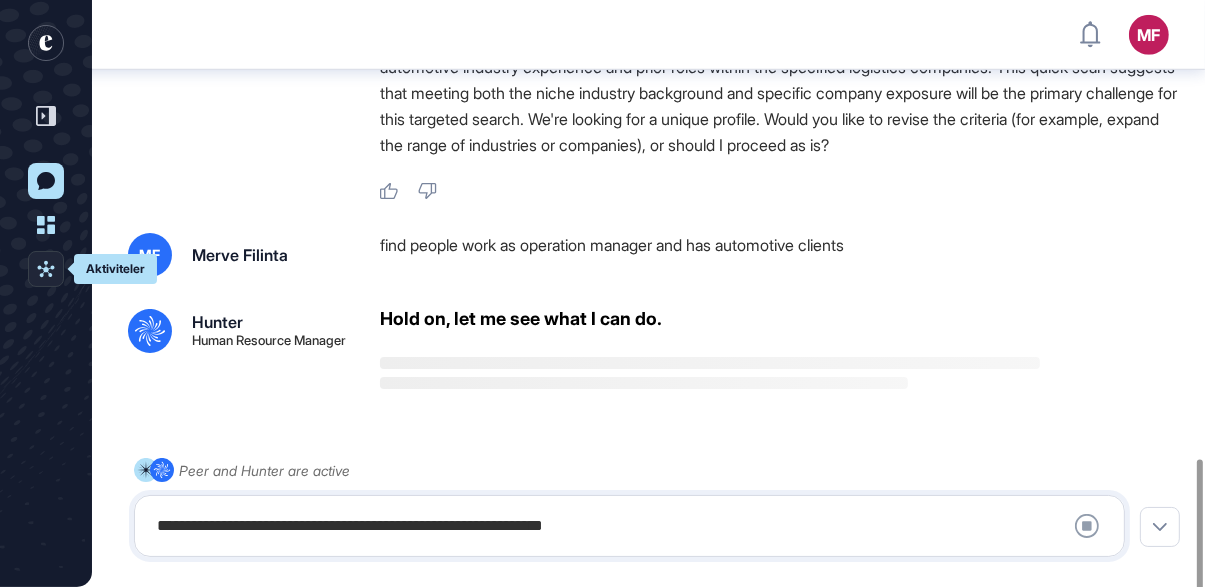 click on "Aktiviteler" 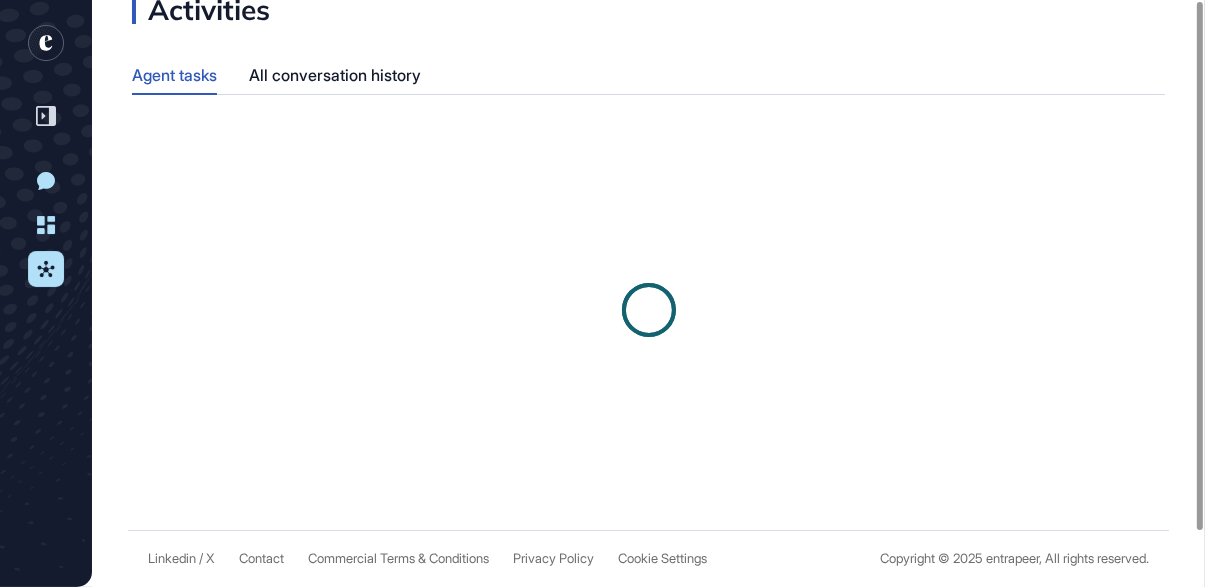 scroll, scrollTop: 0, scrollLeft: 0, axis: both 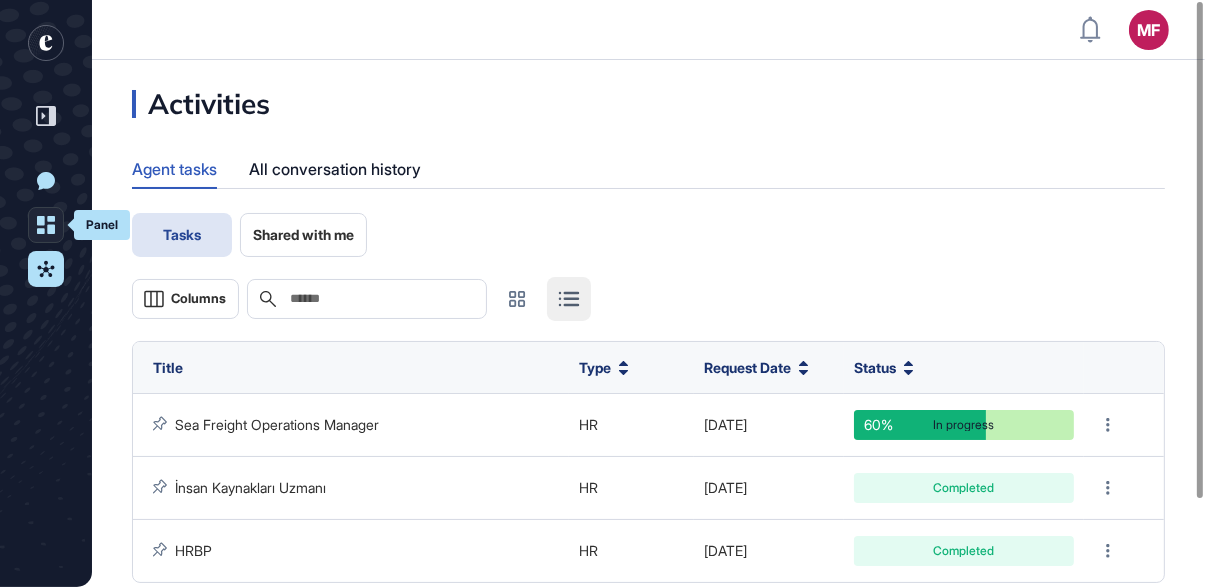 click 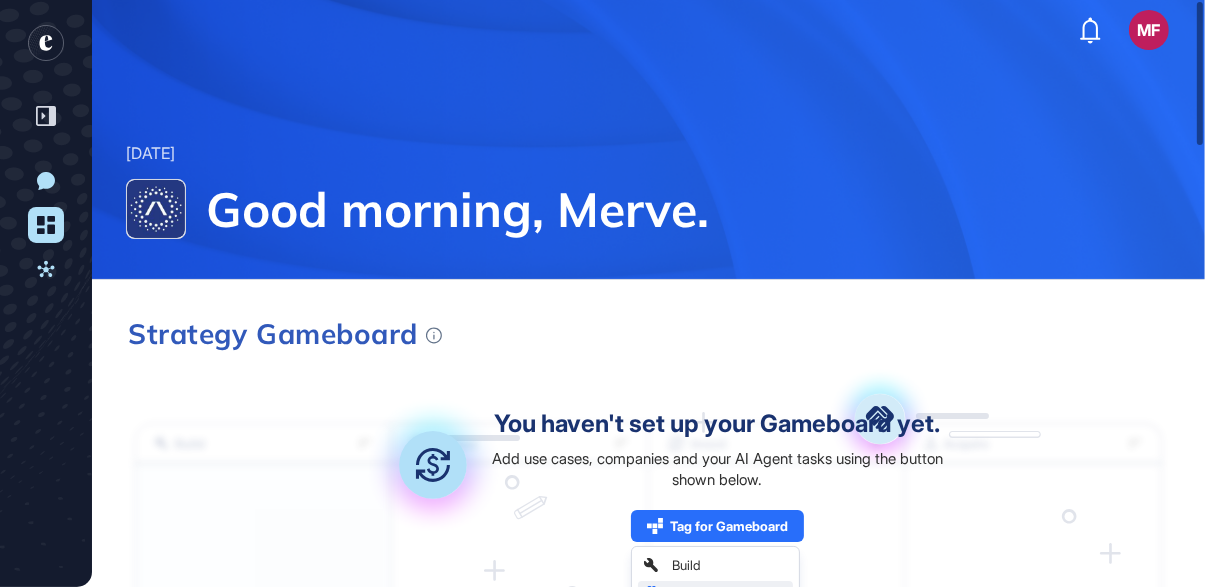 click 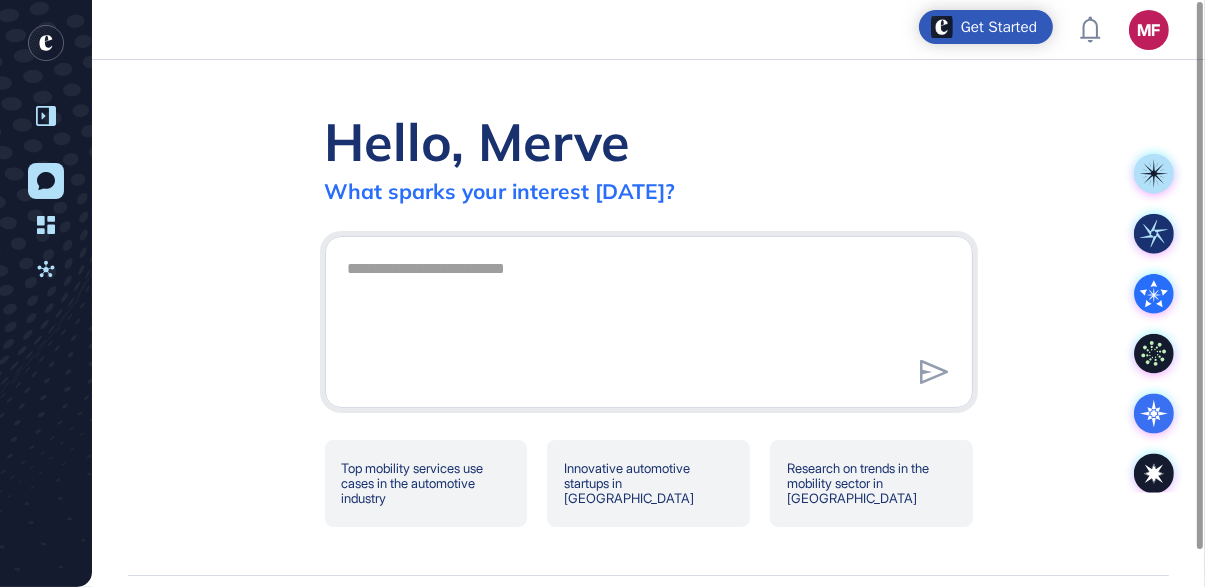 click 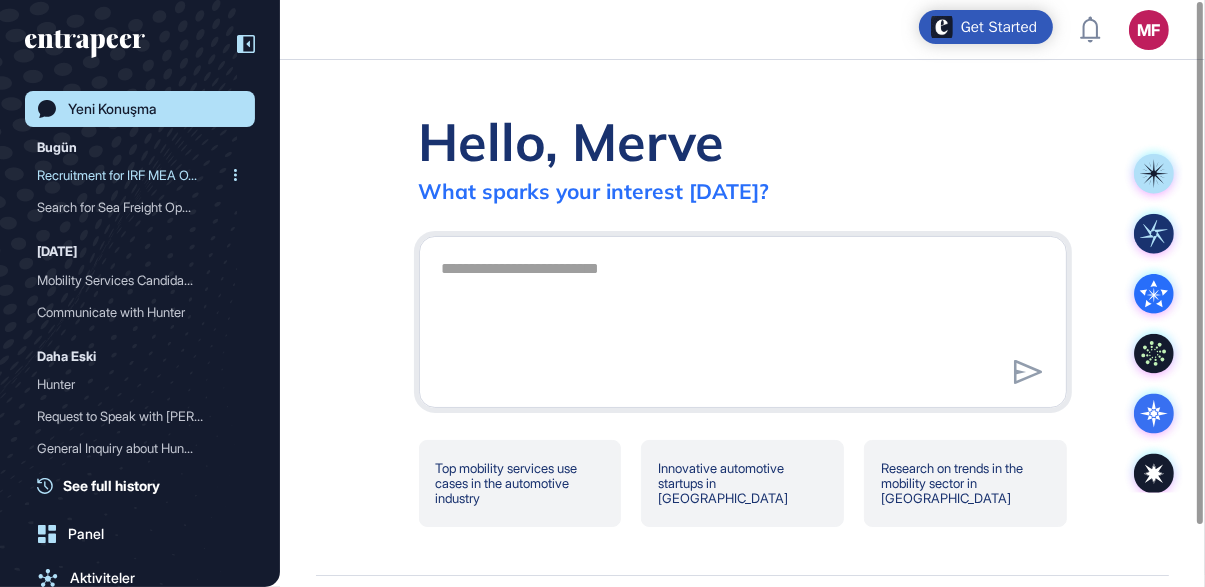 click on "Recruitment for IRF MEA O..." at bounding box center (132, 175) 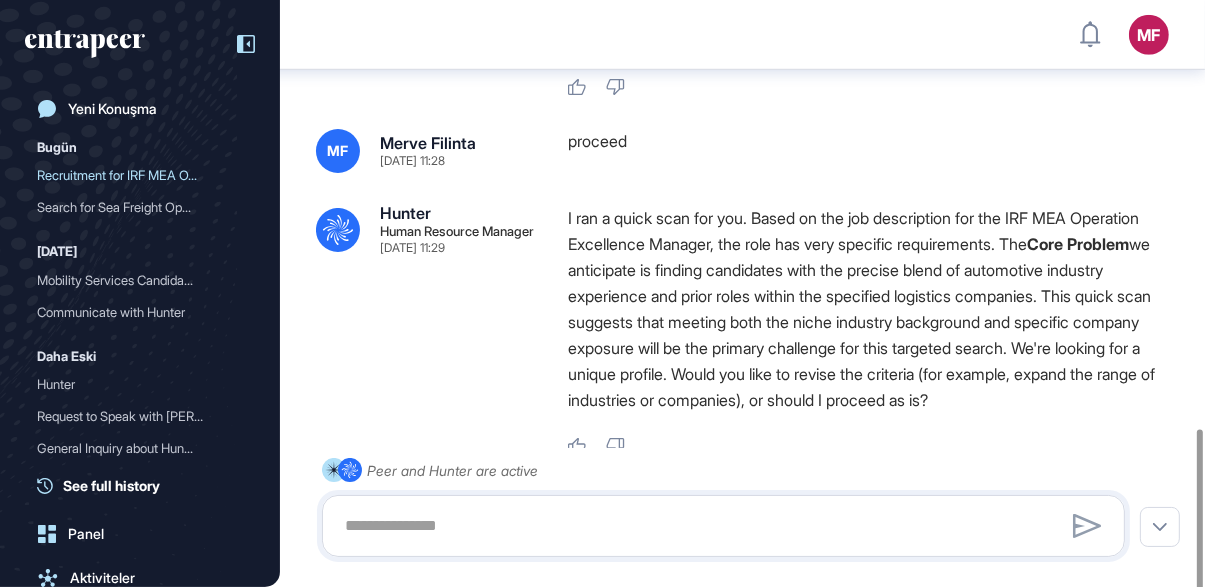 scroll, scrollTop: 1505, scrollLeft: 0, axis: vertical 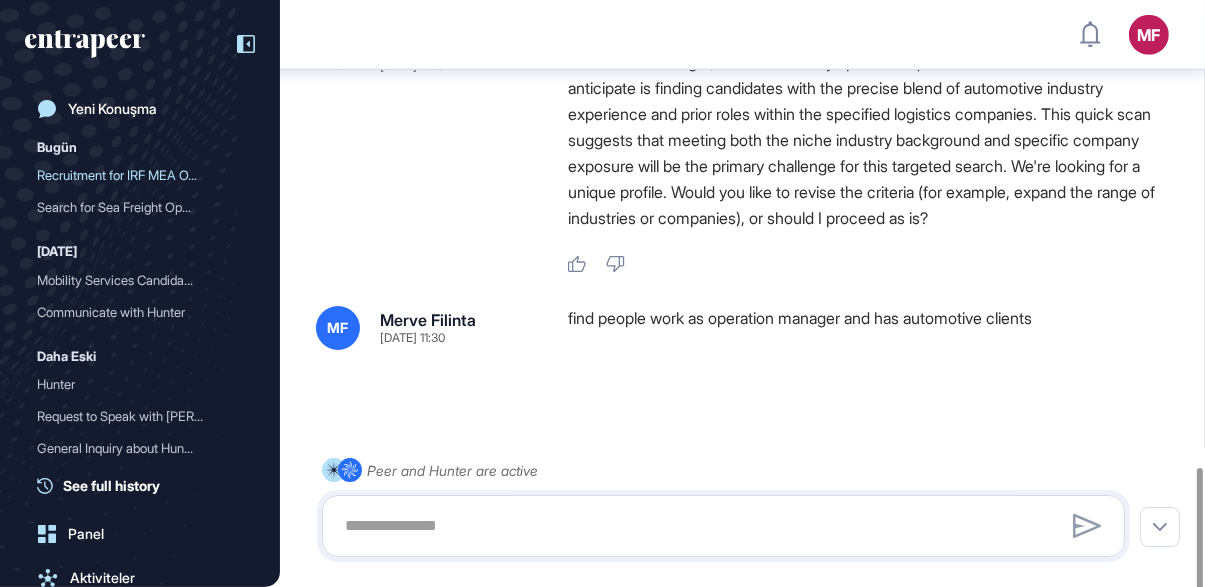 click on ".cls-2{fill:#fff} Hunter Human Resource Manager [DATE] 11:29 I ran a quick scan for you. Based on the job description for the IRF MEA Operation Excellence Manager, the role has very specific requirements. The  Core Problem  we anticipate is finding candidates with the precise blend of automotive industry experience and prior roles within the specified logistics companies. This quick scan suggests that meeting both the niche industry background and specific company exposure will be the primary challenge for this targeted search. We're looking for a unique profile. Would you like to revise the criteria (for example, expand the range of industries or companies), or should I proceed as is?   Like Dislike" at bounding box center (742, 148) 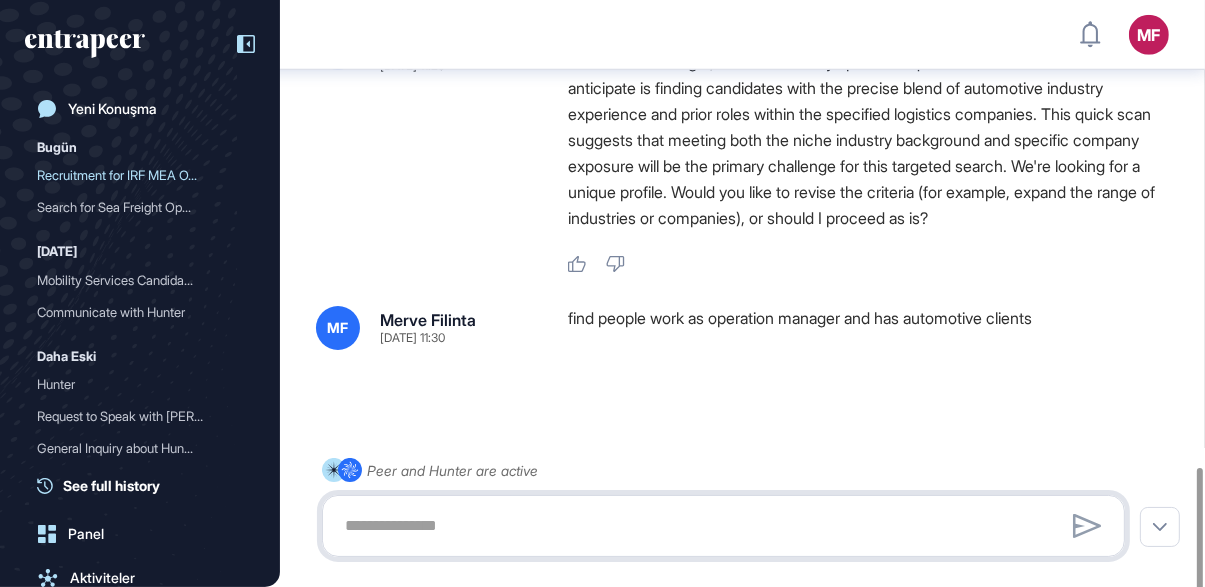 click at bounding box center (723, 526) 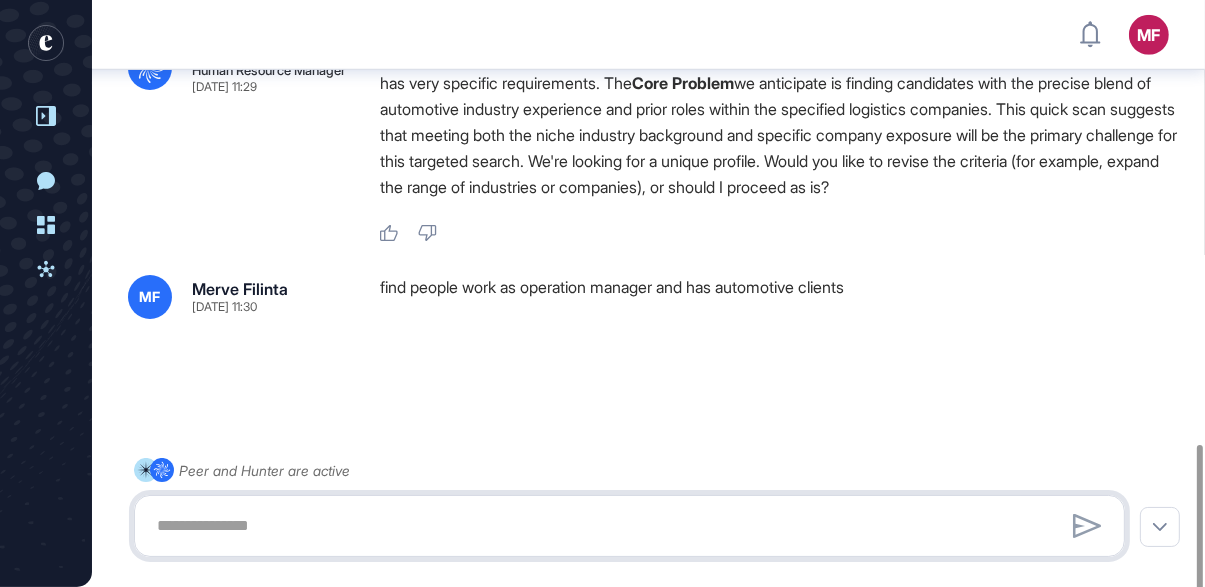 scroll, scrollTop: 1288, scrollLeft: 0, axis: vertical 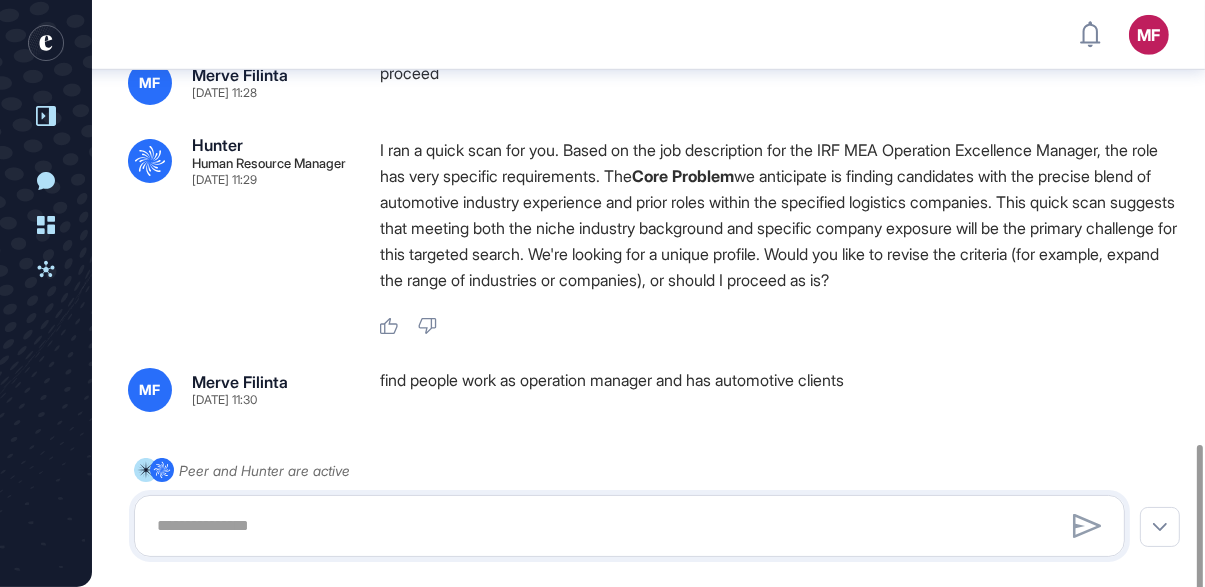 click on ".cls-2{fill:#fff} Hunter Human Resource Manager [DATE] 11:29 I ran a quick scan for you. Based on the job description for the IRF MEA Operation Excellence Manager, the role has very specific requirements. The  Core Problem  we anticipate is finding candidates with the precise blend of automotive industry experience and prior roles within the specified logistics companies. This quick scan suggests that meeting both the niche industry background and specific company exposure will be the primary challenge for this targeted search. We're looking for a unique profile. Would you like to revise the criteria (for example, expand the range of industries or companies), or should I proceed as is?   Like Dislike" at bounding box center (648, 236) 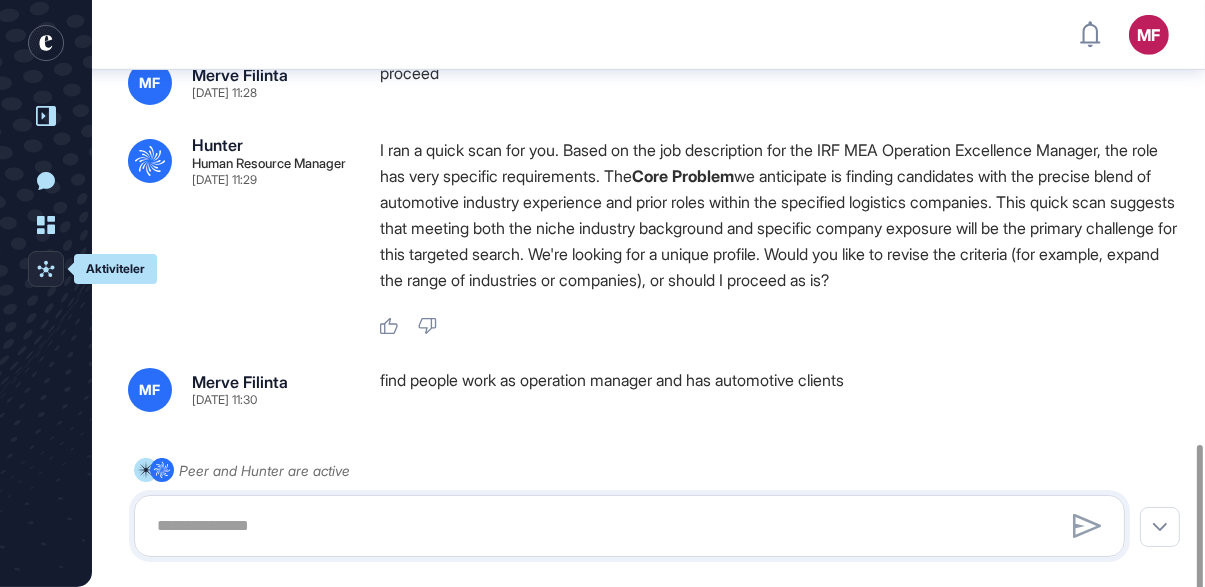 click on "Aktiviteler" 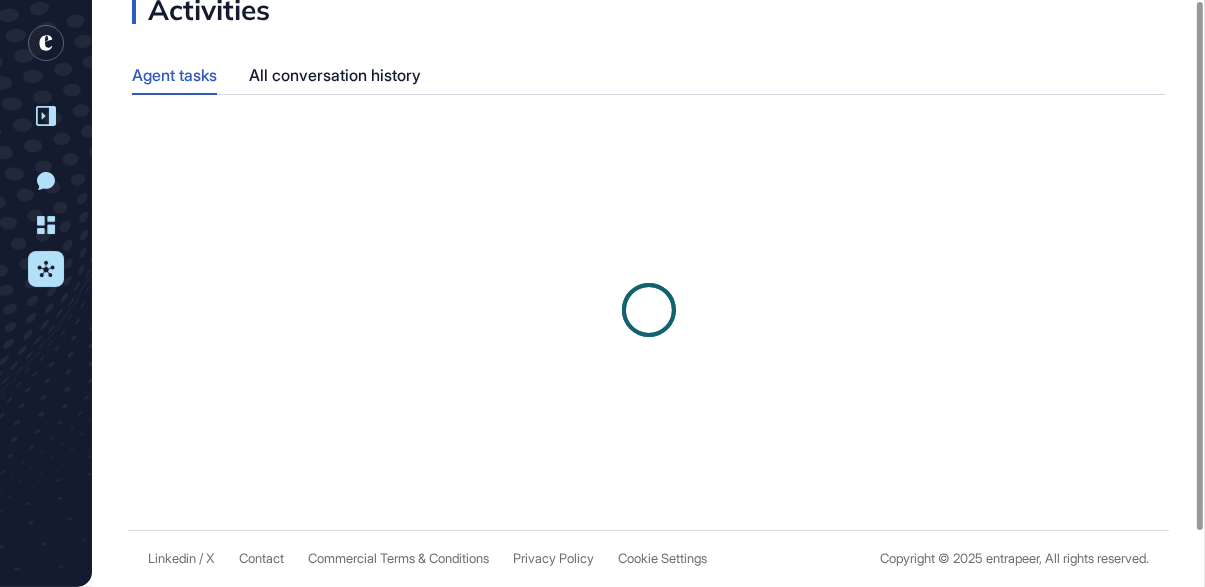 scroll, scrollTop: 0, scrollLeft: 0, axis: both 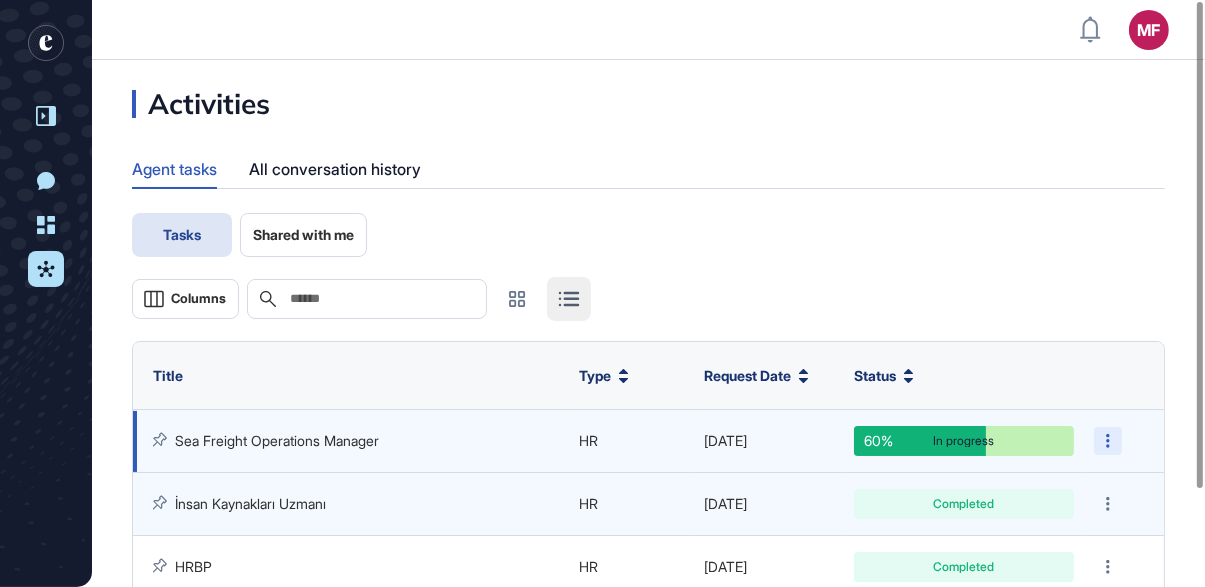 click 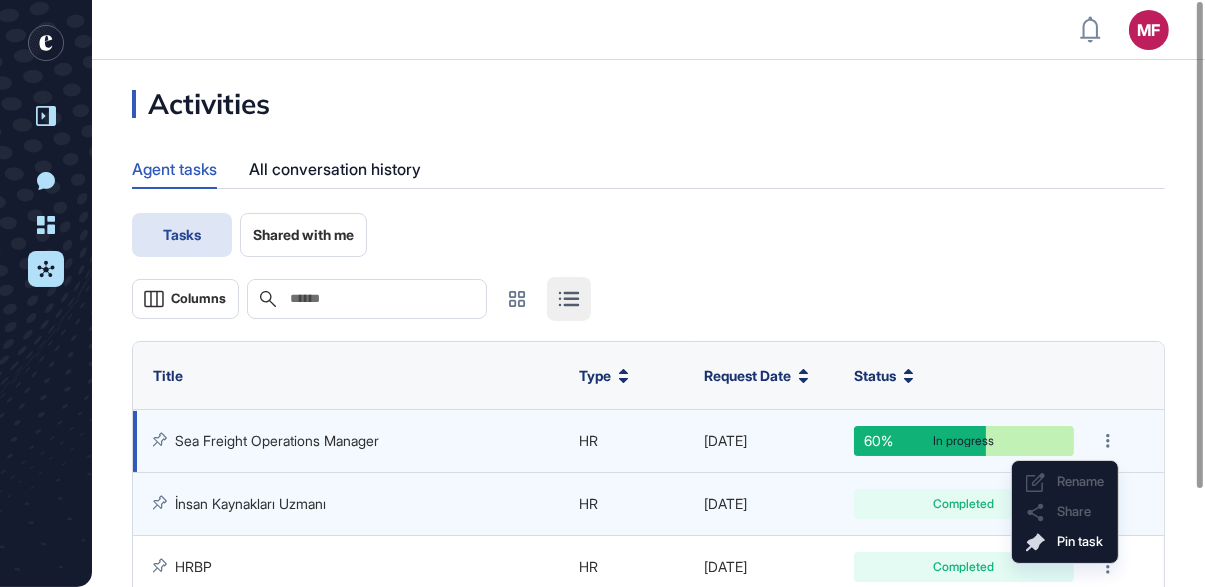 click on "In progress" at bounding box center (964, 441) 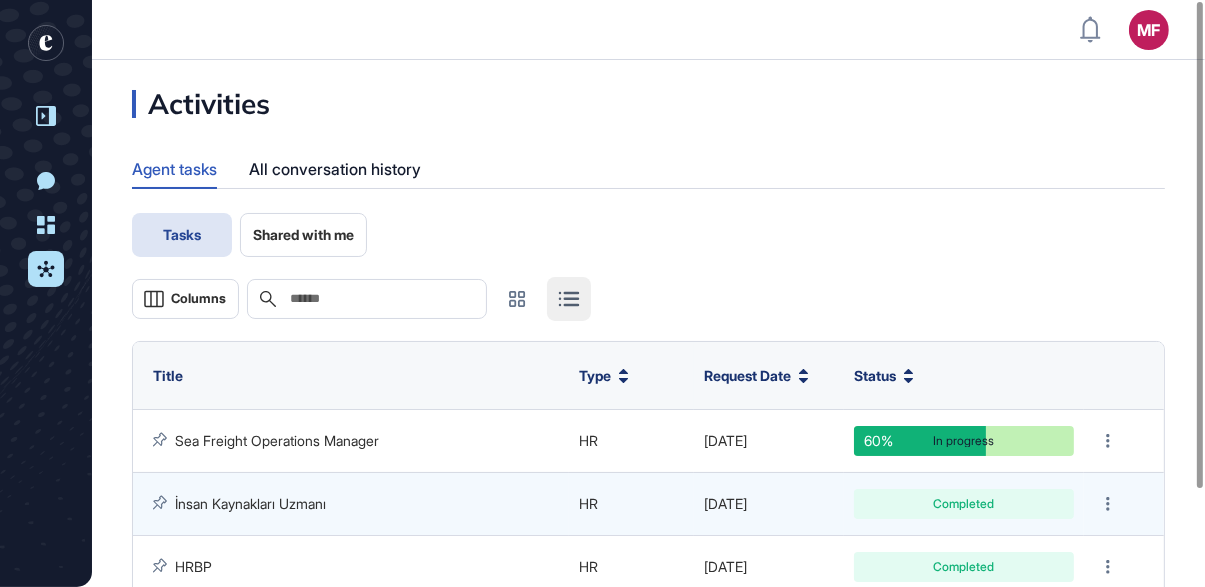 click 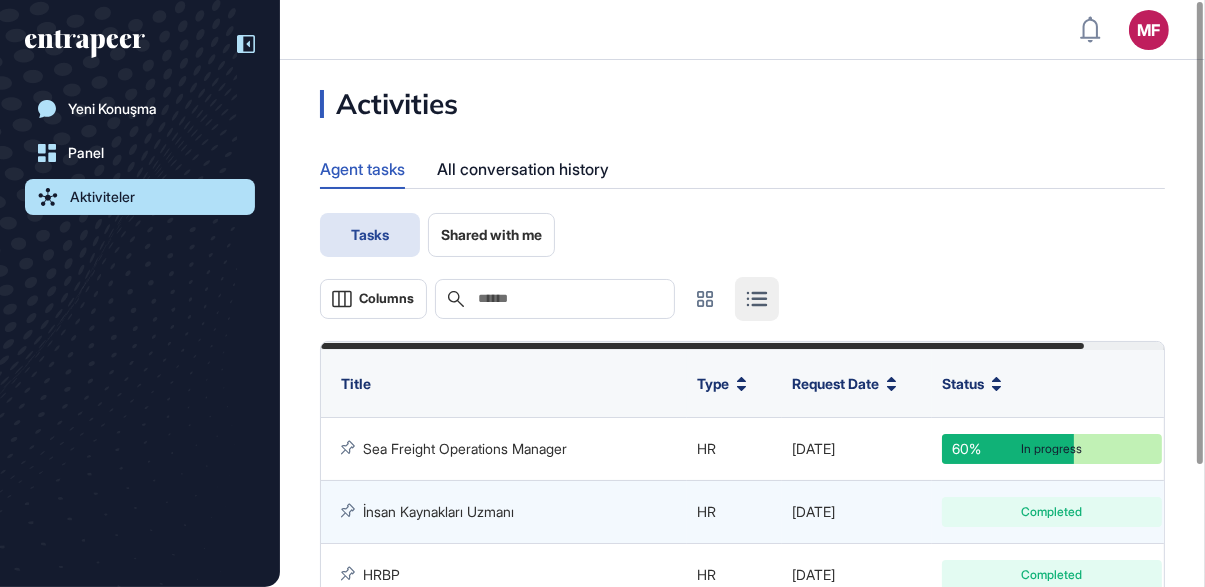 click 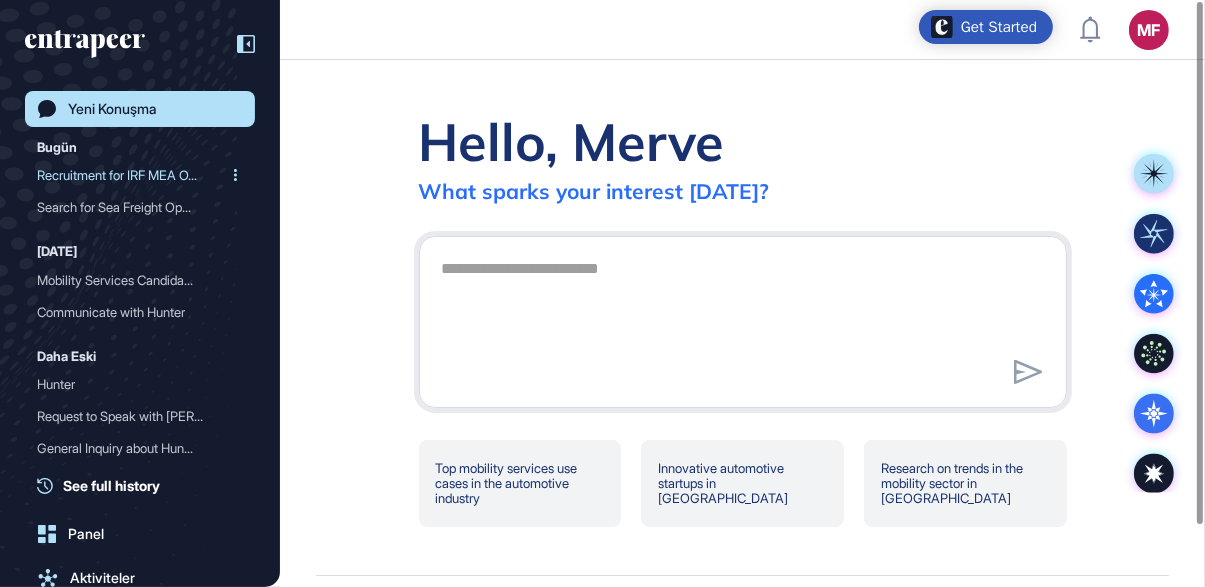 click on "Recruitment for IRF MEA O..." at bounding box center (132, 175) 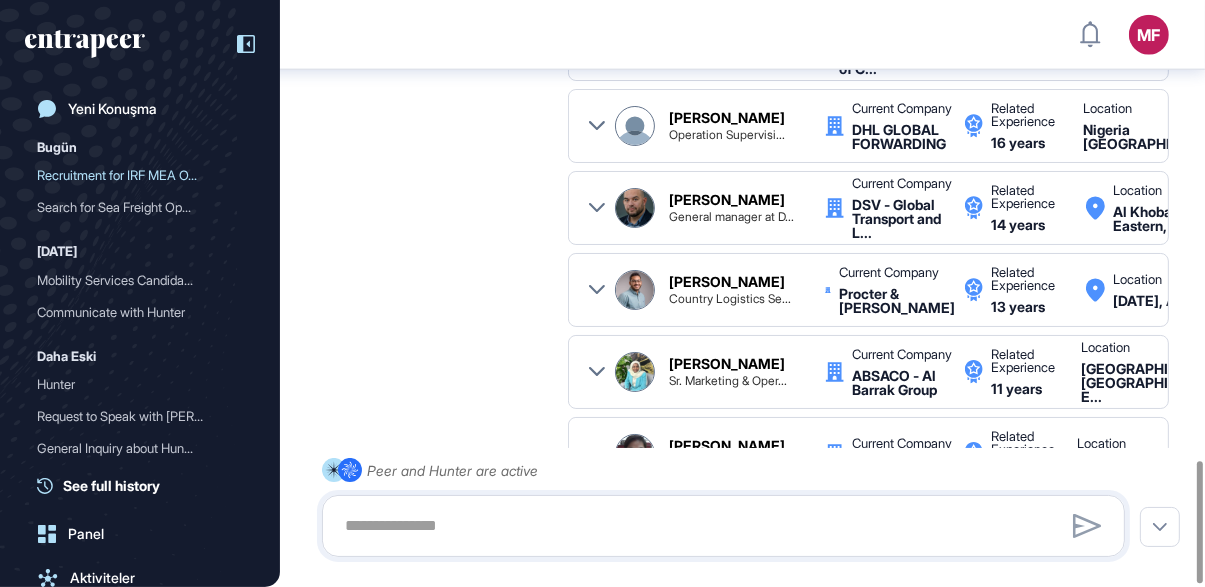 scroll, scrollTop: 2201, scrollLeft: 0, axis: vertical 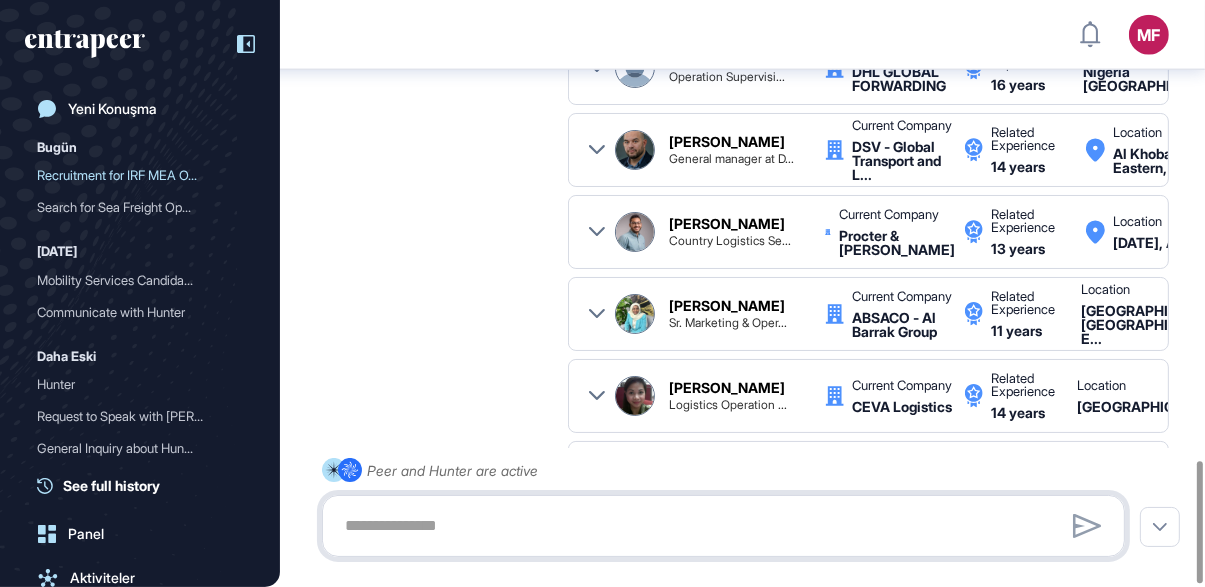 click at bounding box center (723, 526) 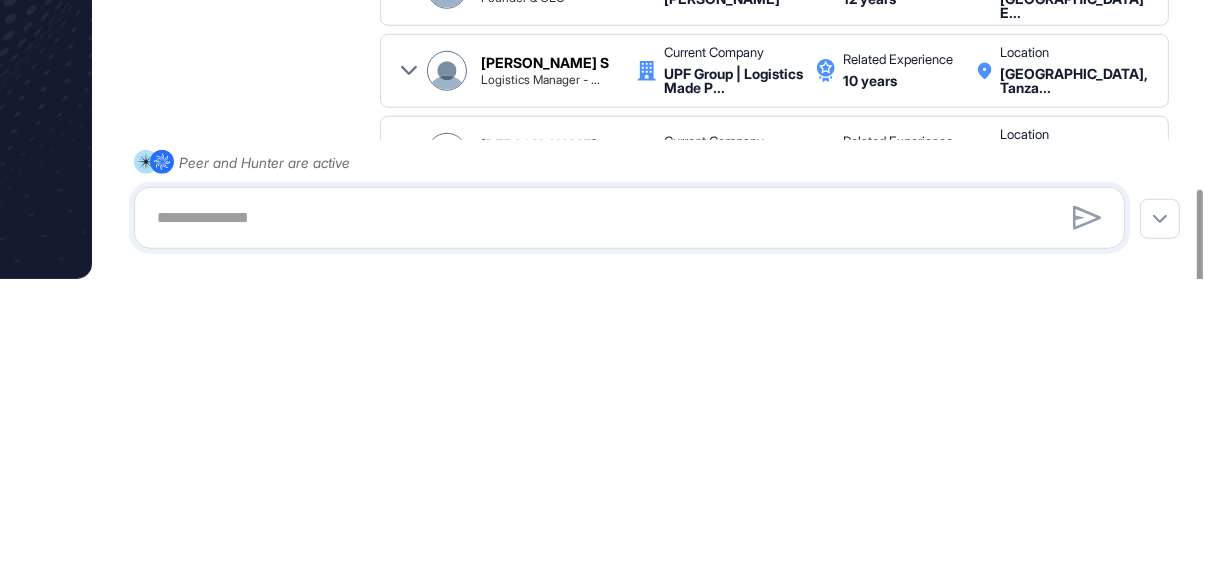 click on ".cls-2{fill:#fff} Hunter Human Resource Manager [DATE] 11:35 I've highlighted a few candidates you might find interesting. If you're happy with the current search criteria and candidate samples, just let me know and I'll go ahead and submit the task. Or, if you'd prefer, we can adjust the criteria together and explore new candidate examples.   Candidates [PERSON_NAME] Managing Director Current Company SAMA AL RAWAN OIL SERVICES C... Related Experience 14 years Location [GEOGRAPHIC_DATA]... Diploma Bachelor’s Degree, Economics, A [GEOGRAPHIC_DATA], [GEOGRAPHIC_DATA] Current Company SAMA AL RAWAN OIL SERVICES CO. Current Position Managing Director Total Experience 14 years Download CV Contact Information LinkedIn [URL][DOMAIN_NAME][PERSON_NAME] Show full bio General Reasoning About Set the goals by drawing on a rough page and then go for it  AI Match Summary Strengths Holds a Bachelor's Degree from the [GEOGRAPHIC_DATA], [GEOGRAPHIC_DATA]. Weaknesses drawing director About" at bounding box center [648, 31] 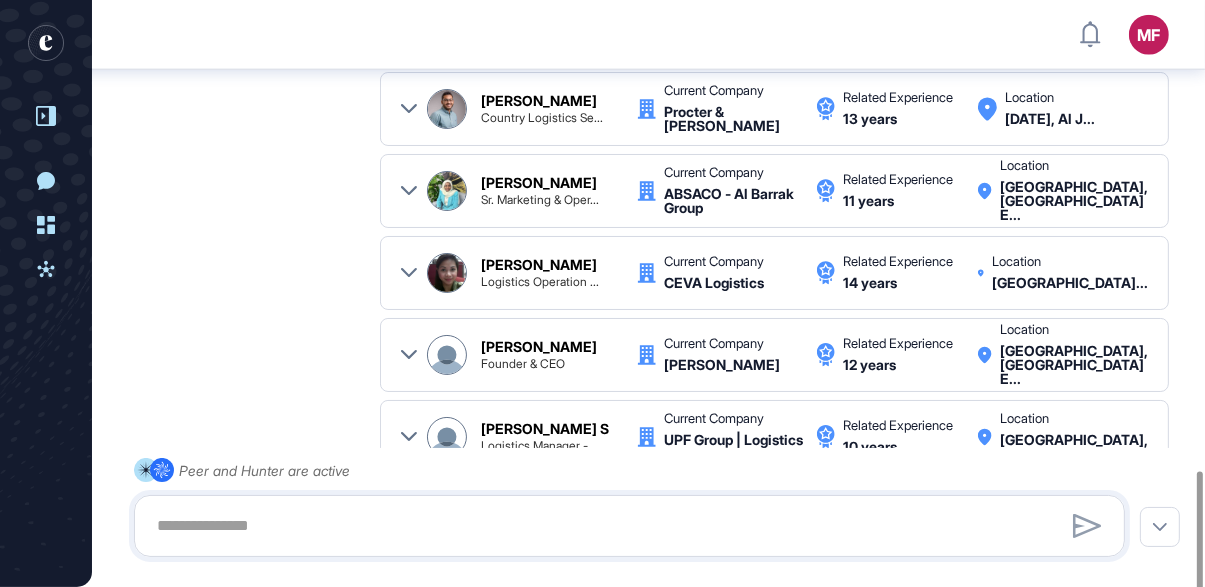 scroll, scrollTop: 2025, scrollLeft: 0, axis: vertical 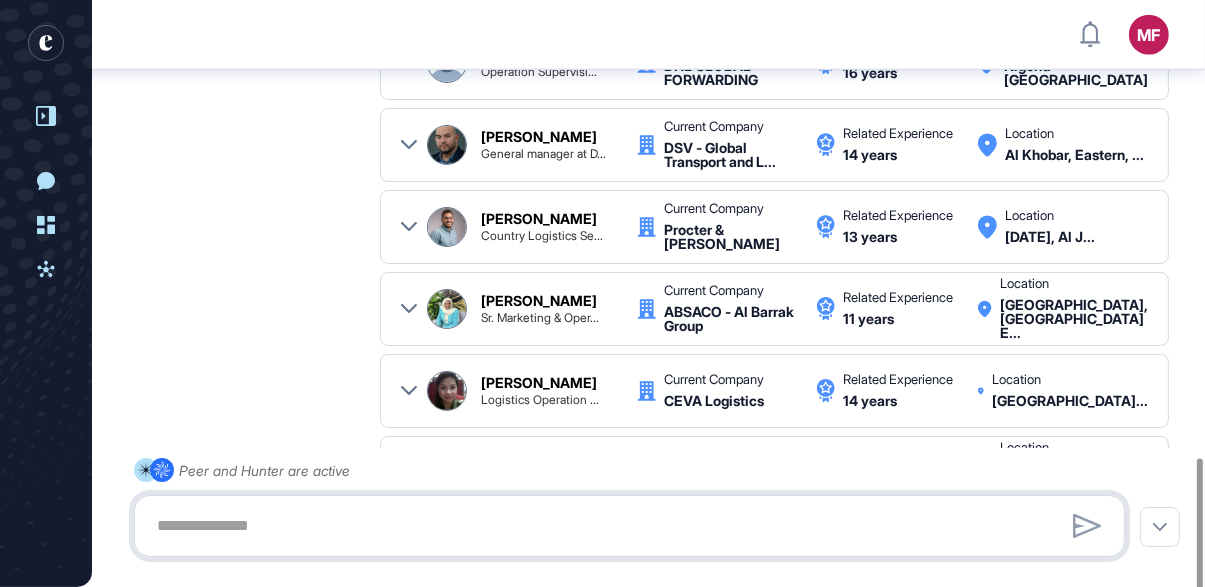 click at bounding box center [629, 526] 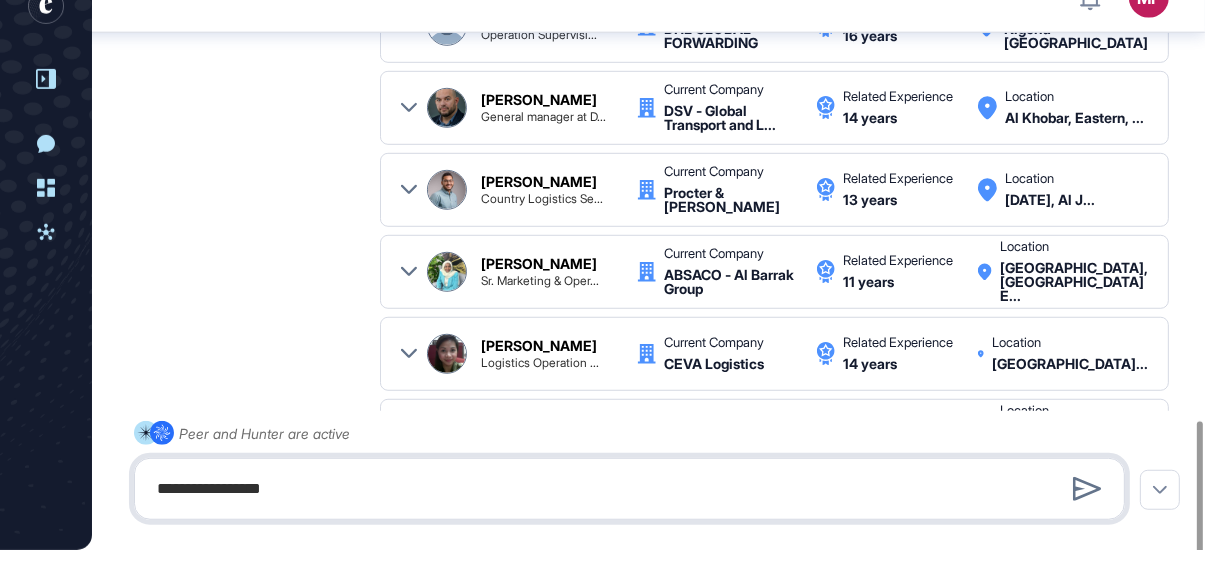type on "**********" 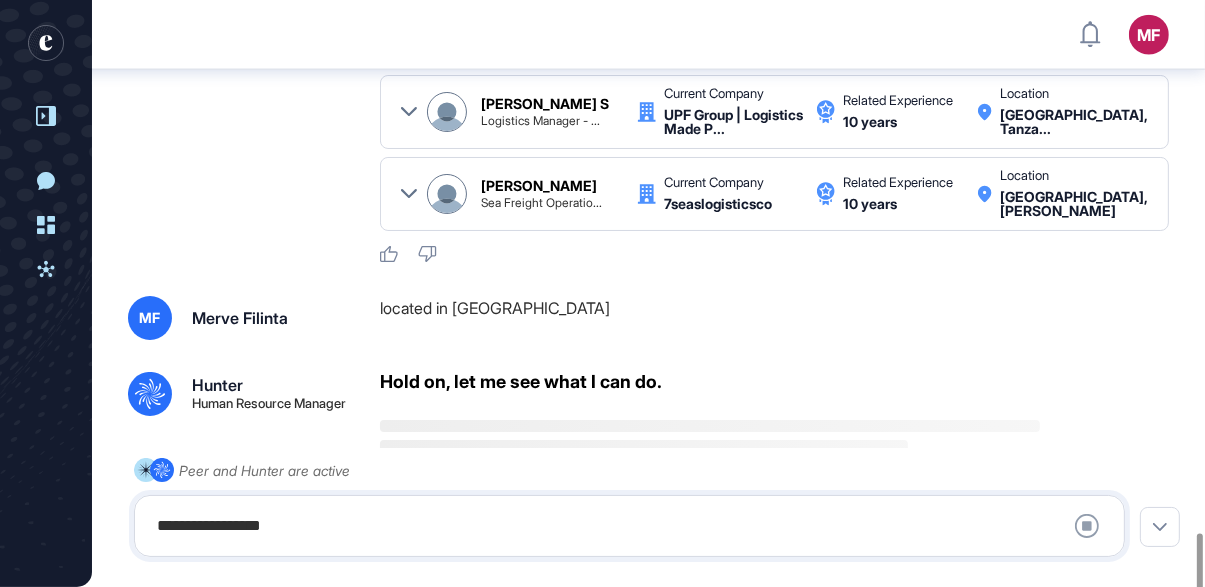 scroll, scrollTop: 2532, scrollLeft: 0, axis: vertical 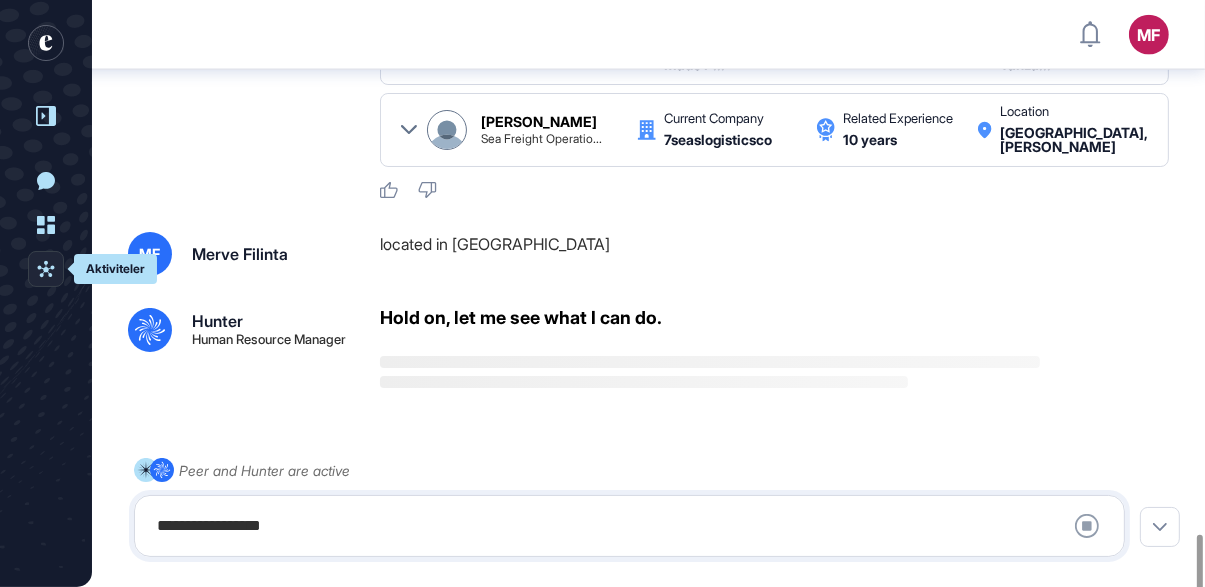 click 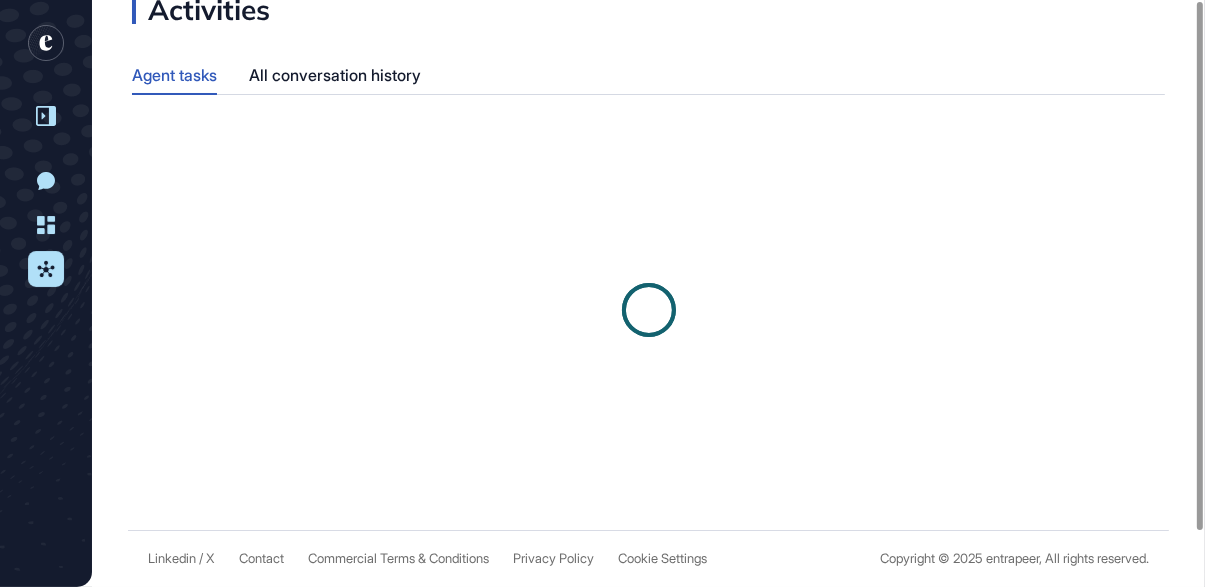 scroll, scrollTop: 0, scrollLeft: 0, axis: both 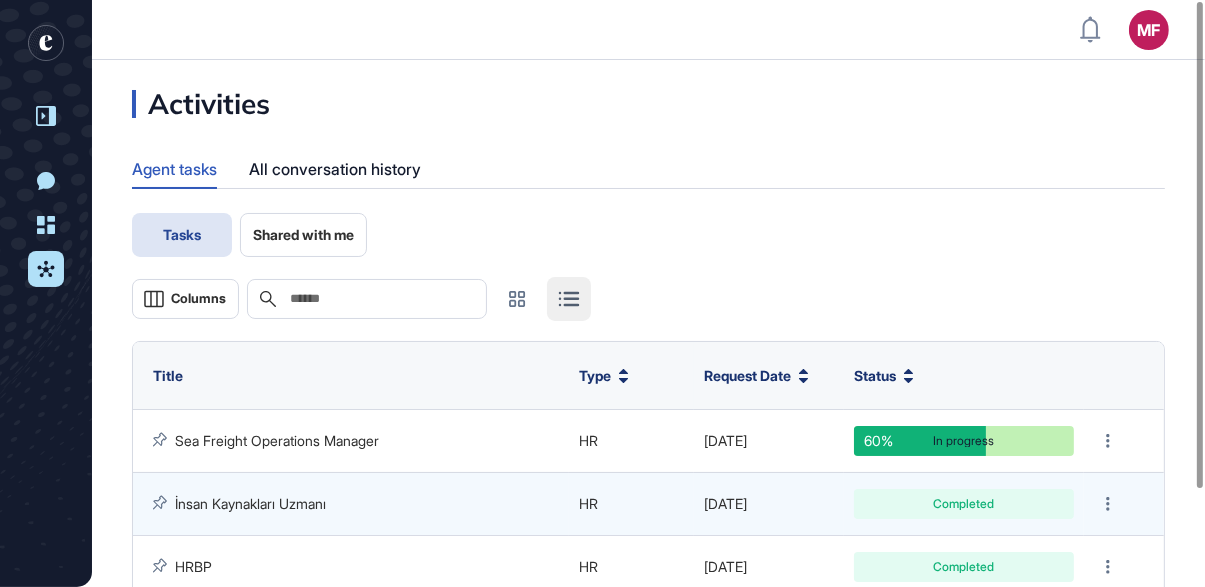 click at bounding box center (46, 116) 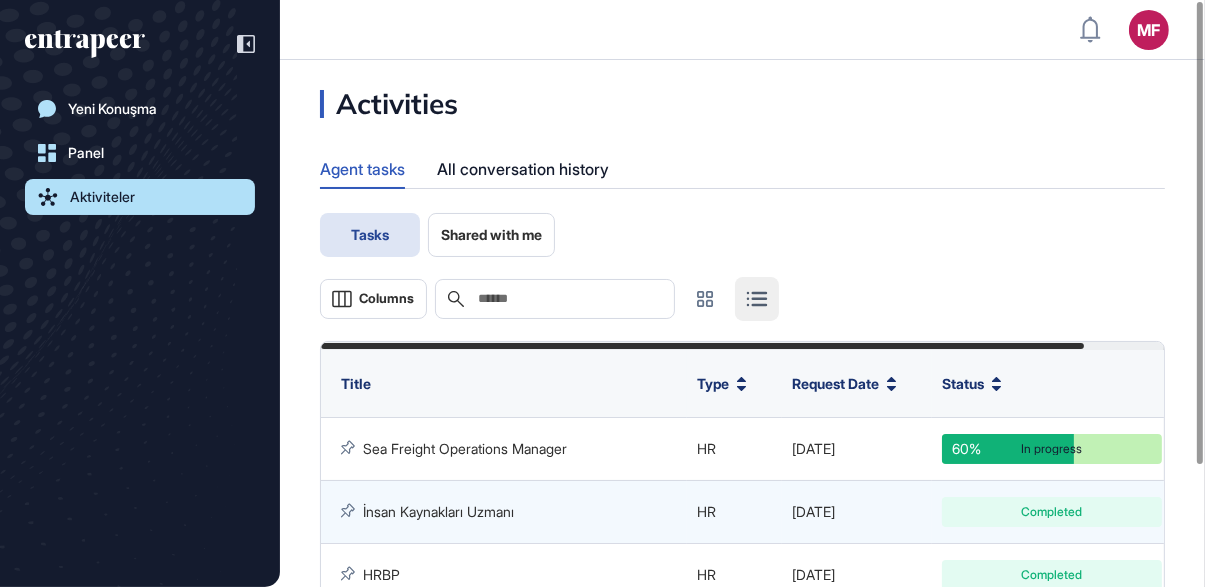 click 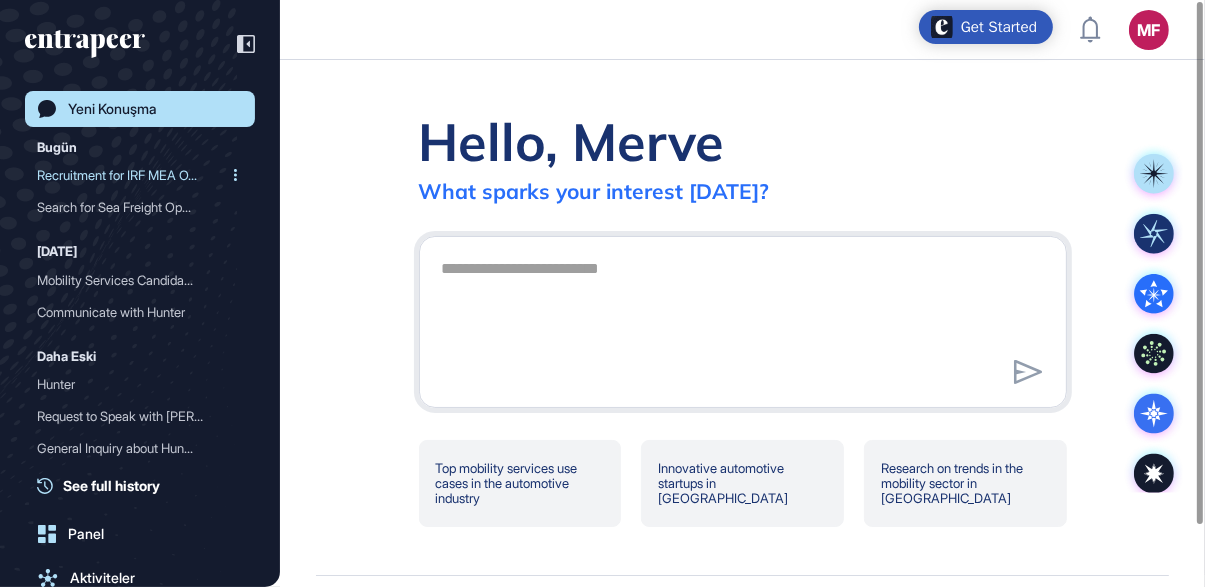 click on "Recruitment for IRF MEA O..." at bounding box center (132, 175) 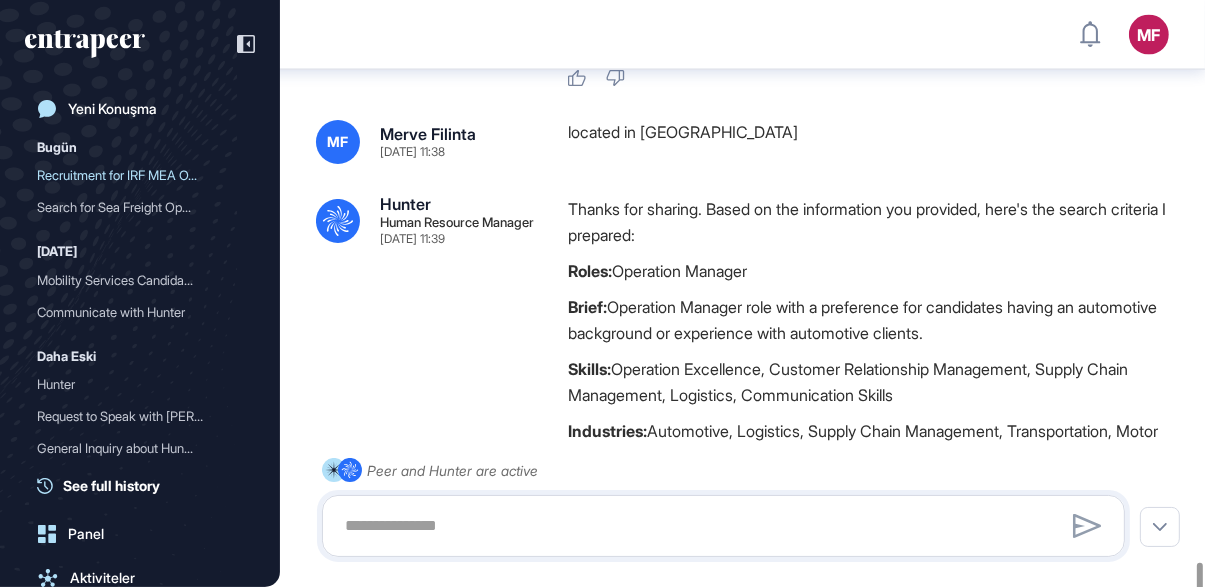 scroll, scrollTop: 3293, scrollLeft: 0, axis: vertical 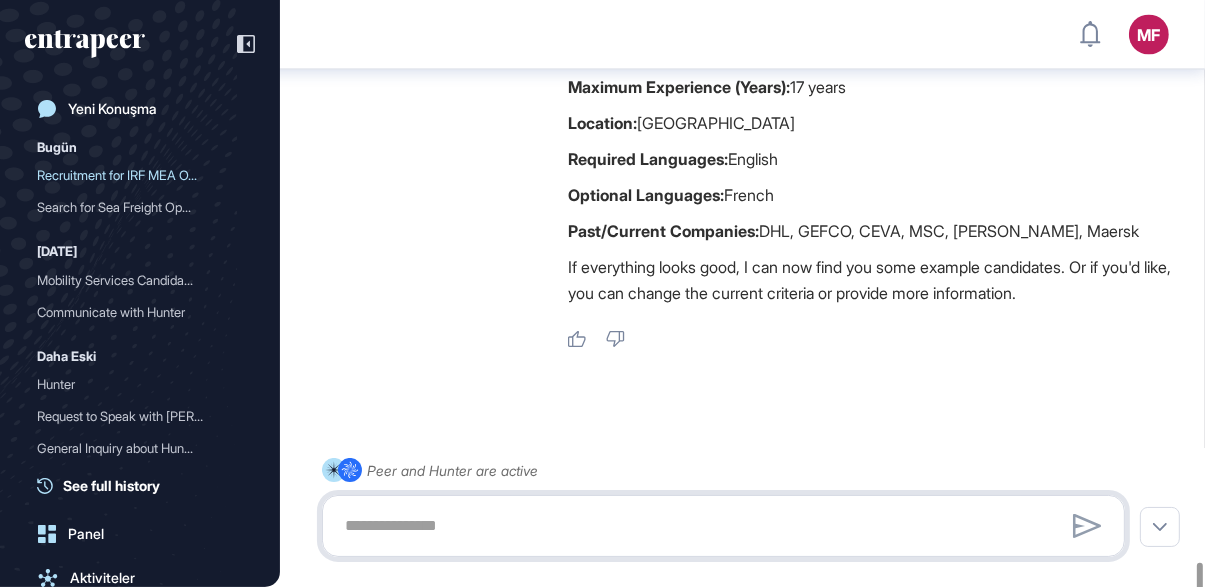 click at bounding box center (723, 526) 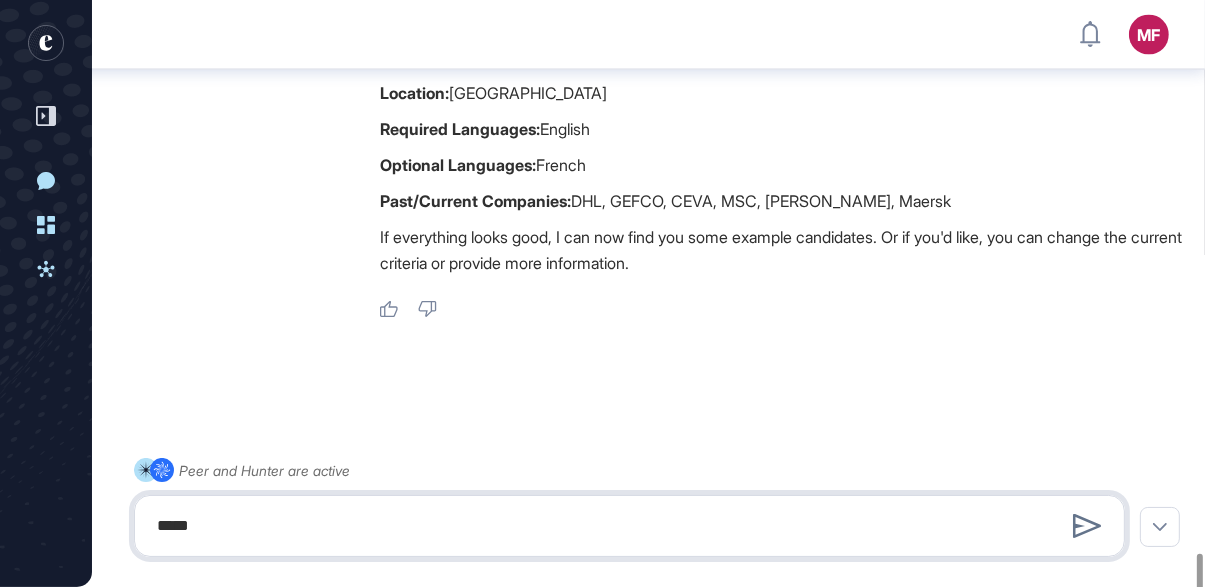 scroll, scrollTop: 2998, scrollLeft: 0, axis: vertical 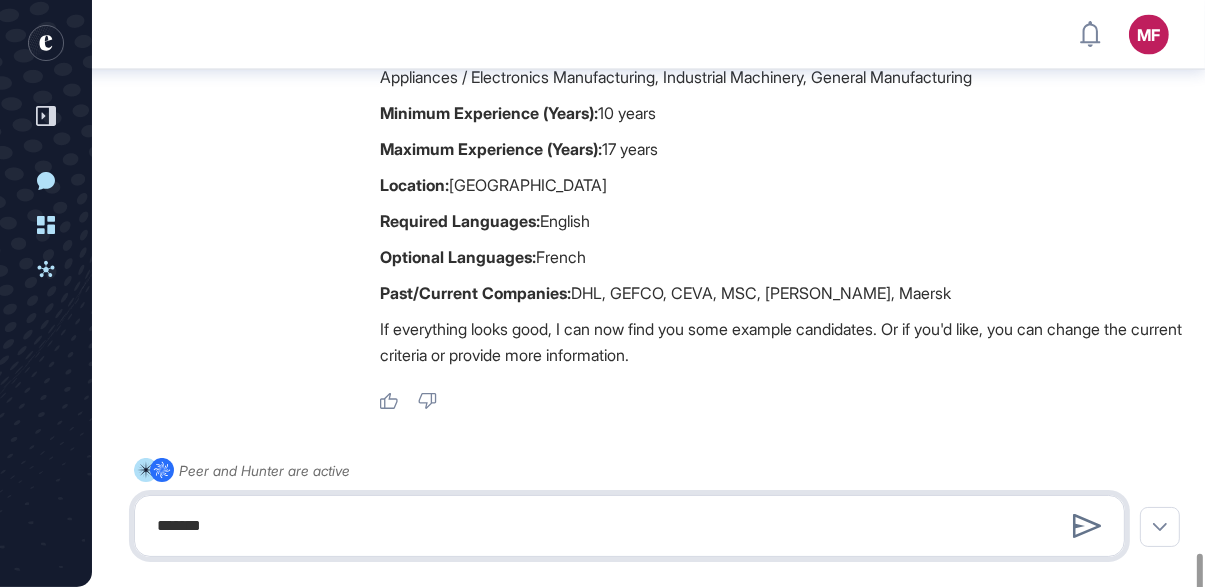 type on "*******" 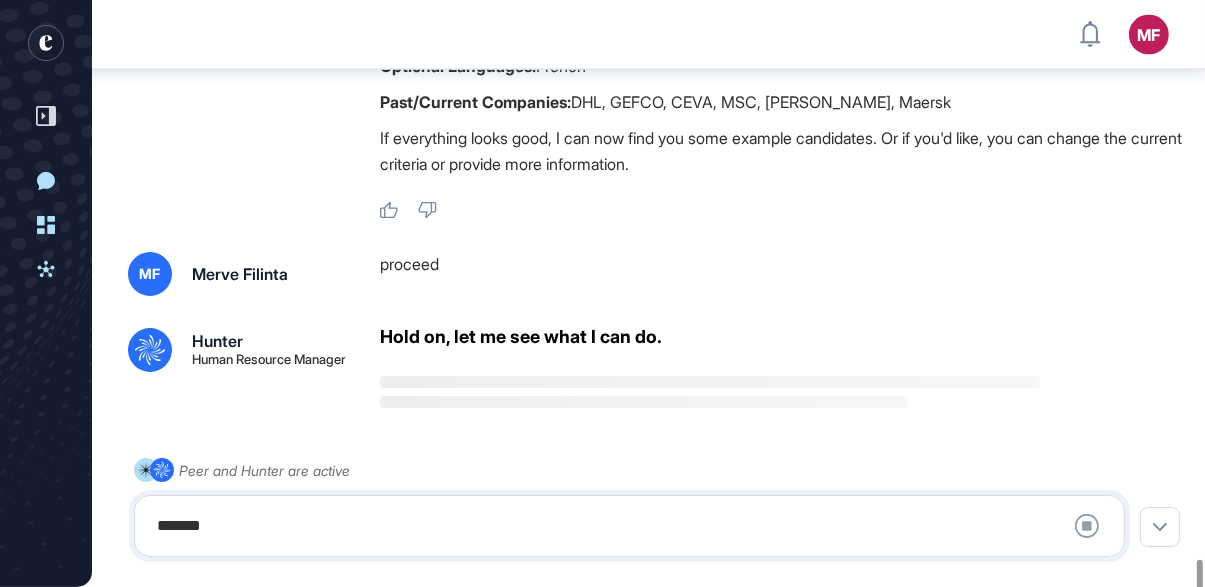 scroll, scrollTop: 3210, scrollLeft: 0, axis: vertical 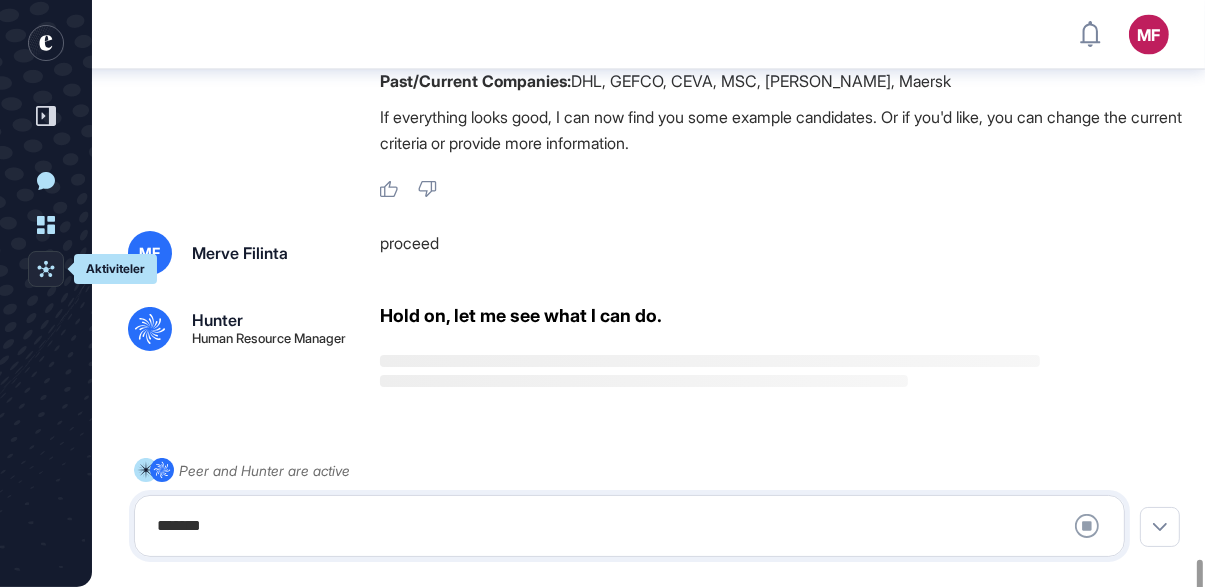 click 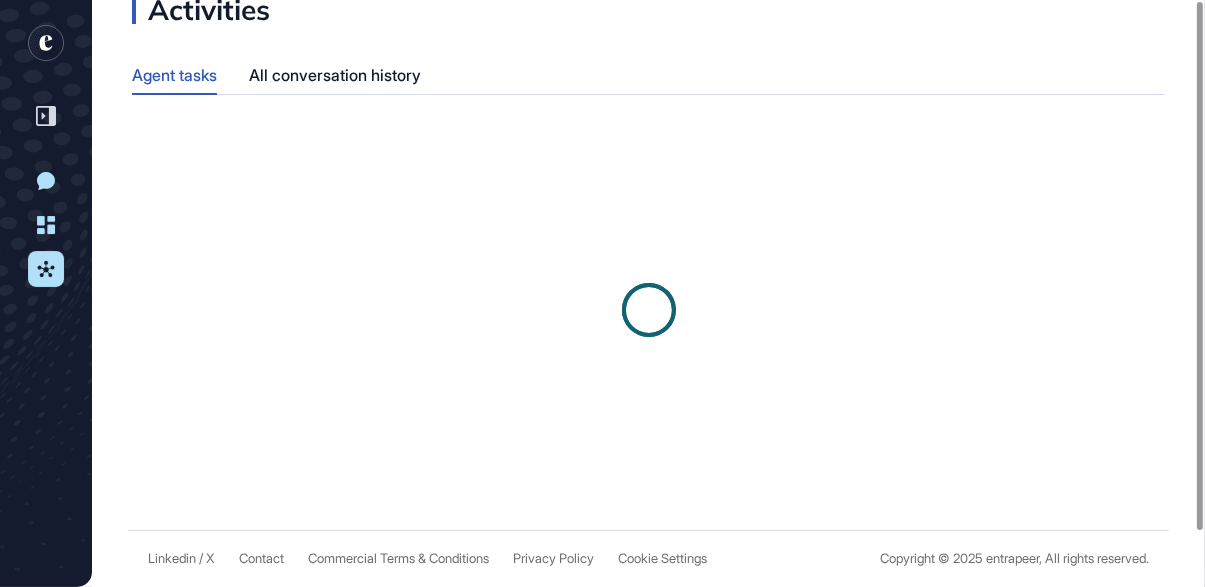 scroll, scrollTop: 0, scrollLeft: 0, axis: both 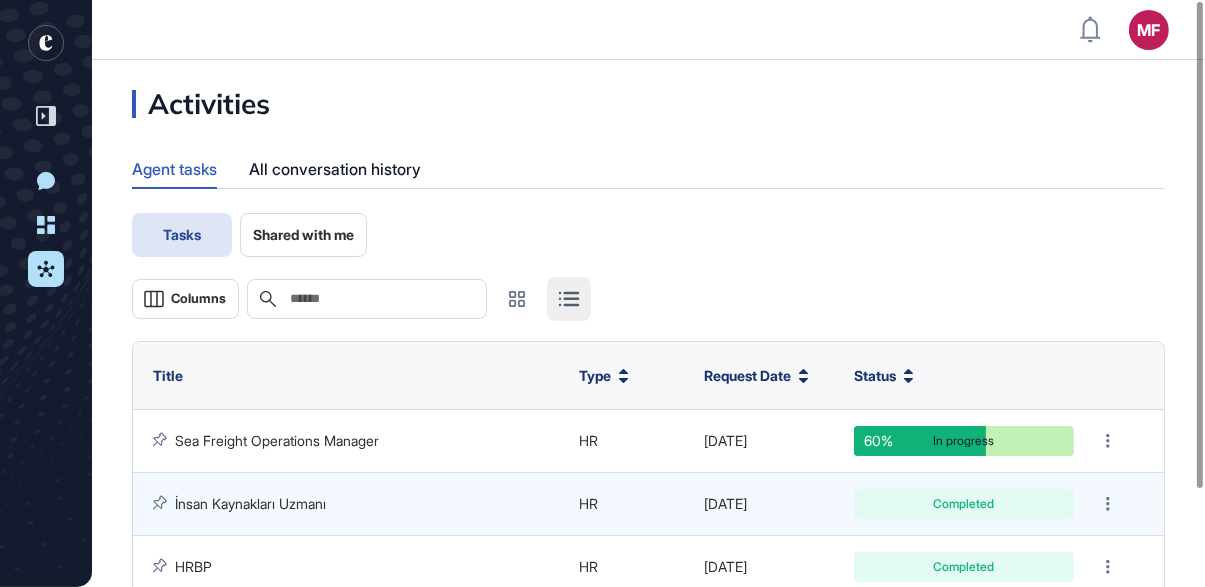 click 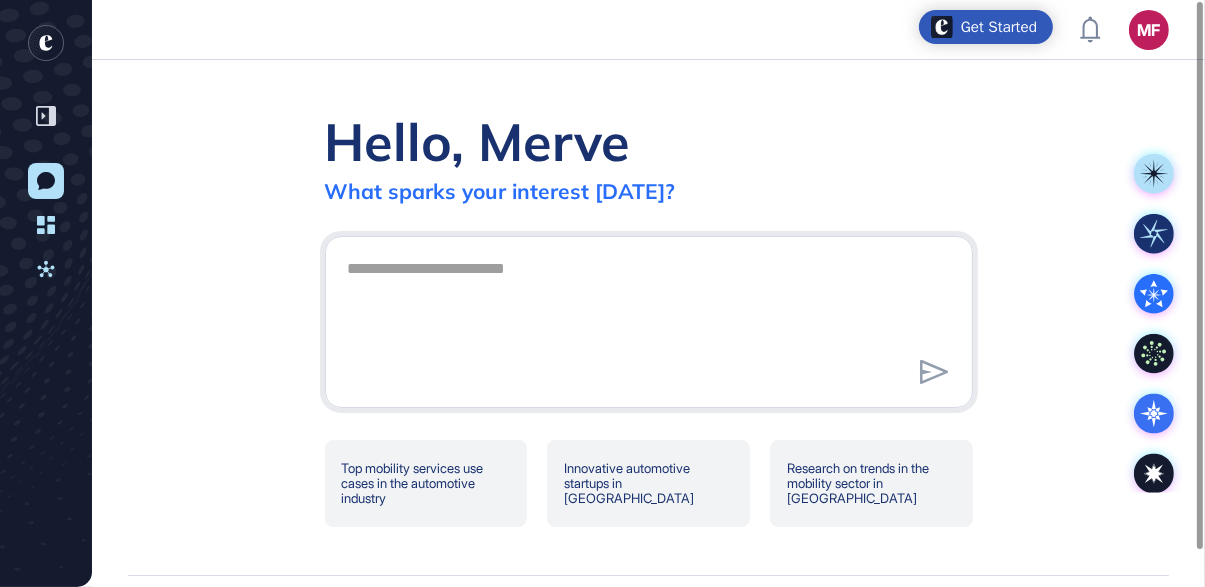 click 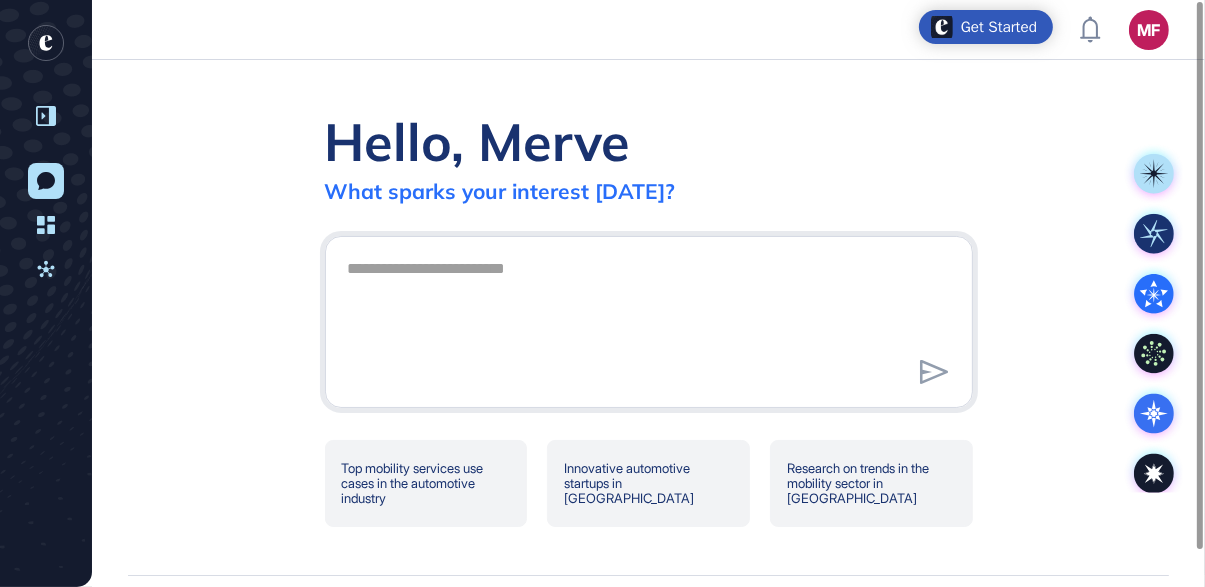 click 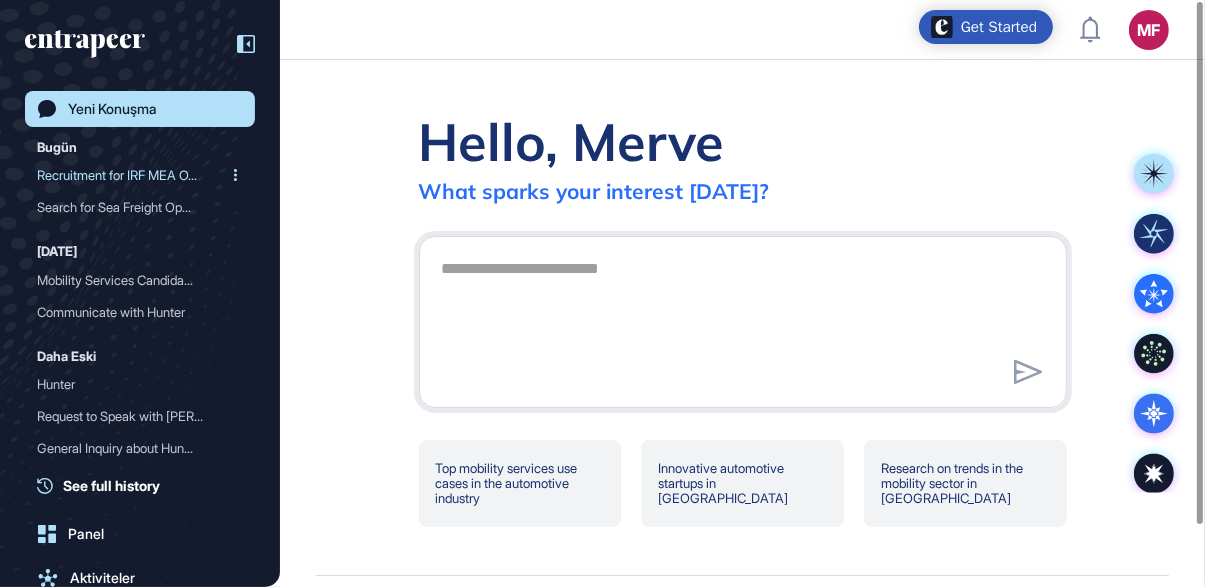 click on "Recruitment for IRF MEA O..." at bounding box center (132, 175) 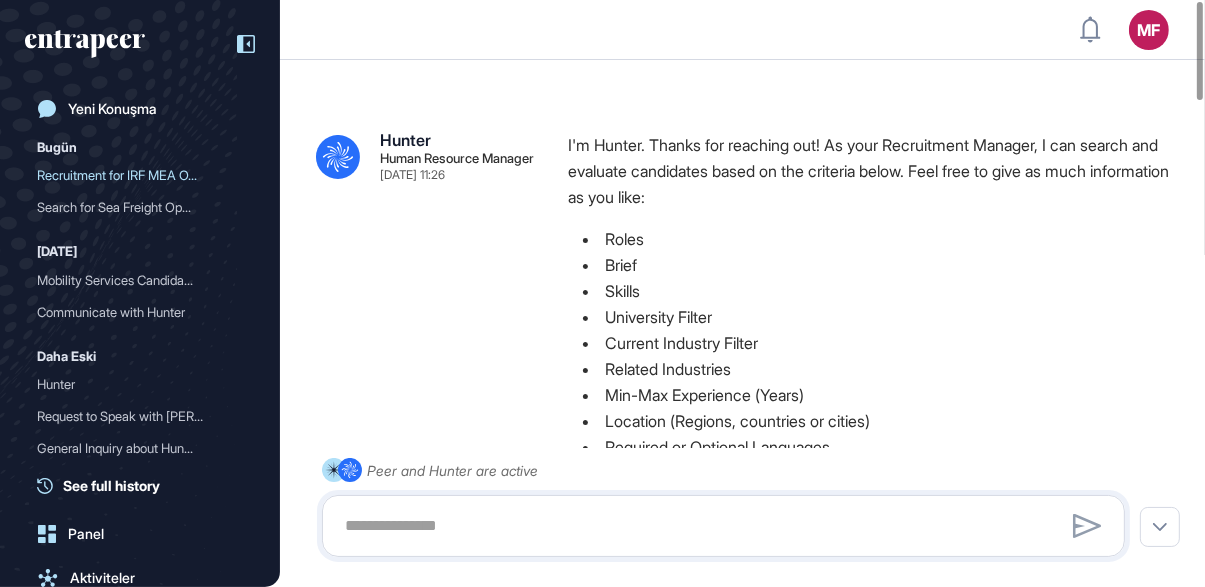 click on "University Filter" at bounding box center [876, 317] 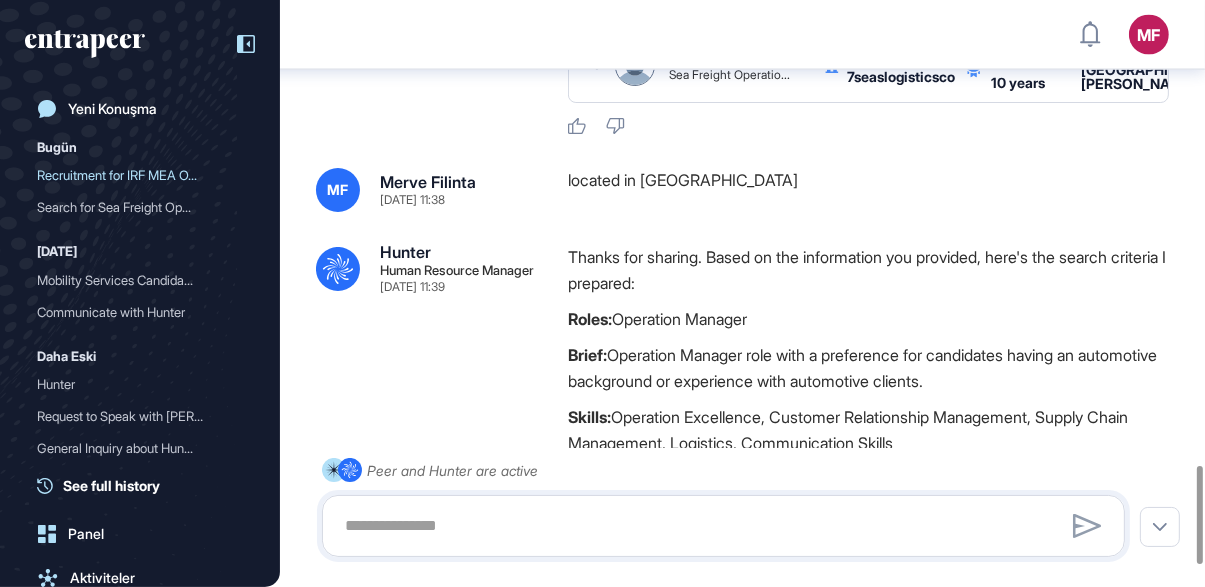scroll, scrollTop: 3369, scrollLeft: 0, axis: vertical 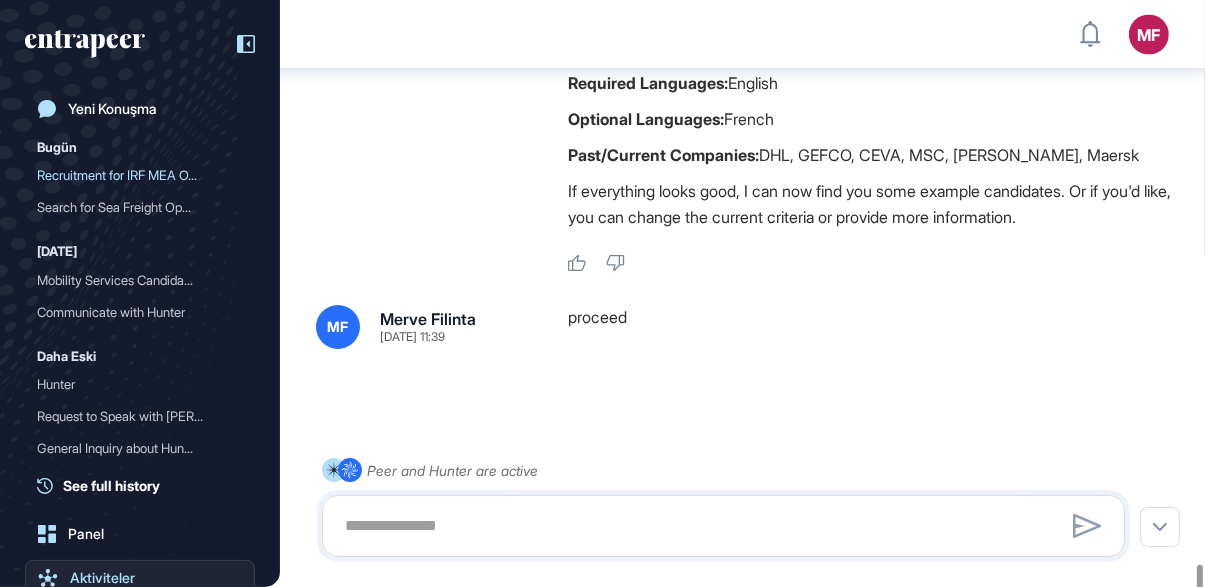 click on "Aktiviteler" at bounding box center (102, 578) 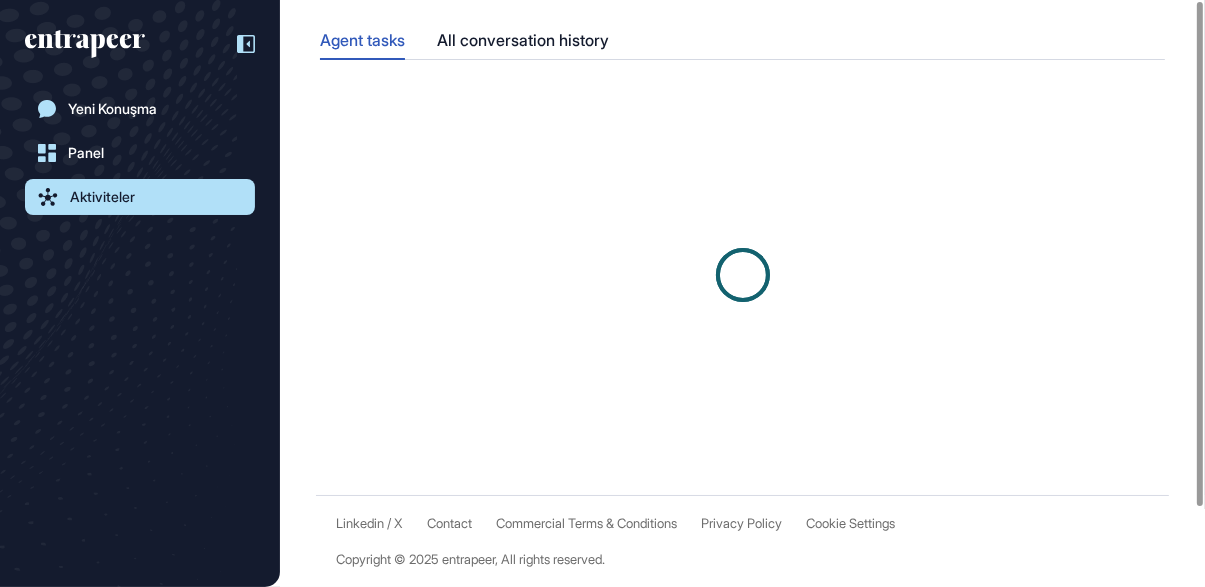 scroll, scrollTop: 0, scrollLeft: 0, axis: both 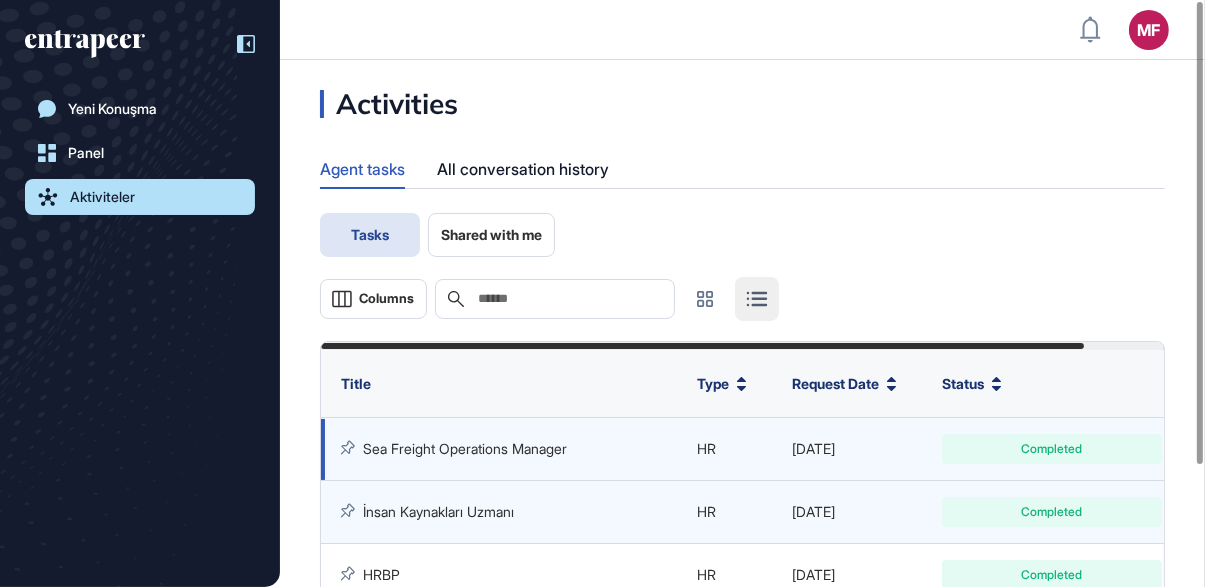 click on "Sea Freight Operations Manager" at bounding box center (465, 448) 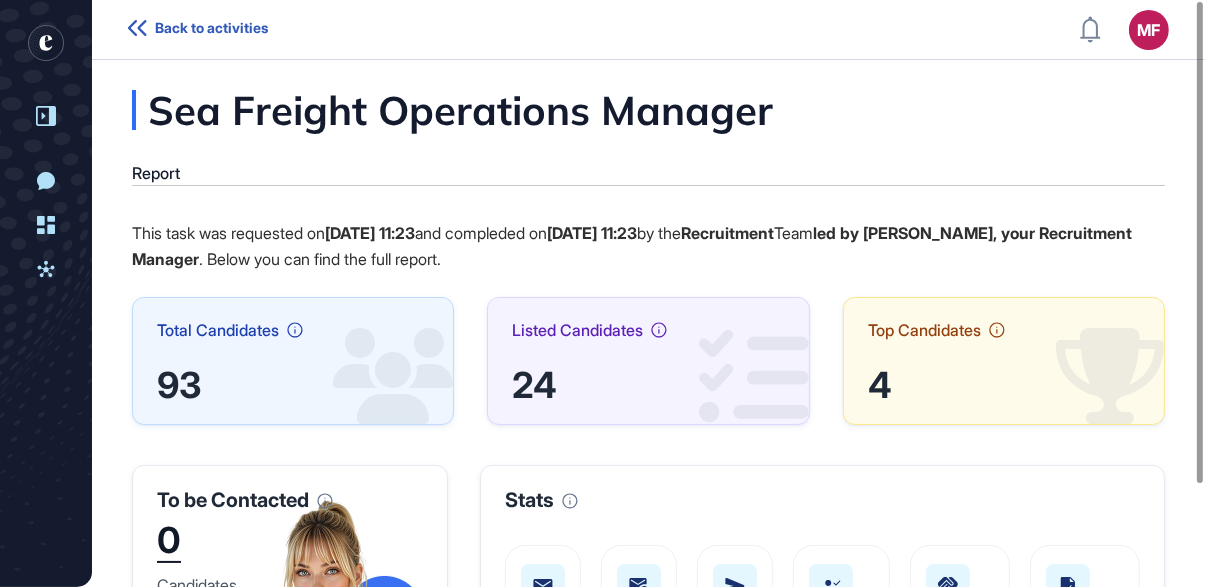 click 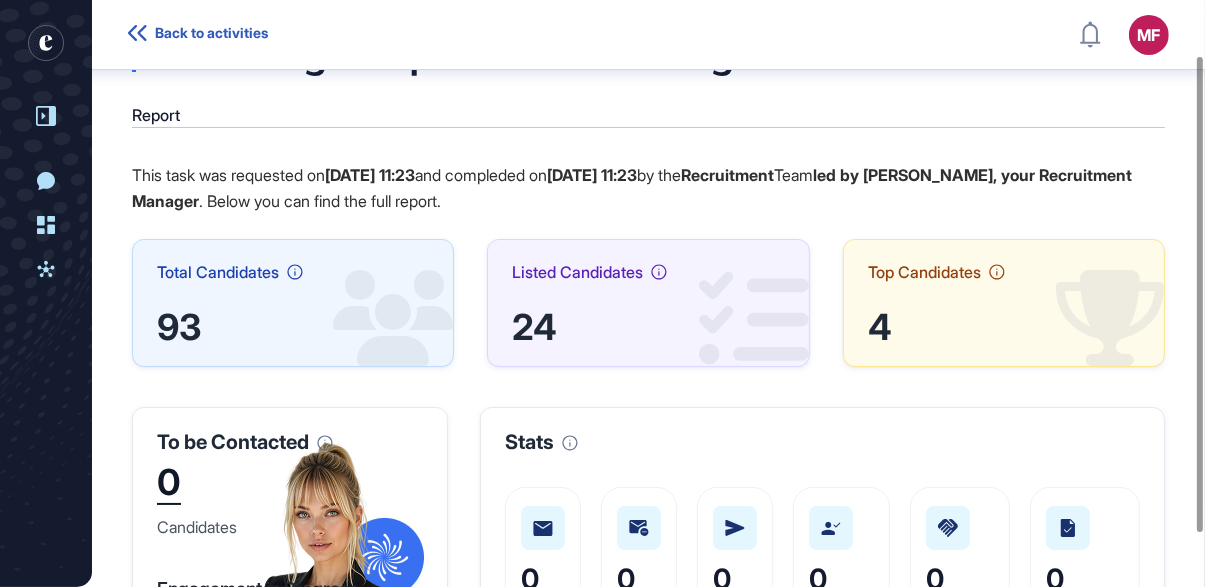 scroll, scrollTop: 68, scrollLeft: 0, axis: vertical 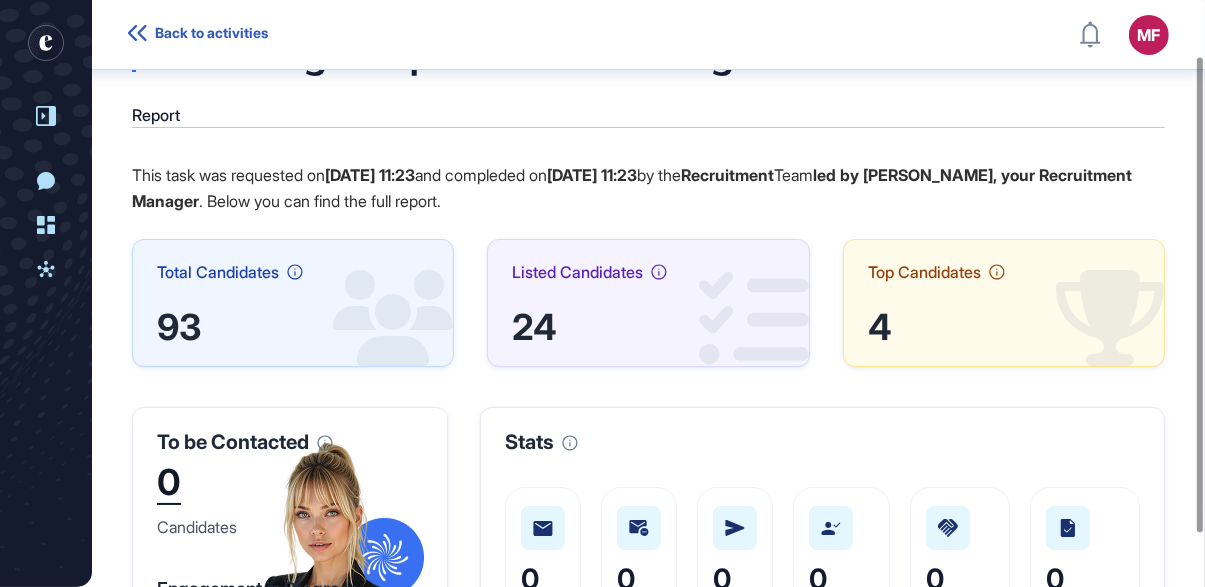 click on "Listed Candidates 24" 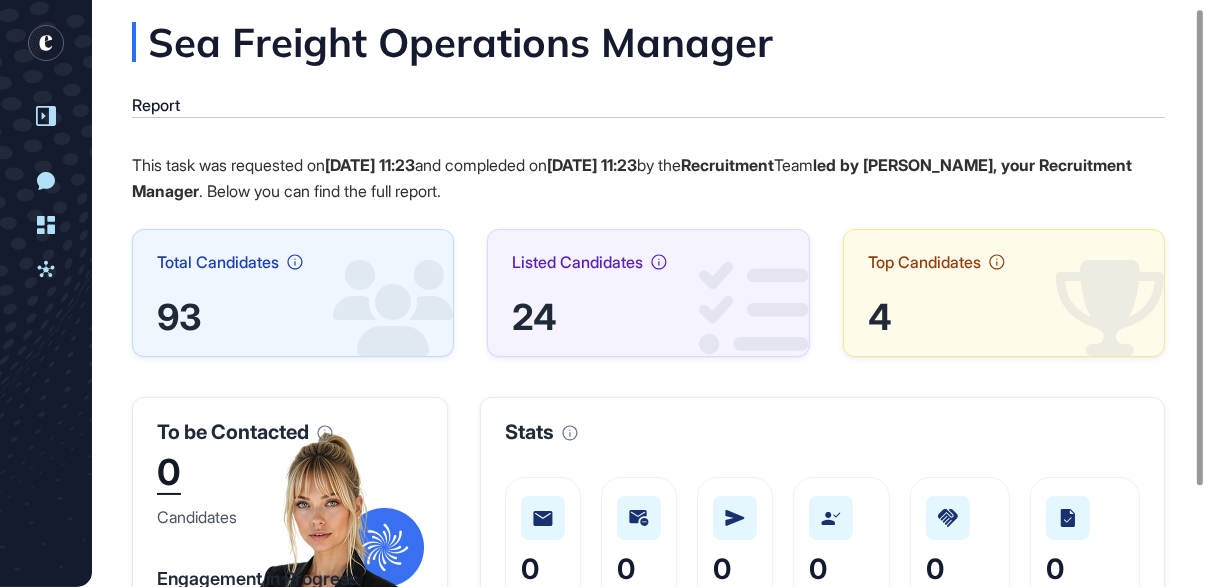 scroll, scrollTop: 0, scrollLeft: 0, axis: both 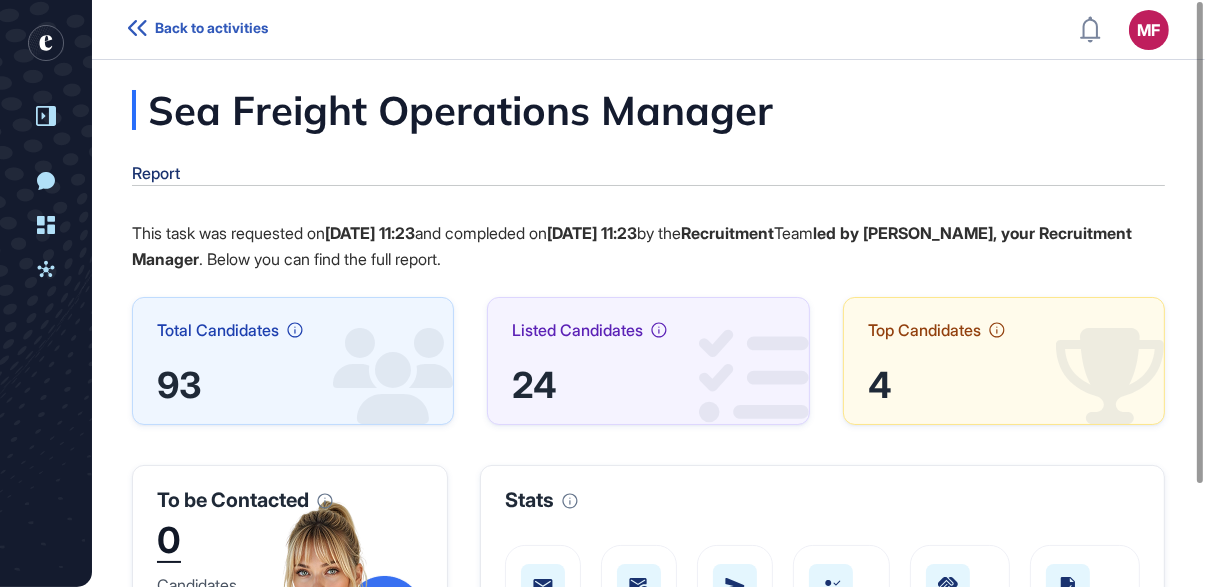 click on "Report" at bounding box center [156, 173] 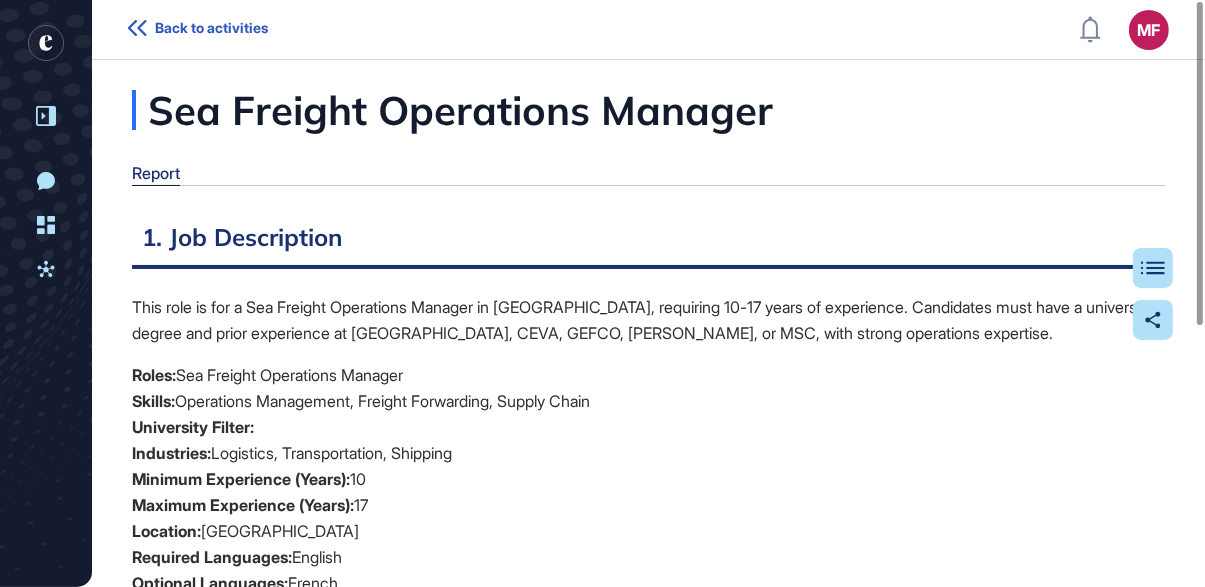scroll, scrollTop: 8, scrollLeft: 0, axis: vertical 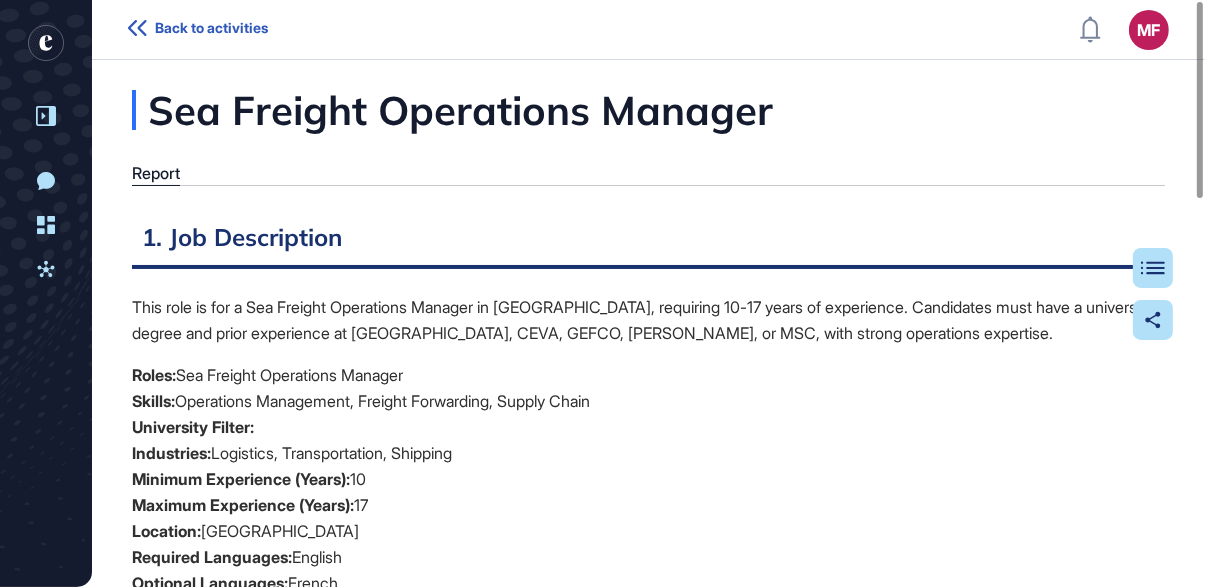 click on "Roles:  Sea Freight Operations Manager   Skills:  Operations Management, Freight Forwarding, Supply Chain   University Filter:   Industries:  Logistics, Transportation, Shipping   Minimum Experience (Years):  10   Maximum Experience (Years):  17   Location:  [GEOGRAPHIC_DATA]   Required Languages:  English   Optional Languages:  French   Past/Current Companies:  DHL, CEVA, GEFCO, [PERSON_NAME], MSC   Current Company Filter:   Current Industry Filter:   Excluded Companies:" at bounding box center (648, 531) 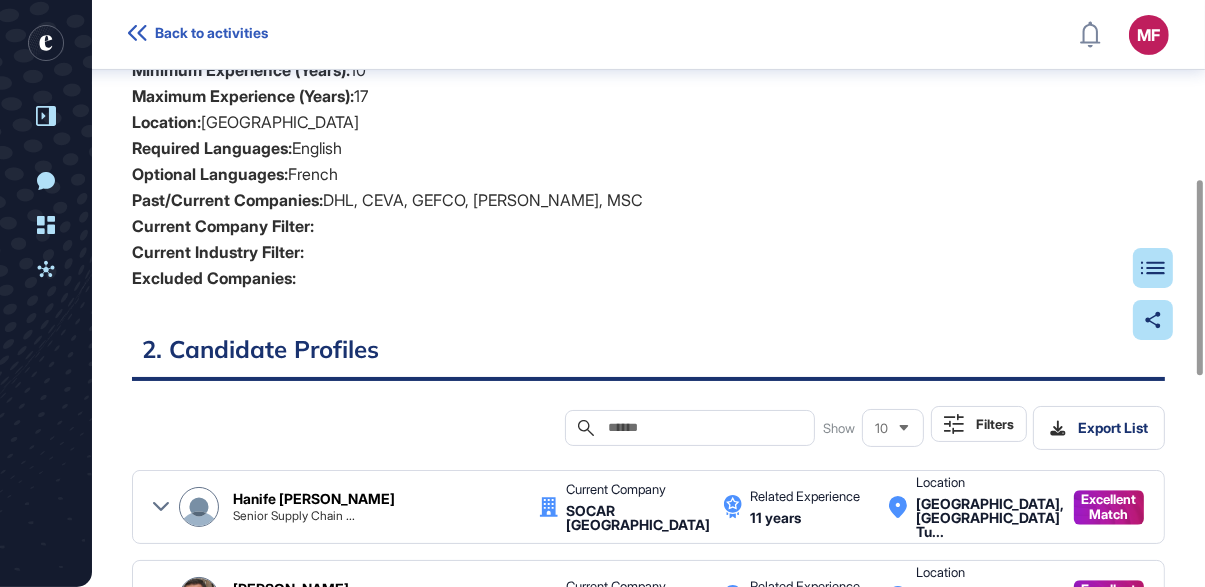 scroll, scrollTop: 536, scrollLeft: 0, axis: vertical 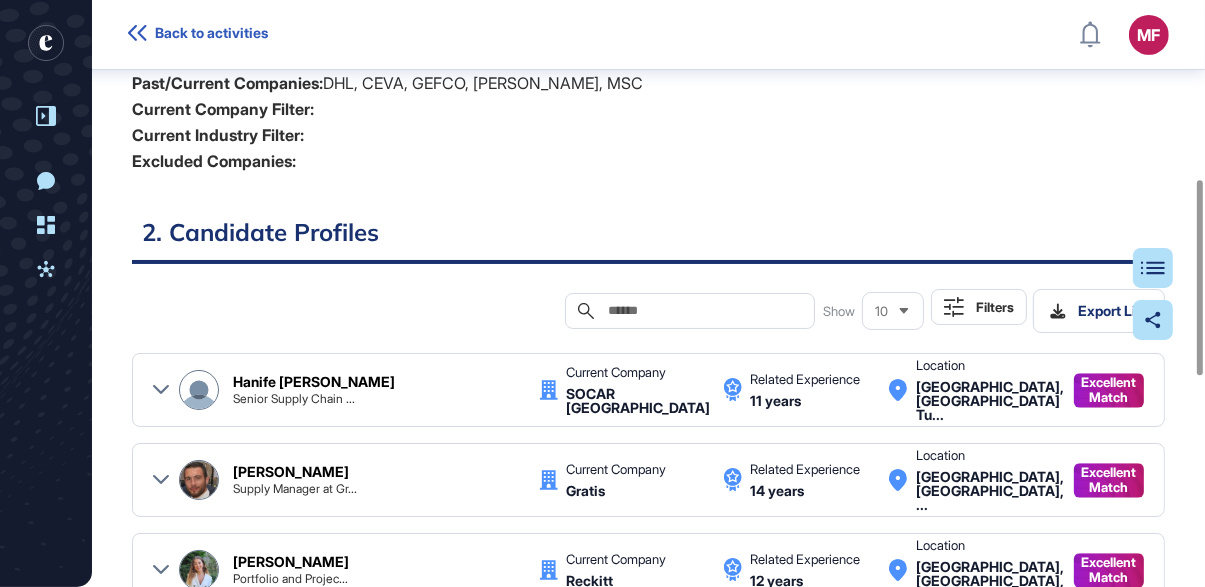 click 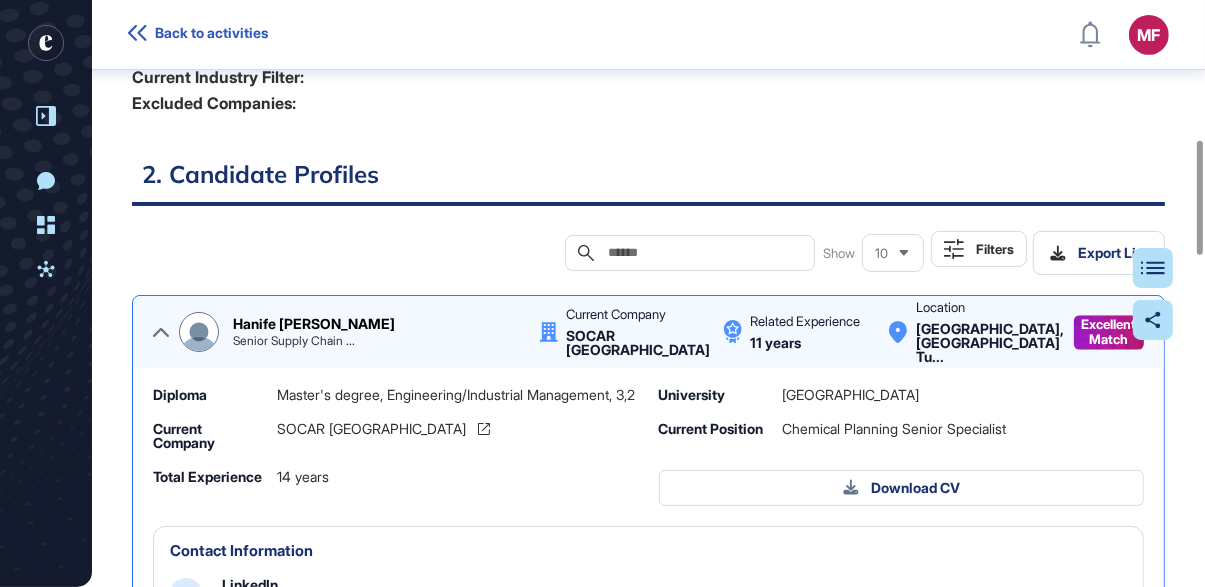 scroll, scrollTop: 712, scrollLeft: 0, axis: vertical 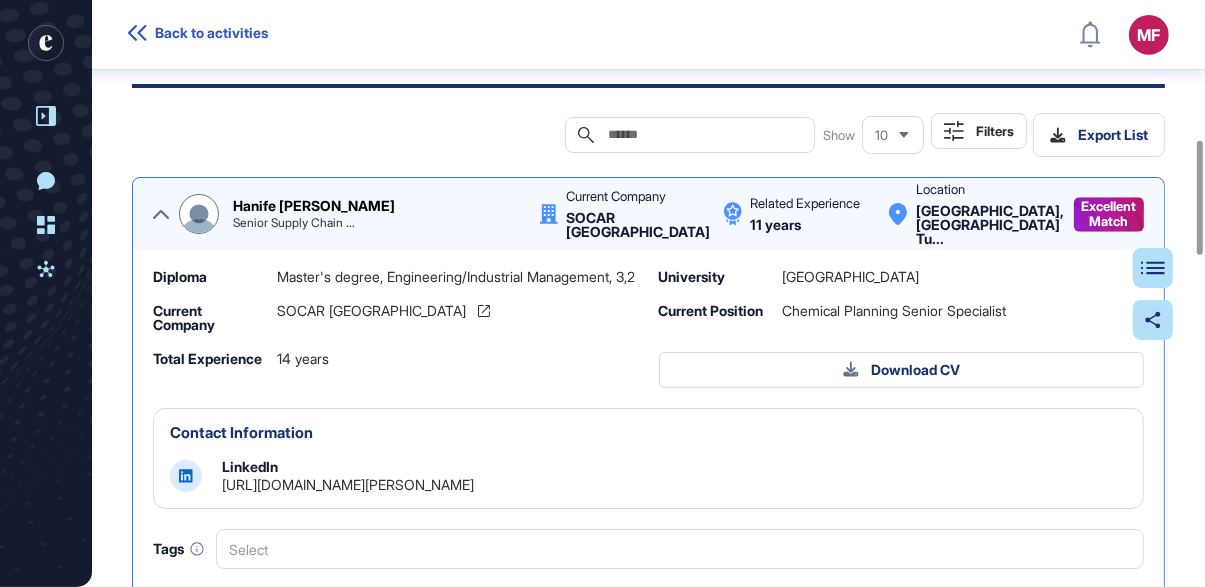 click on "Hanife [PERSON_NAME]" at bounding box center (314, 206) 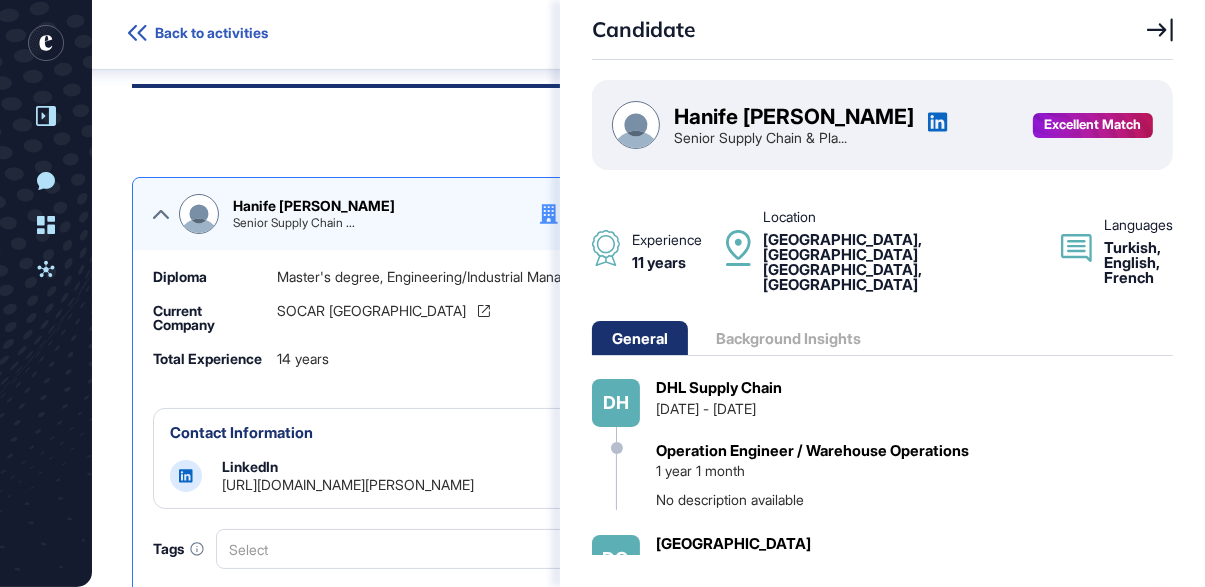 scroll, scrollTop: 963, scrollLeft: 0, axis: vertical 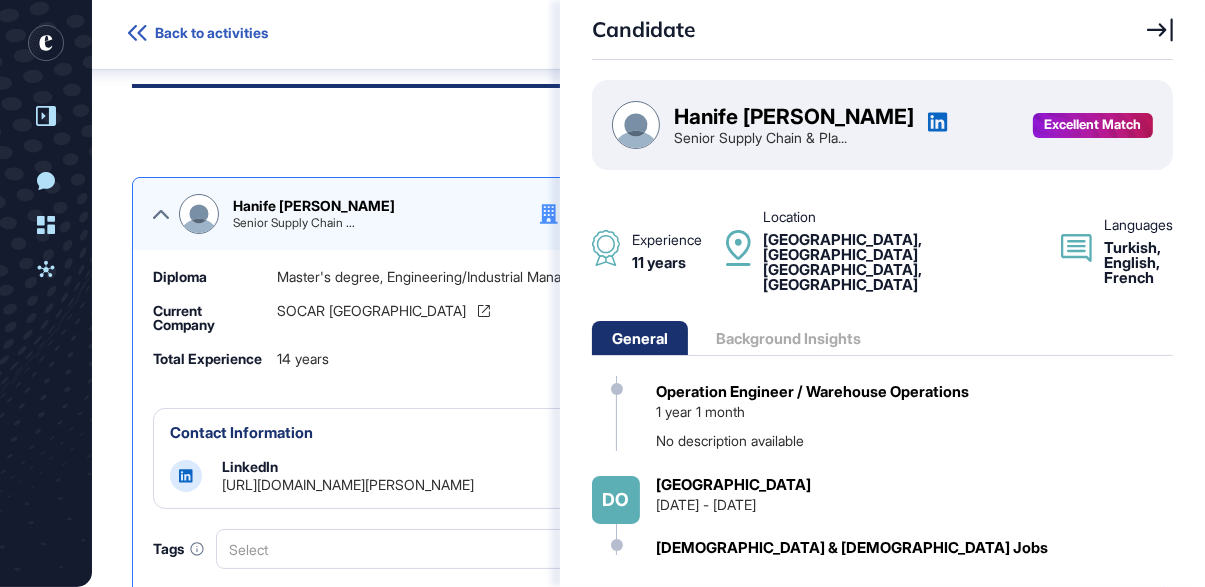 click 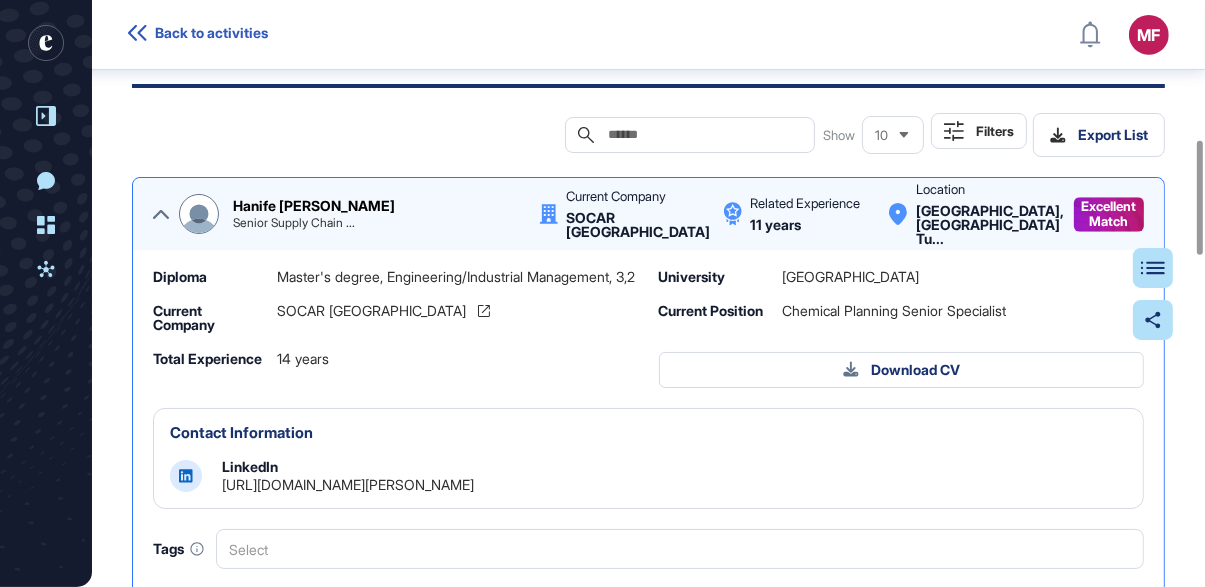 click 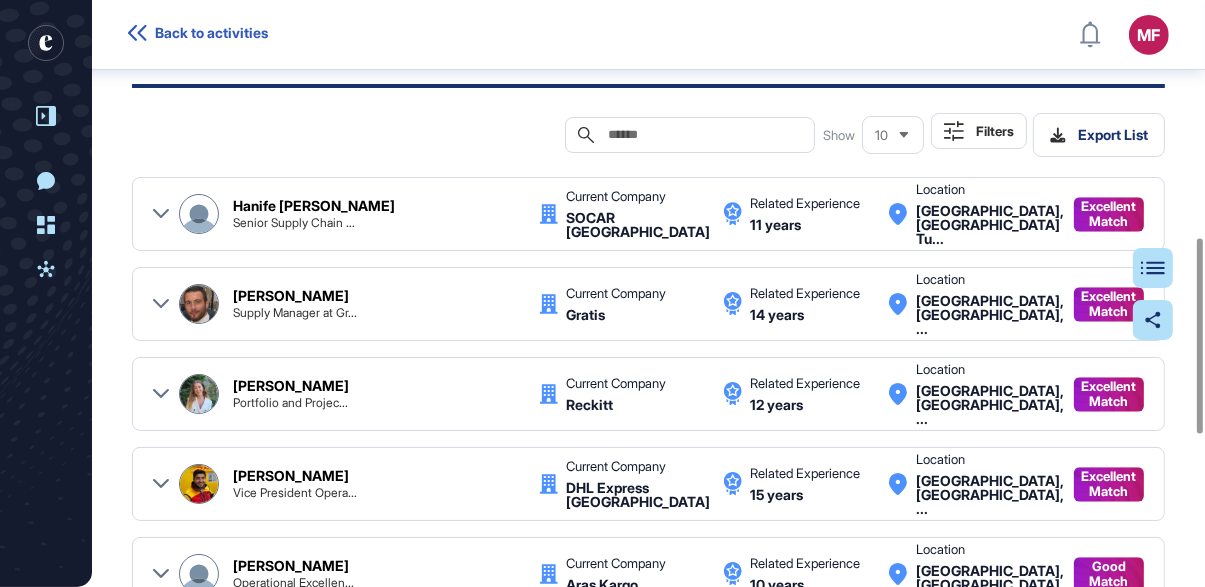 click 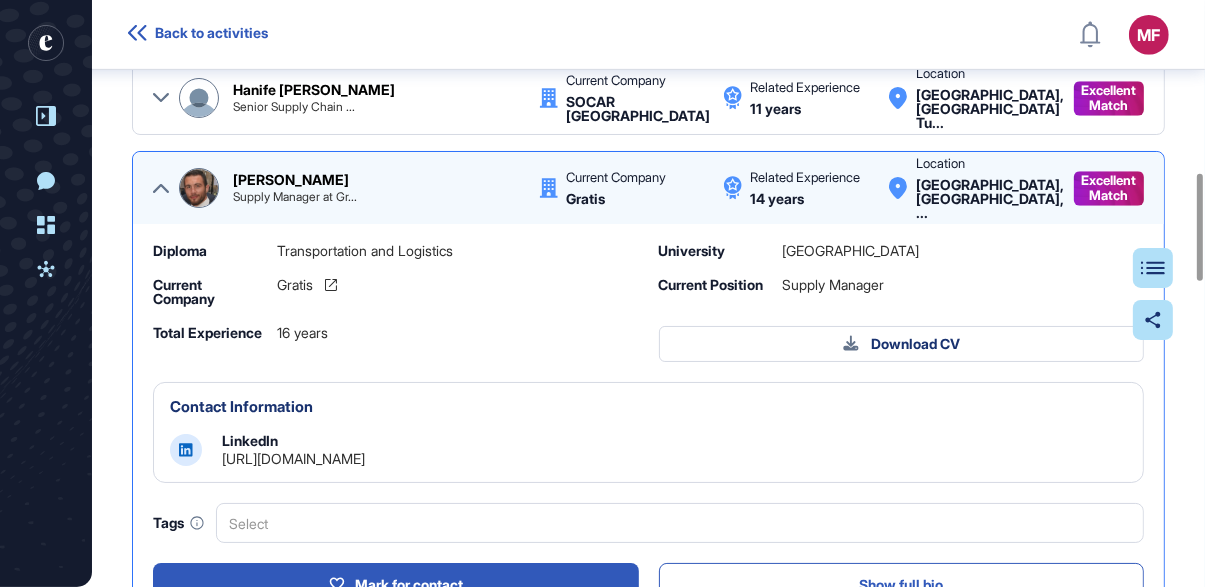 scroll, scrollTop: 945, scrollLeft: 0, axis: vertical 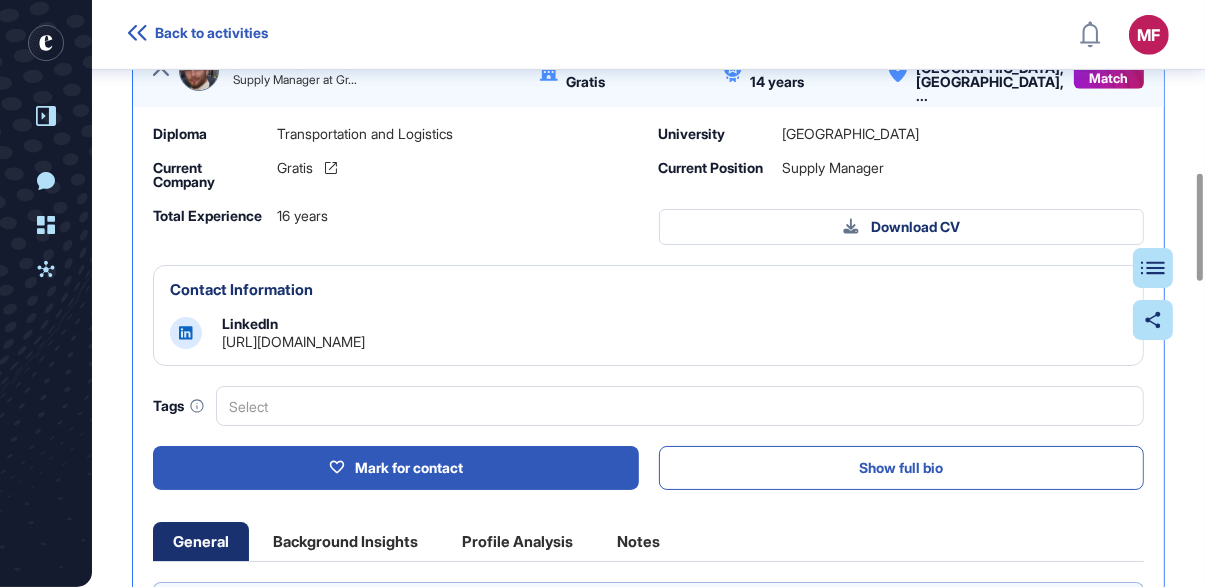 click on "[URL][DOMAIN_NAME]" at bounding box center [293, 341] 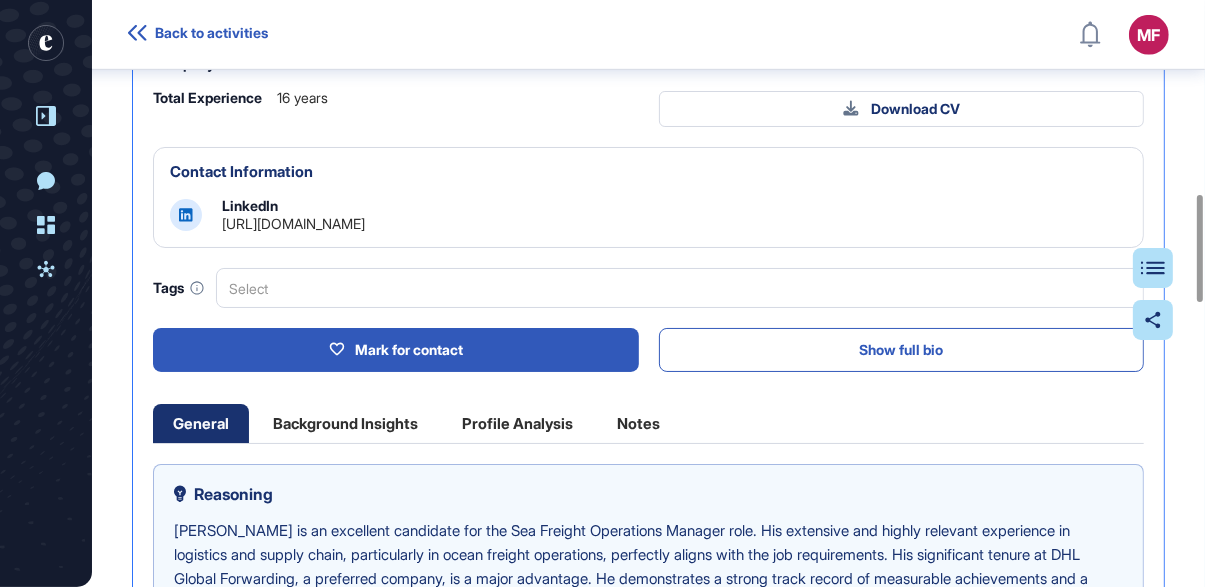 scroll, scrollTop: 1004, scrollLeft: 0, axis: vertical 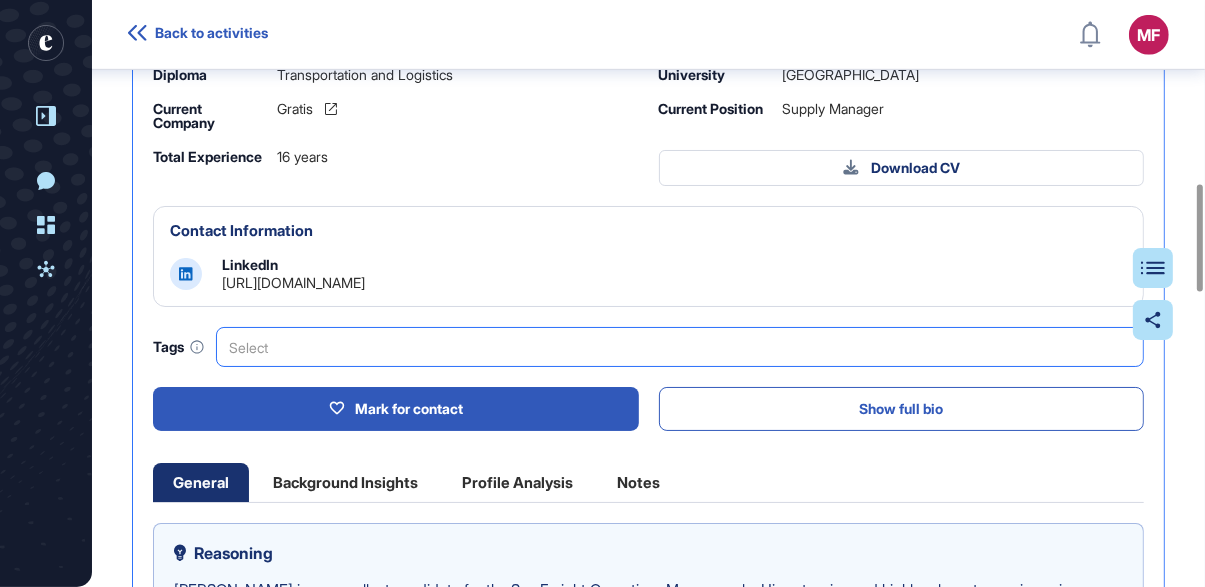 click on "Select" at bounding box center [680, 347] 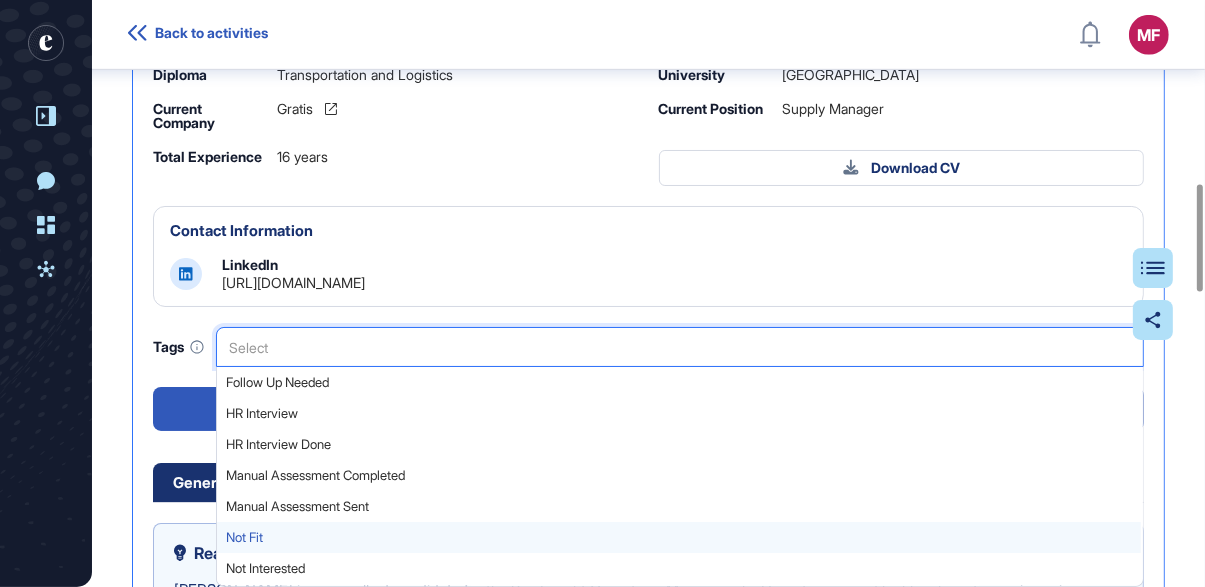 click on "Not Fit" at bounding box center [679, 537] 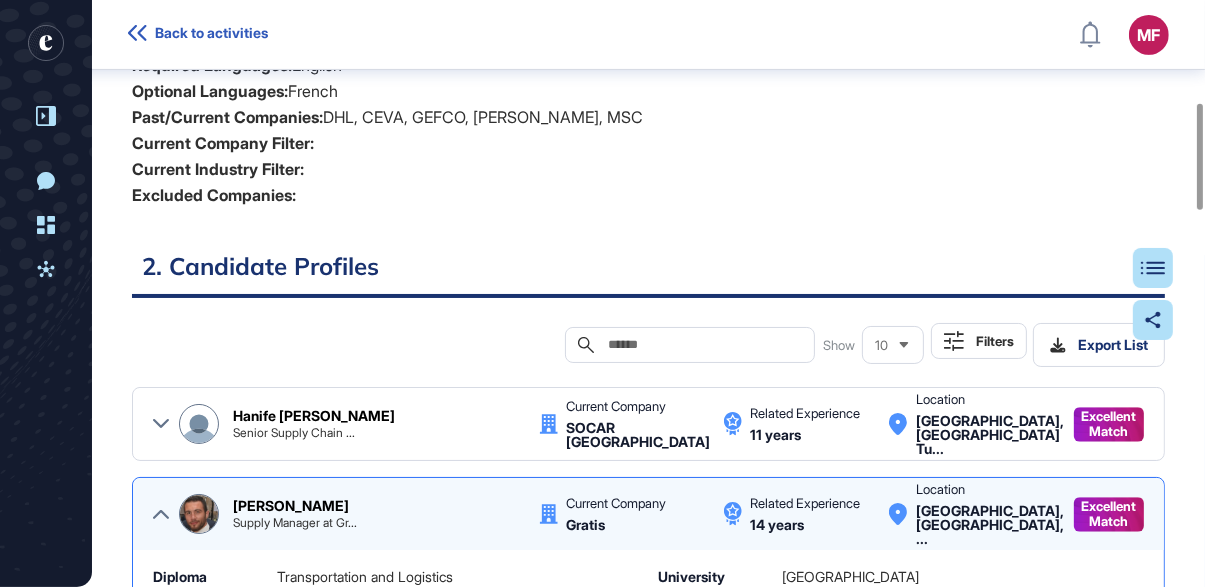 scroll, scrollTop: 560, scrollLeft: 0, axis: vertical 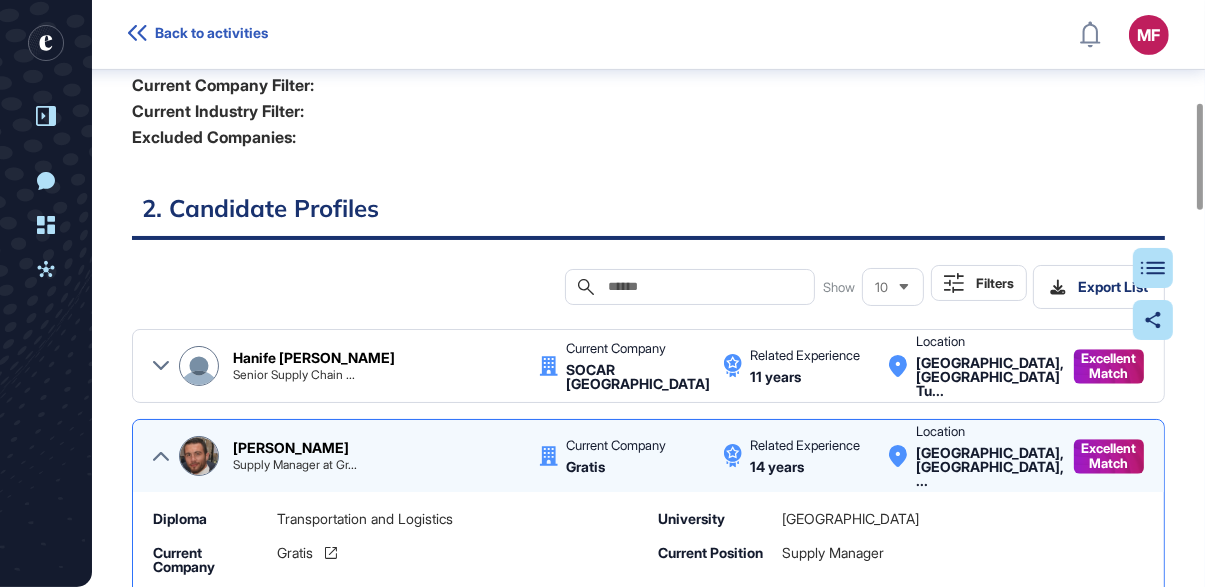 click 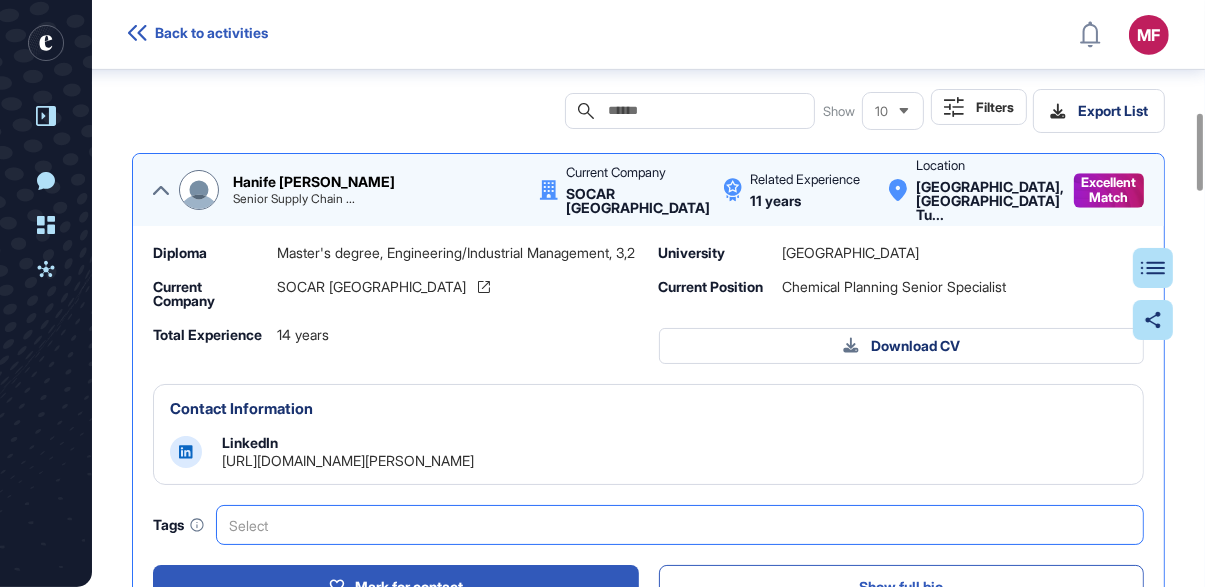 scroll, scrollTop: 853, scrollLeft: 0, axis: vertical 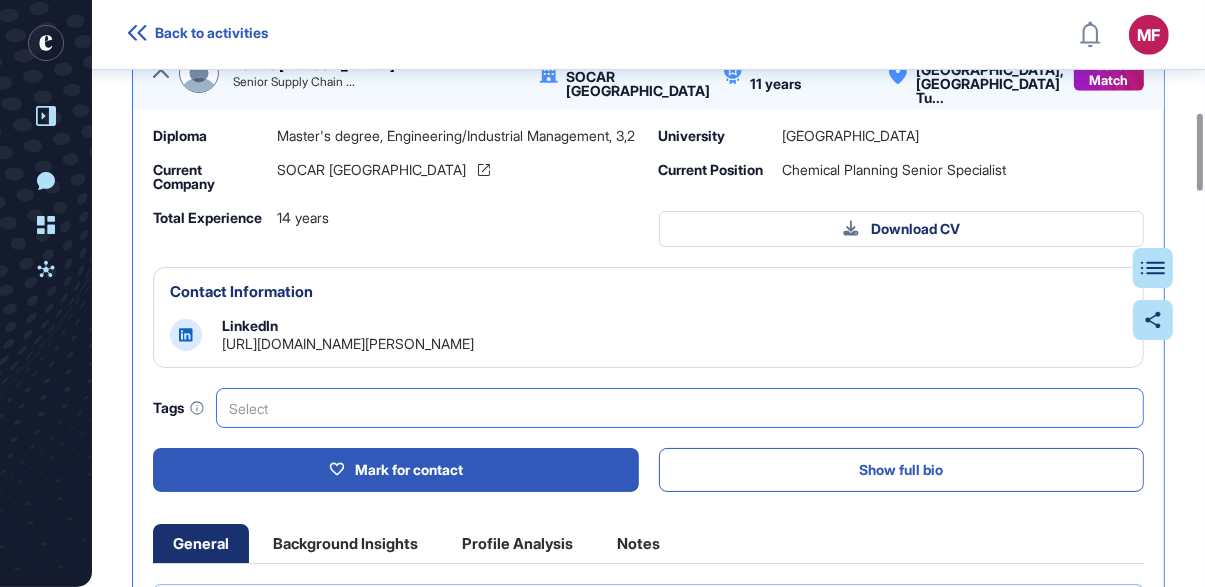 click on "Select" at bounding box center [680, 408] 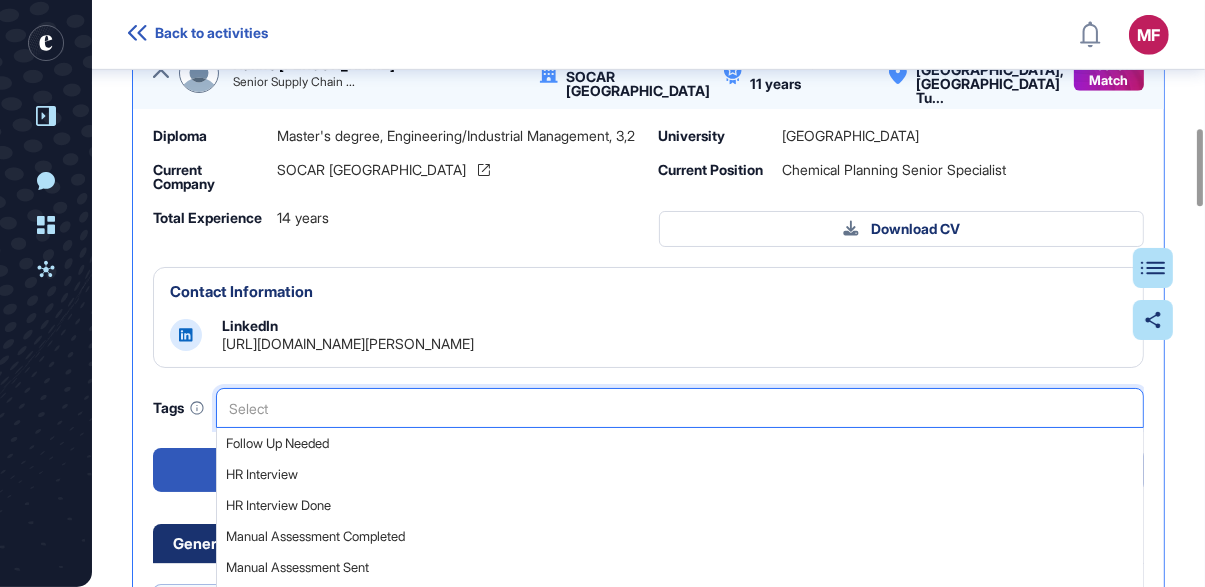 scroll, scrollTop: 1087, scrollLeft: 0, axis: vertical 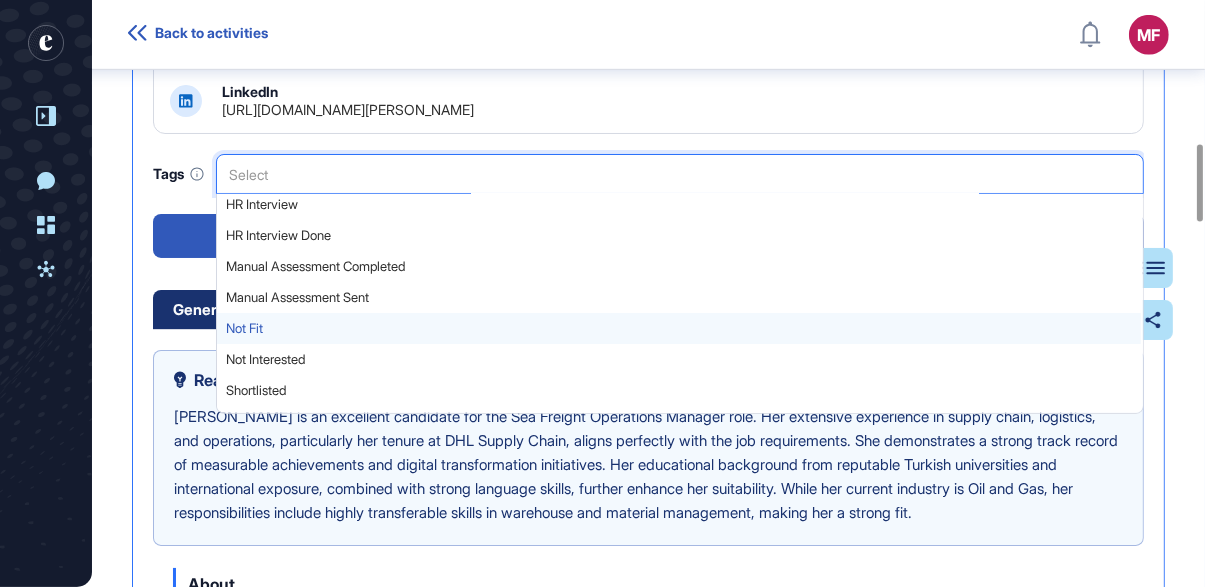 click on "Not Fit" at bounding box center [679, 328] 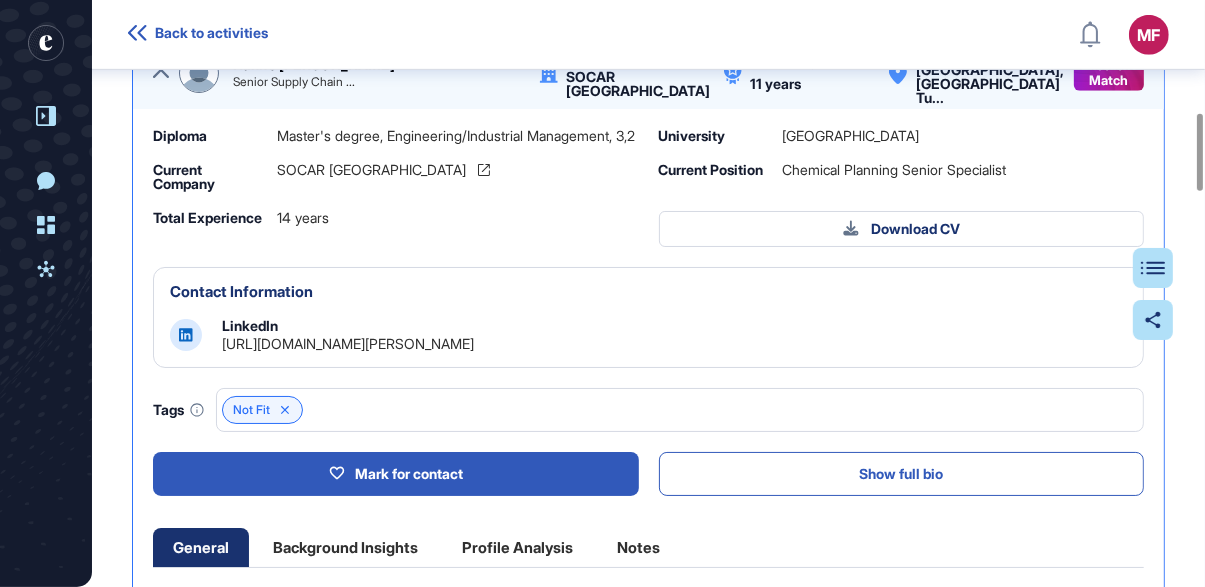 scroll, scrollTop: 678, scrollLeft: 0, axis: vertical 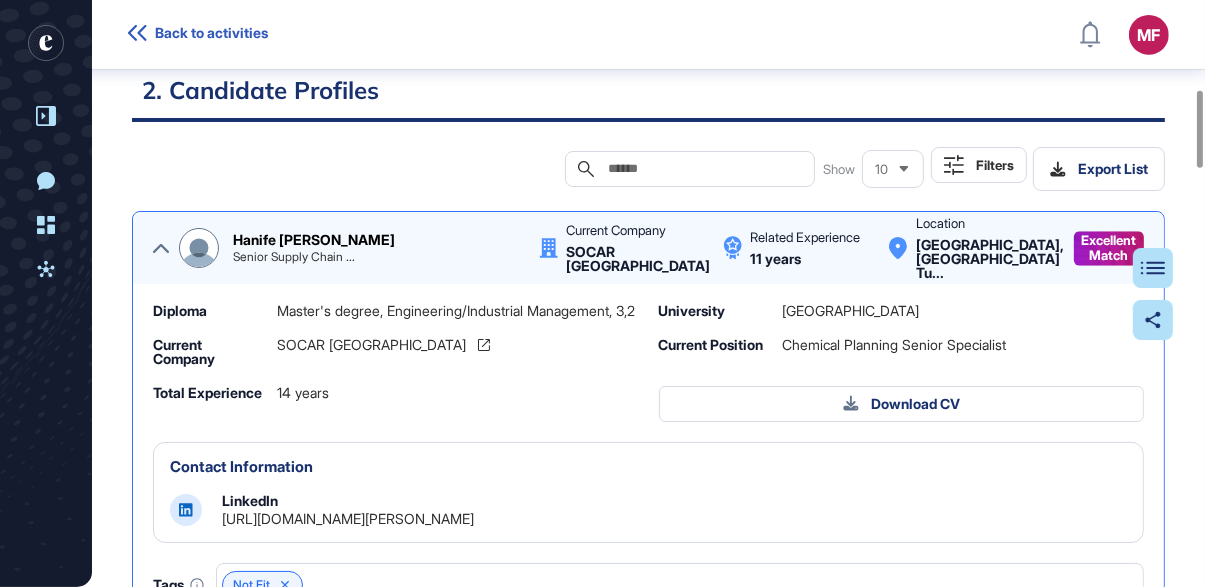 click 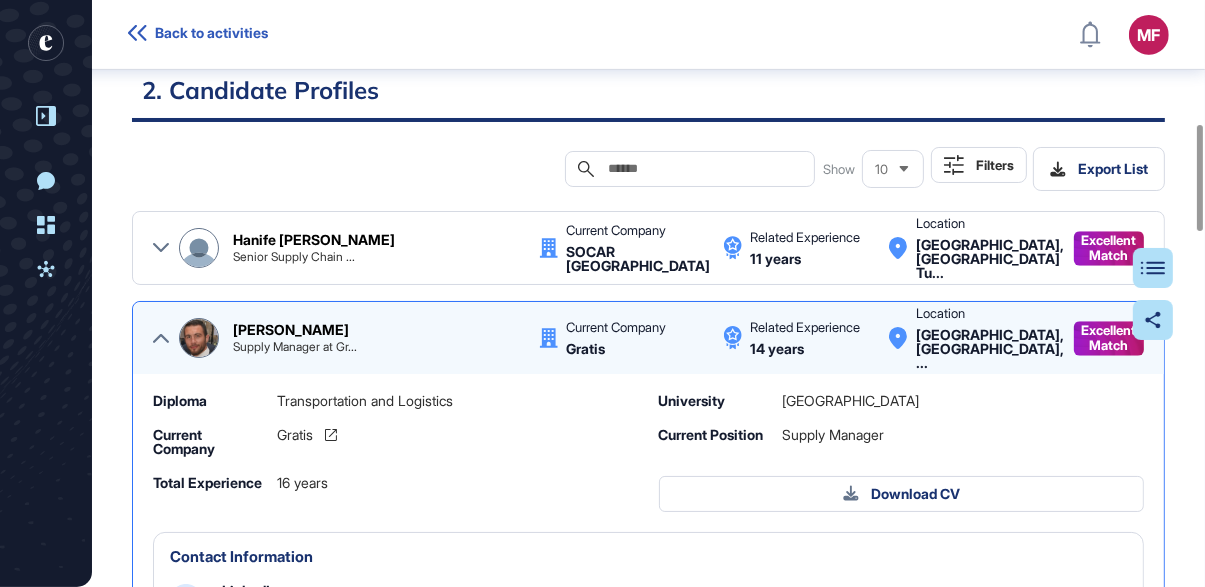 click 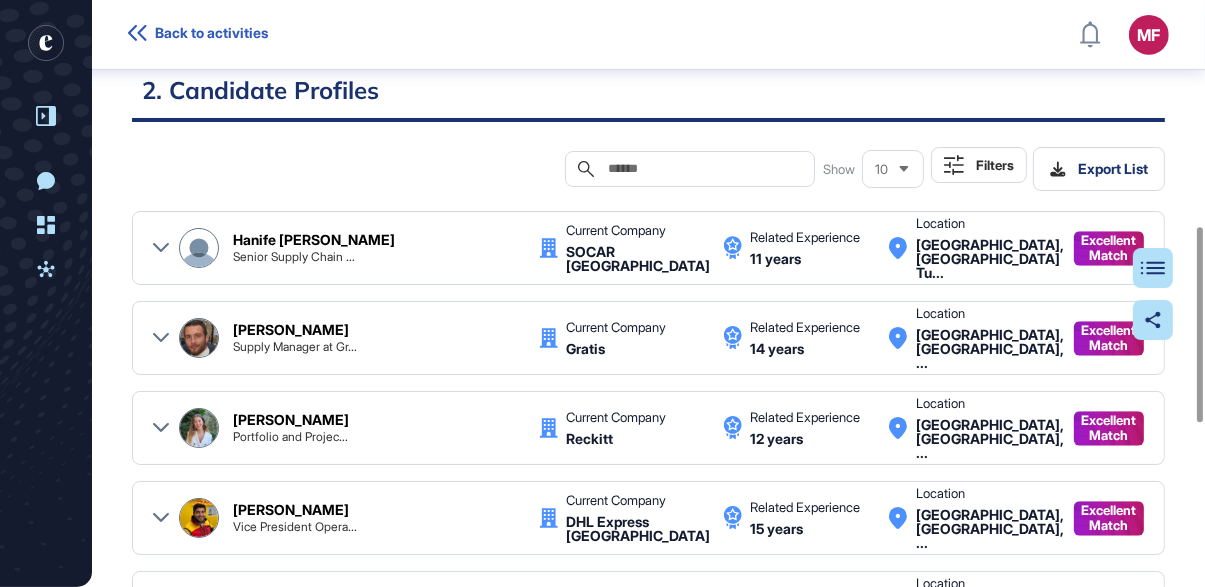 click 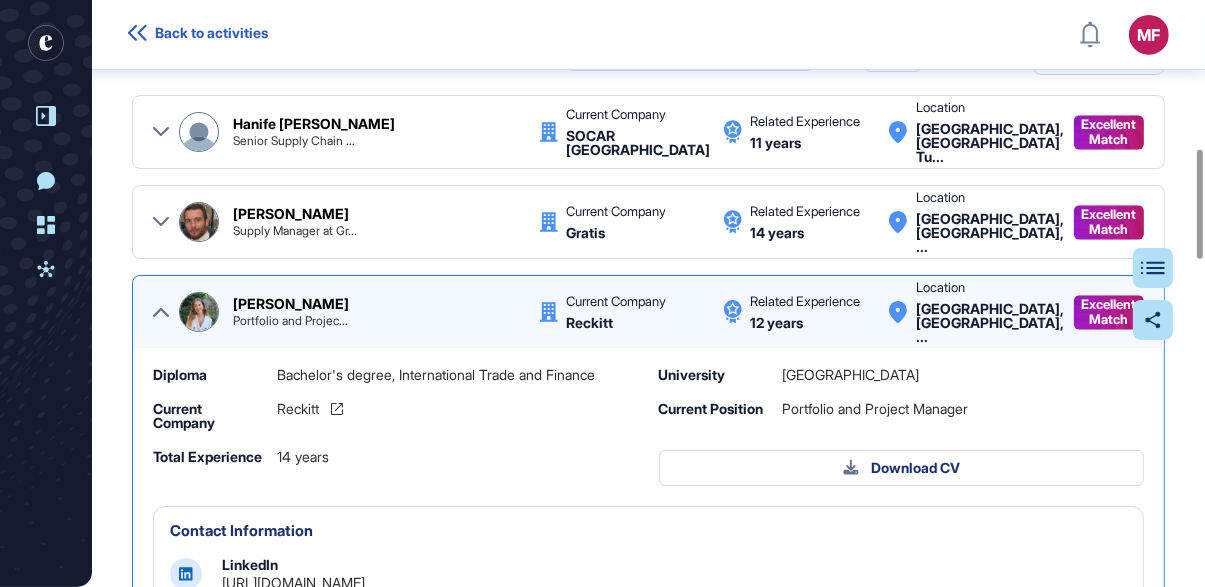 scroll, scrollTop: 912, scrollLeft: 0, axis: vertical 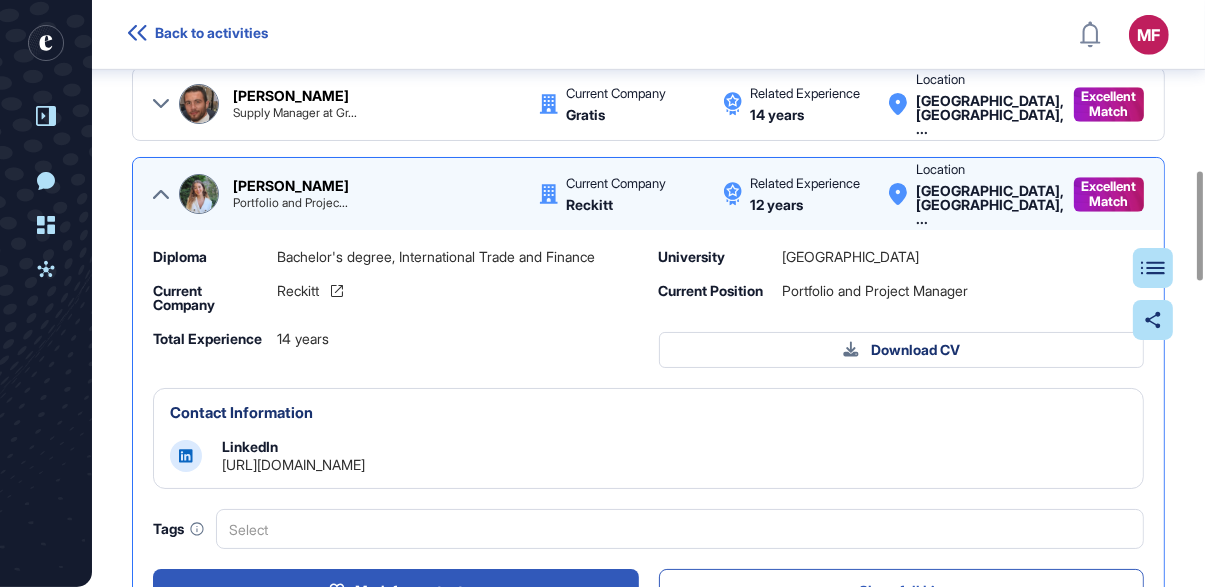 click on "[URL][DOMAIN_NAME]" at bounding box center (293, 464) 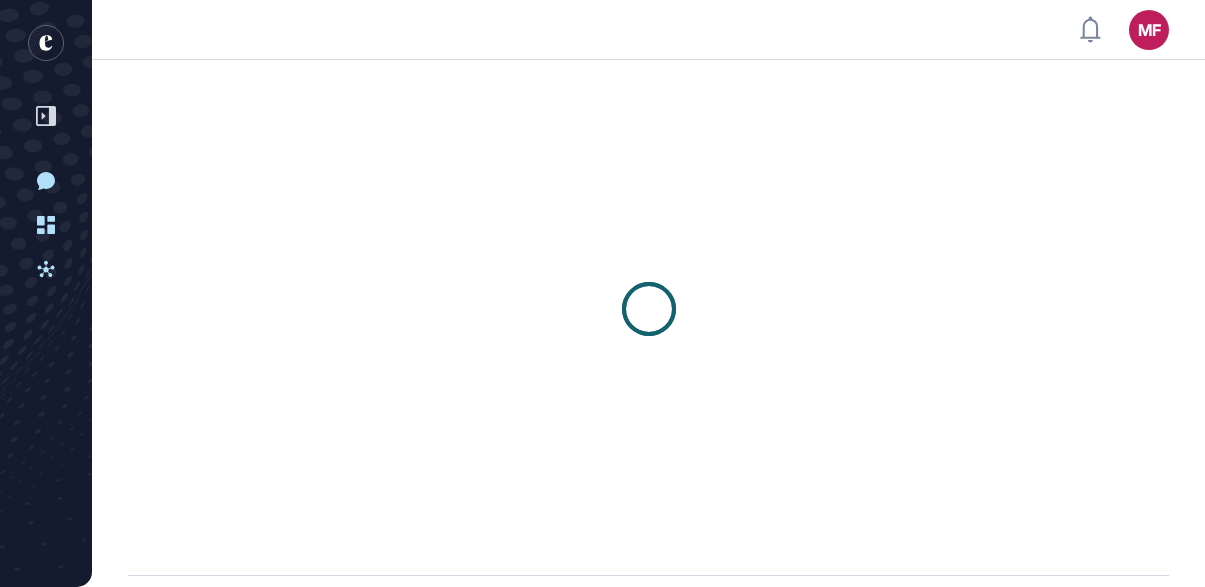 scroll, scrollTop: 0, scrollLeft: 0, axis: both 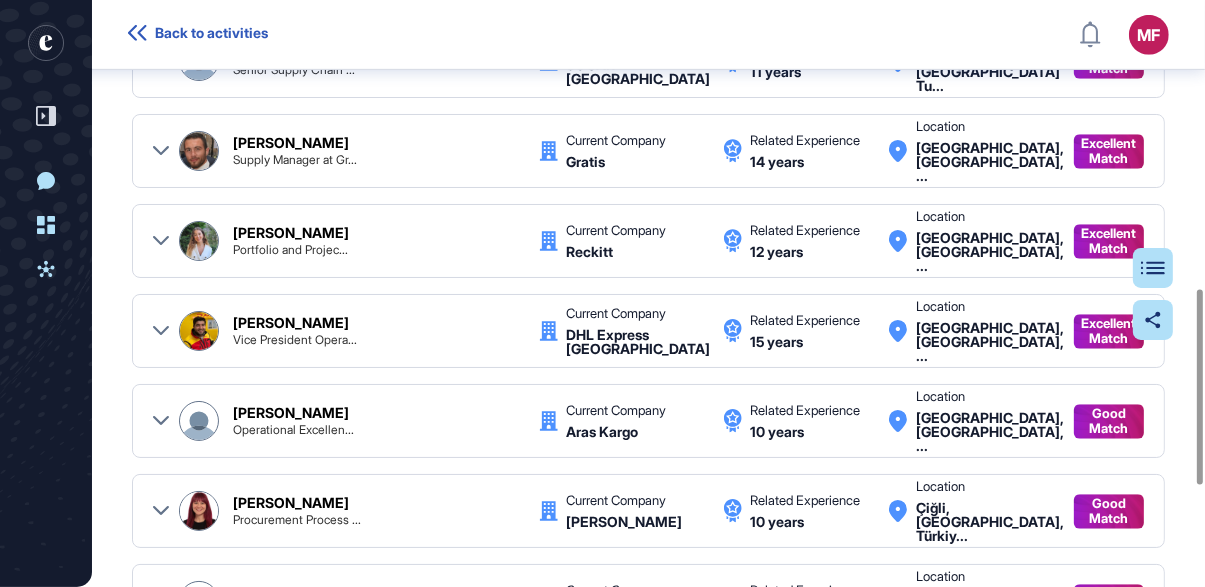 click 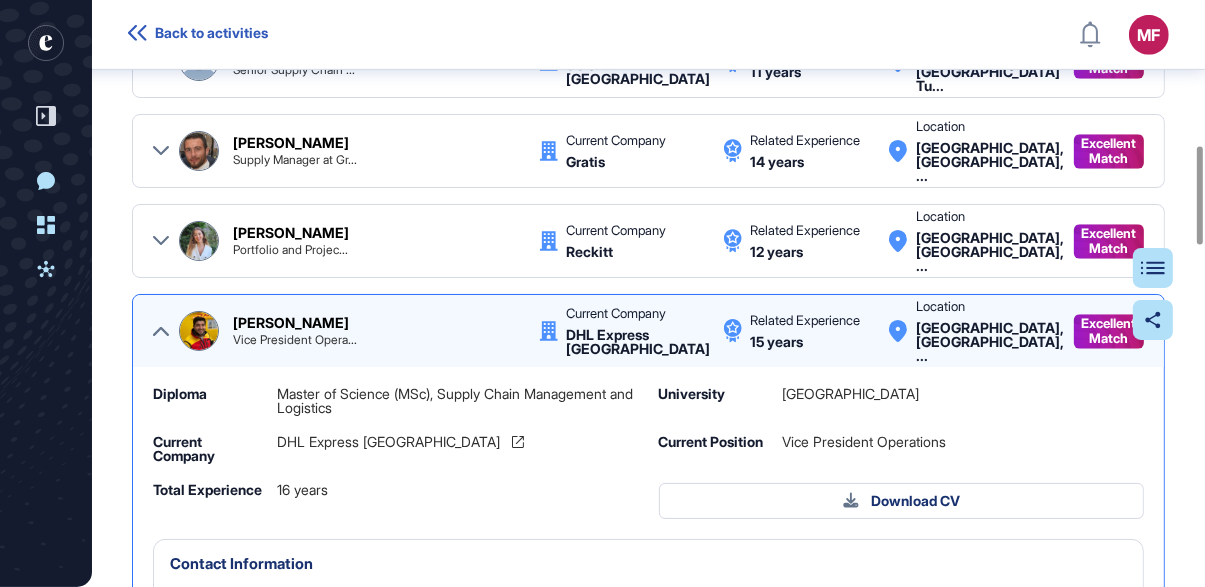 scroll, scrollTop: 982, scrollLeft: 0, axis: vertical 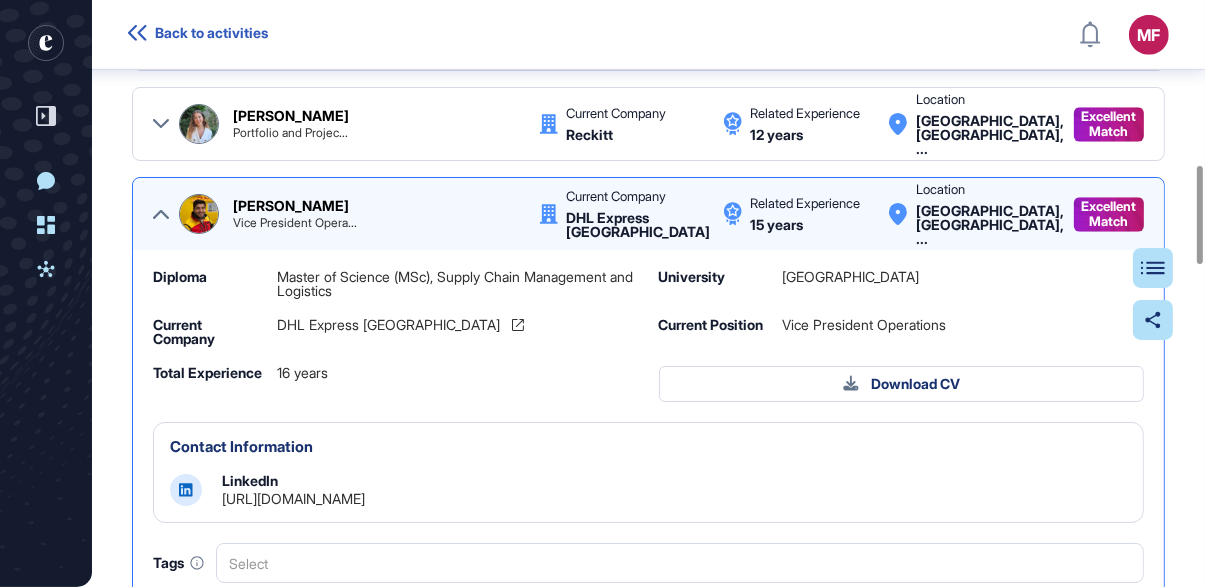 click on "[URL][DOMAIN_NAME]" at bounding box center [293, 498] 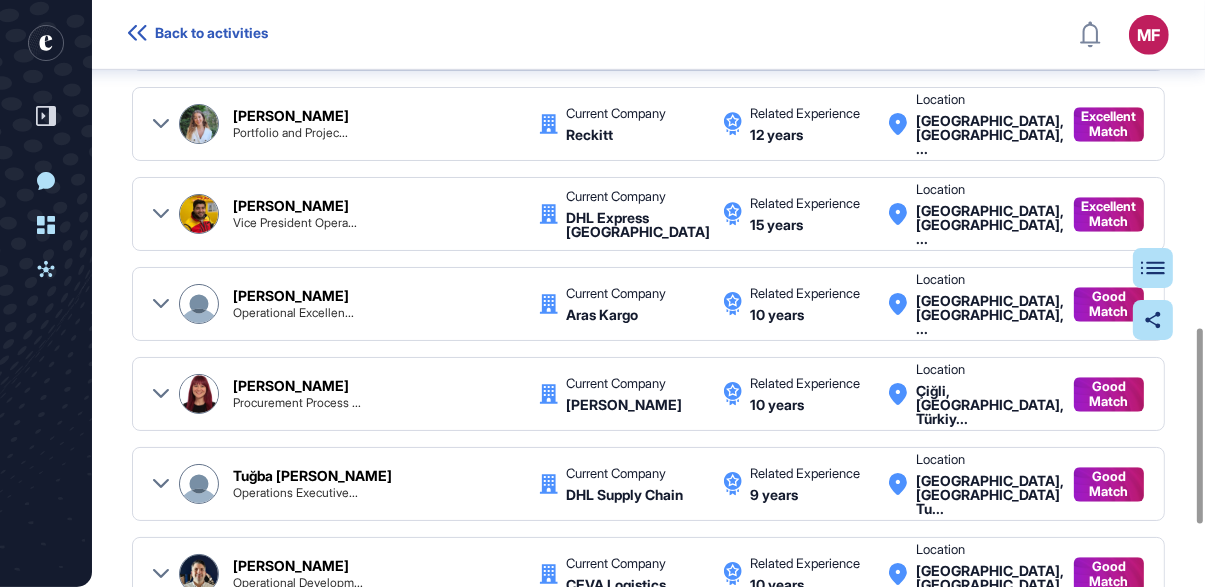 click 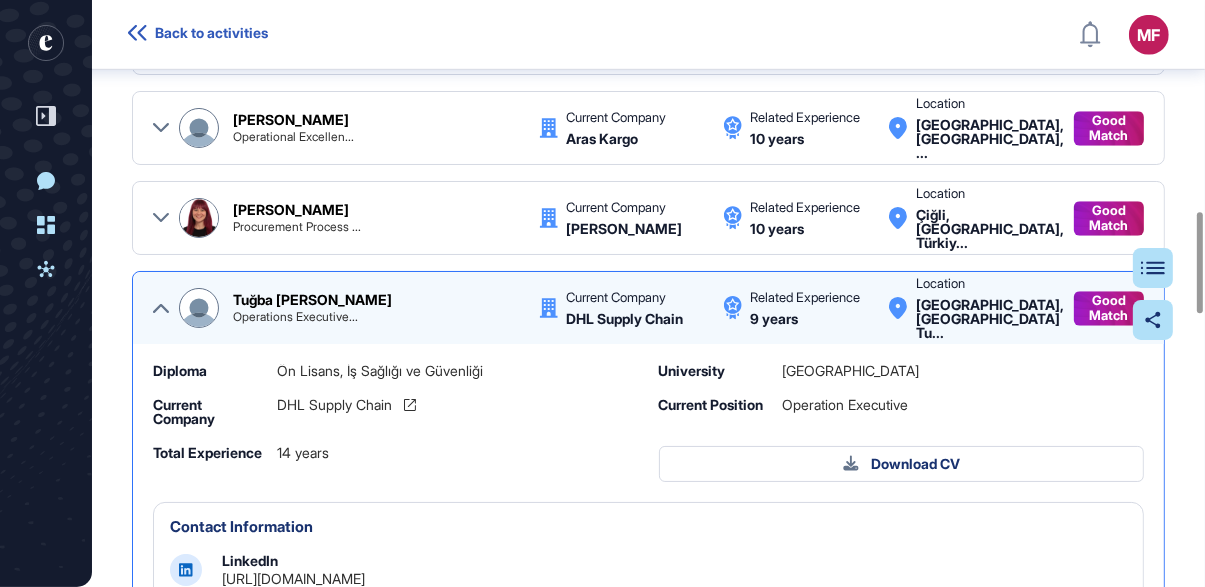 scroll, scrollTop: 1216, scrollLeft: 0, axis: vertical 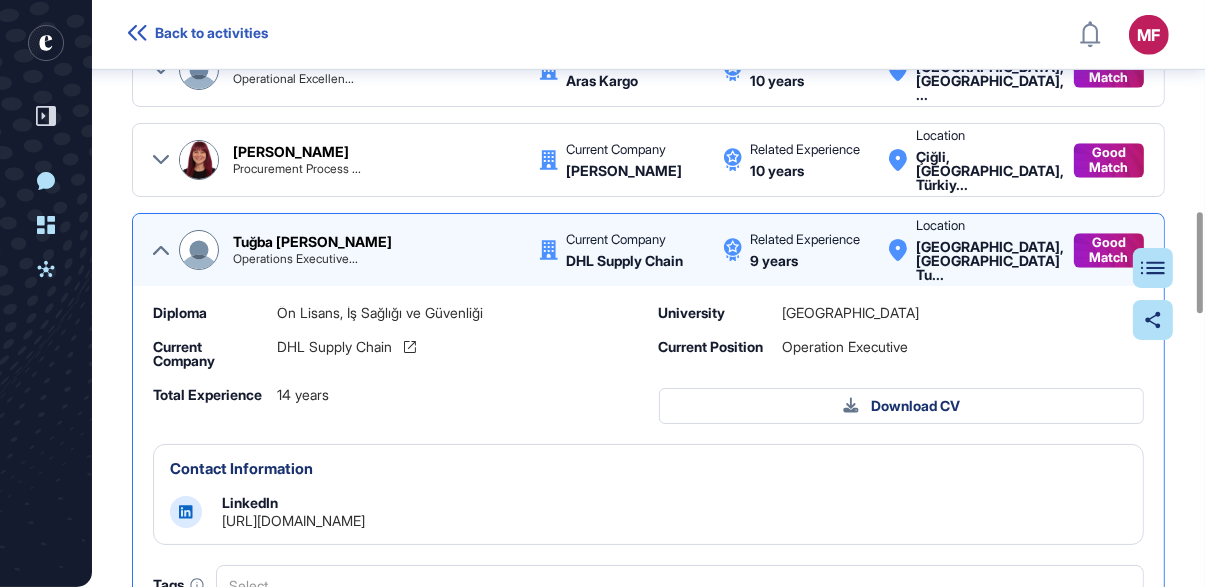 click on "[URL][DOMAIN_NAME]" at bounding box center (293, 520) 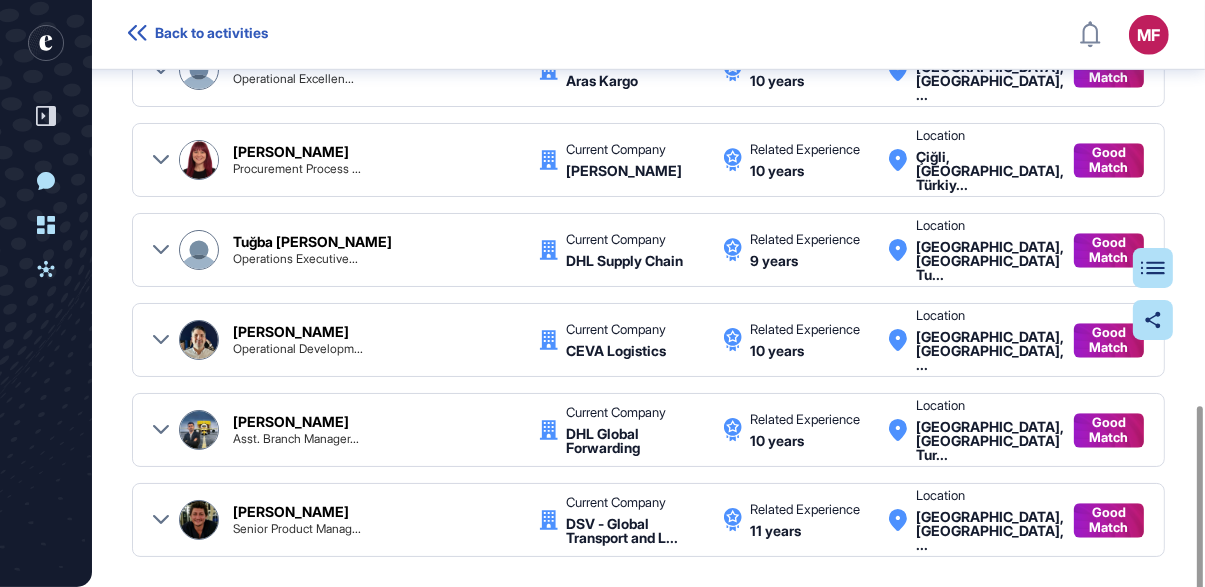 click on "Operational Developm..." at bounding box center (298, 349) 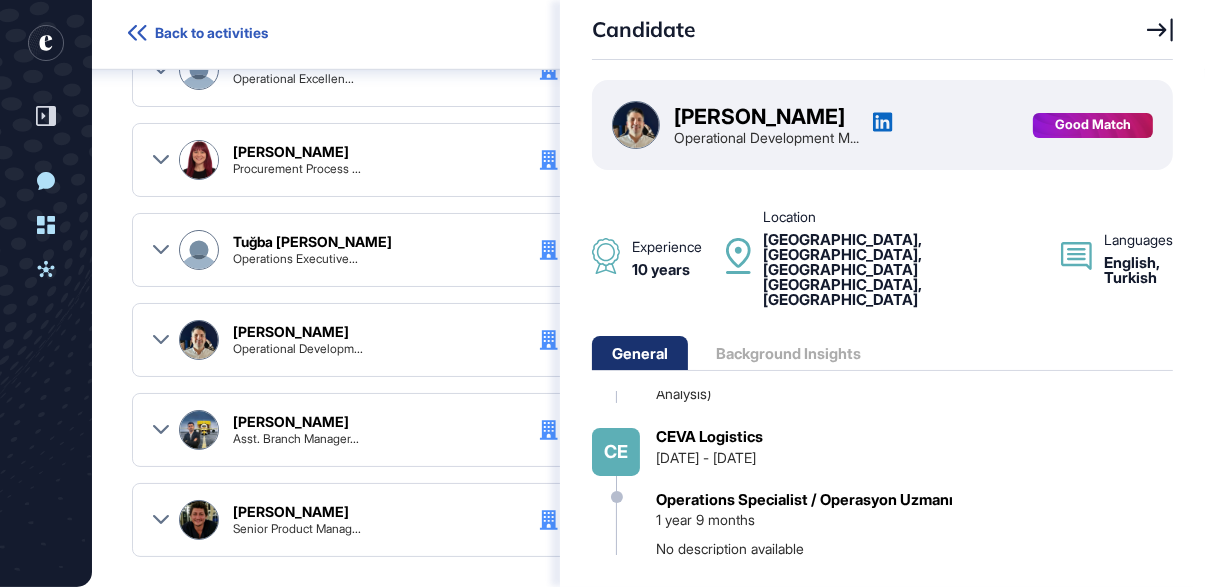 scroll, scrollTop: 2183, scrollLeft: 0, axis: vertical 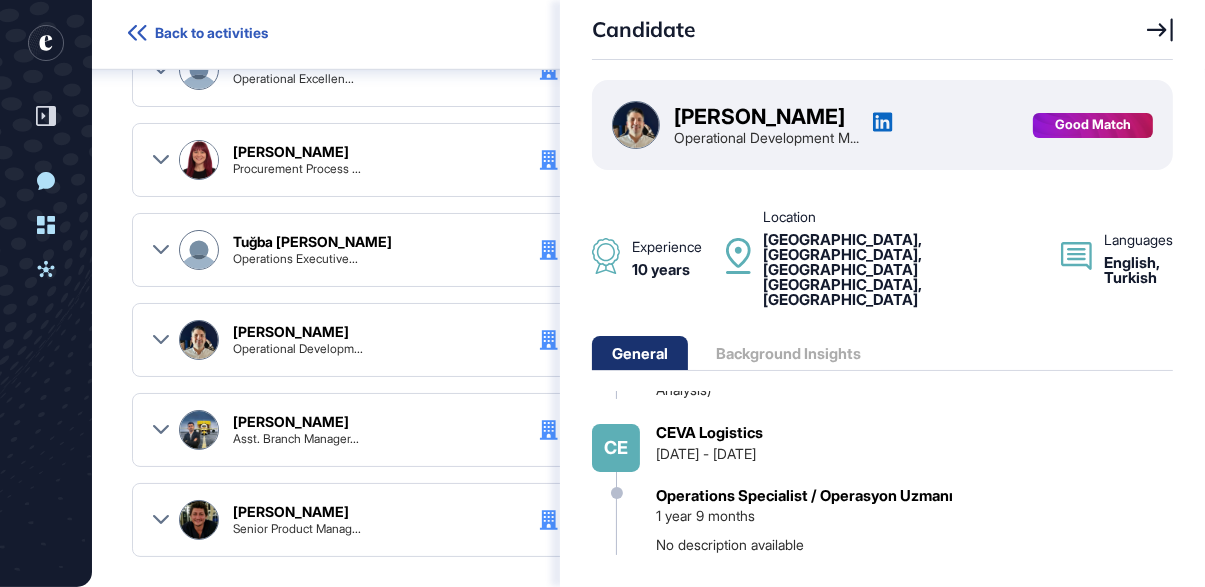 click 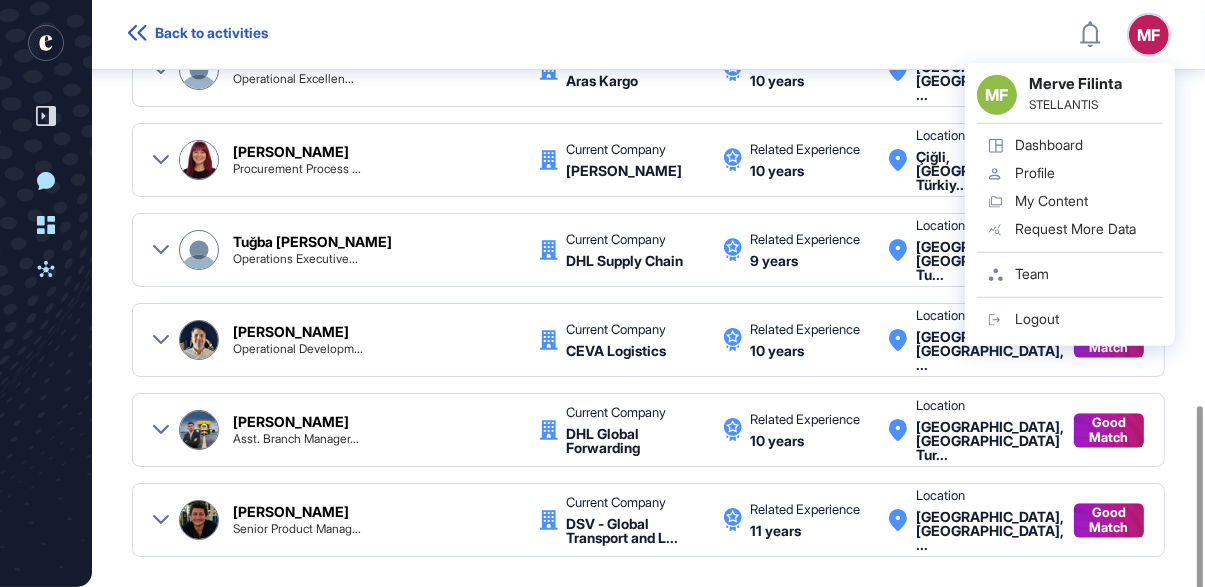 click 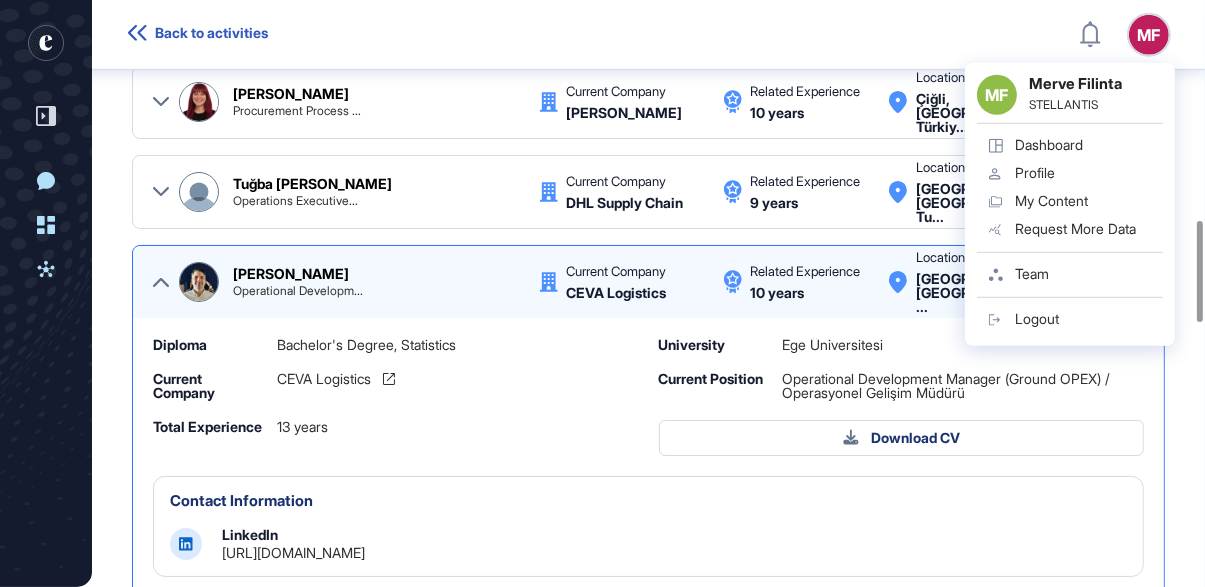 scroll, scrollTop: 1333, scrollLeft: 0, axis: vertical 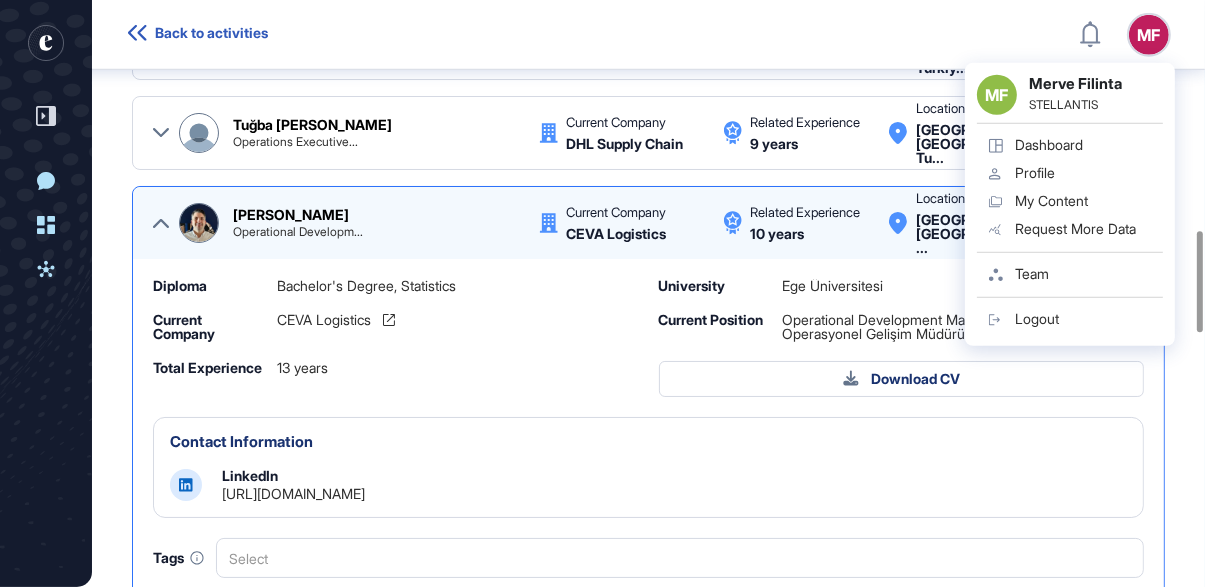 click on "[URL][DOMAIN_NAME]" at bounding box center (293, 493) 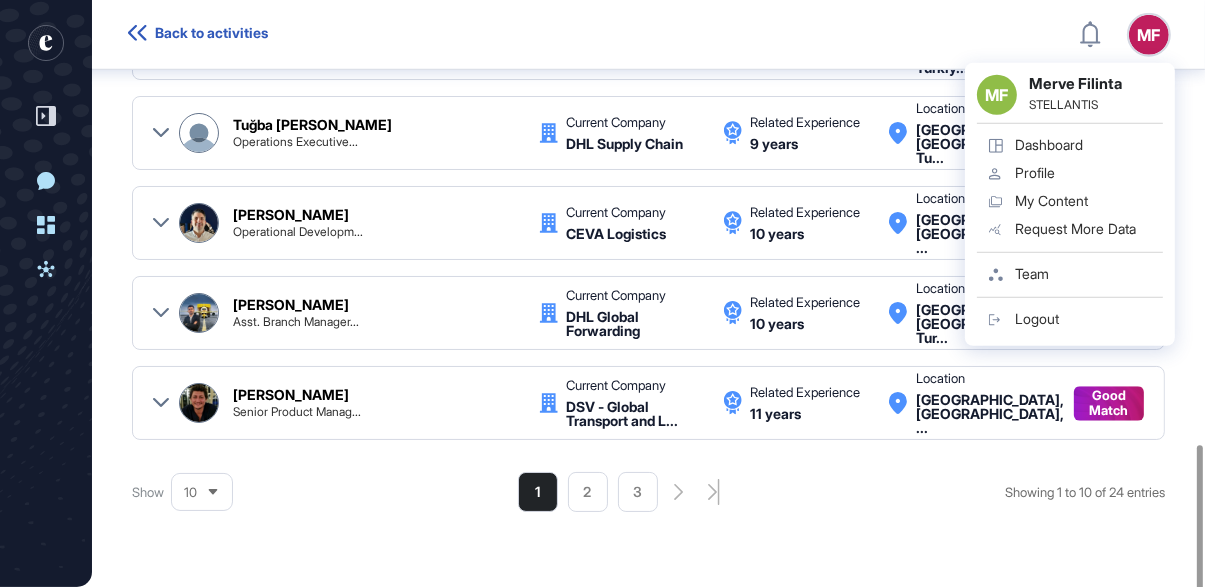 click on "2" 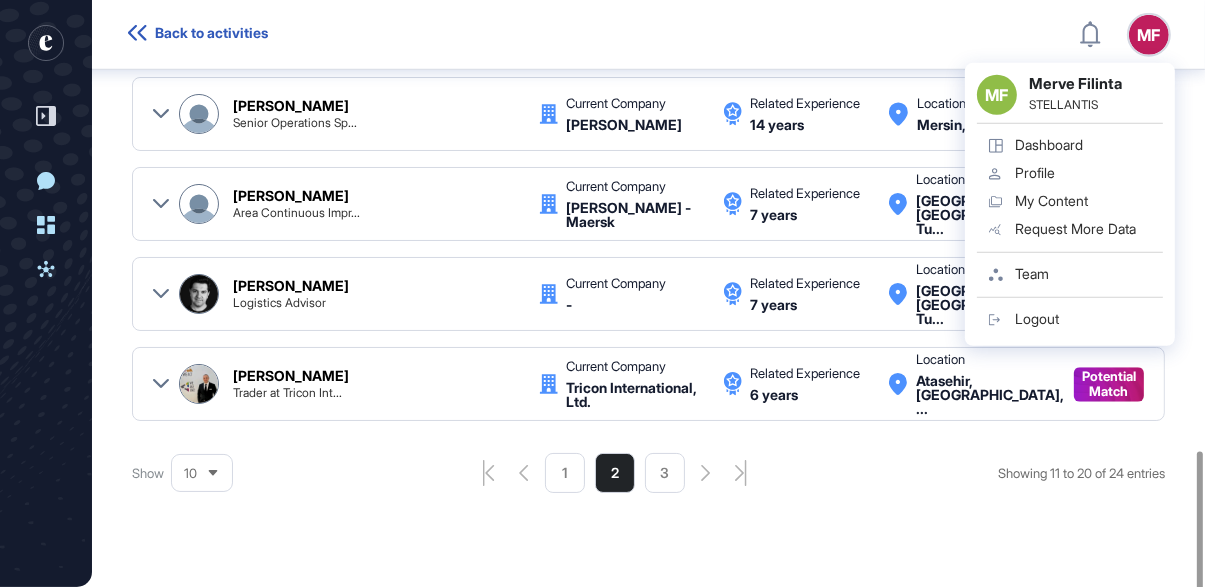 scroll, scrollTop: 1235, scrollLeft: 0, axis: vertical 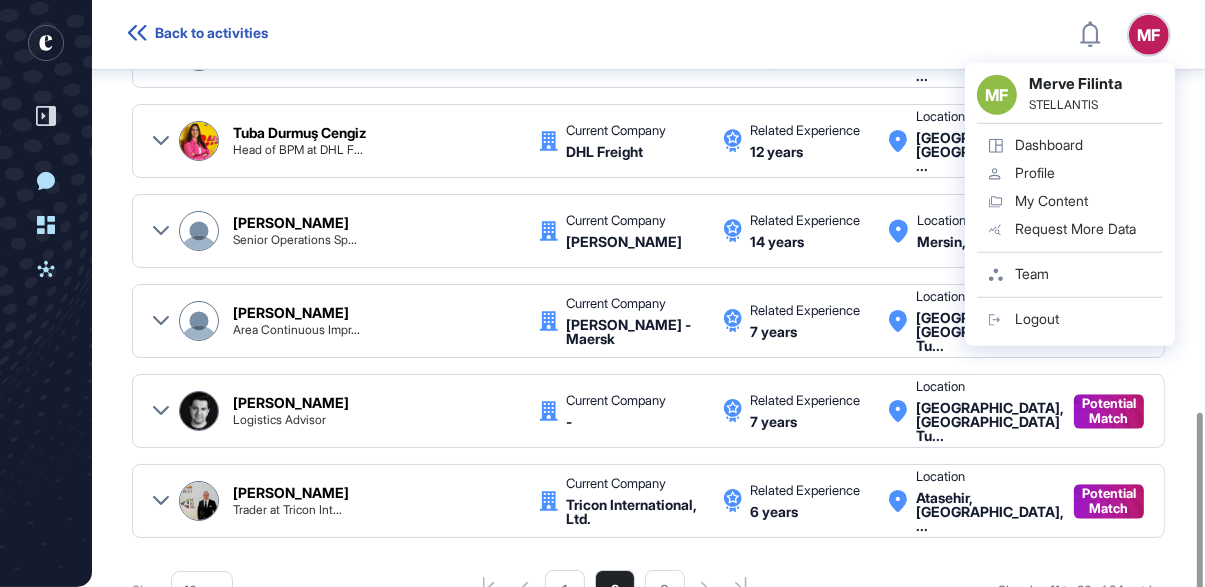 click on "Tuba Durmuş Cengiz" at bounding box center [299, 133] 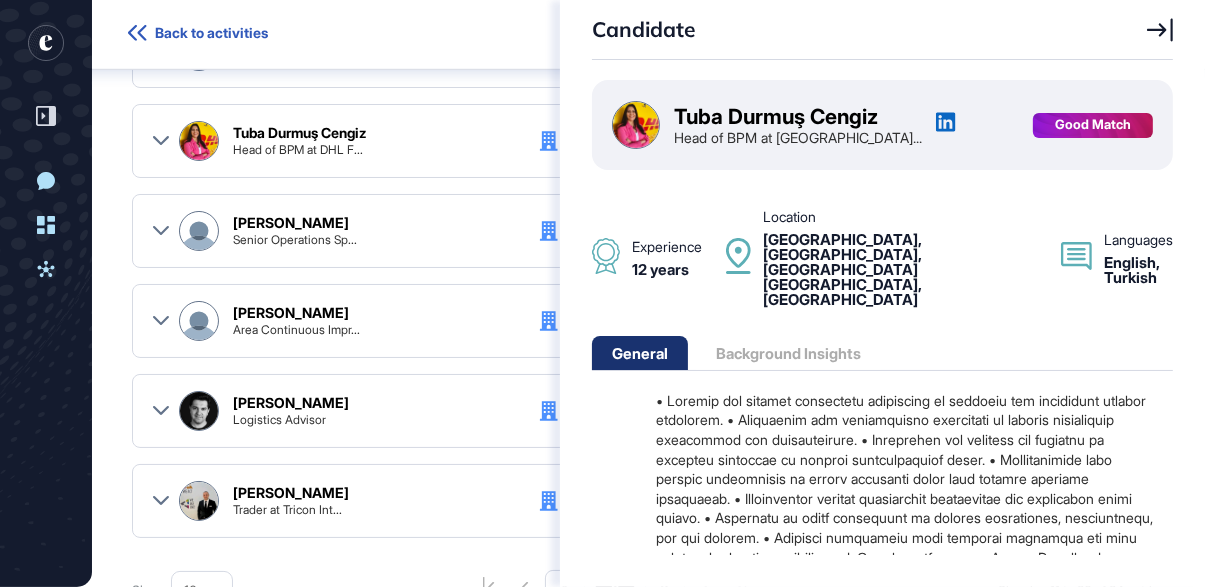 scroll, scrollTop: 859, scrollLeft: 0, axis: vertical 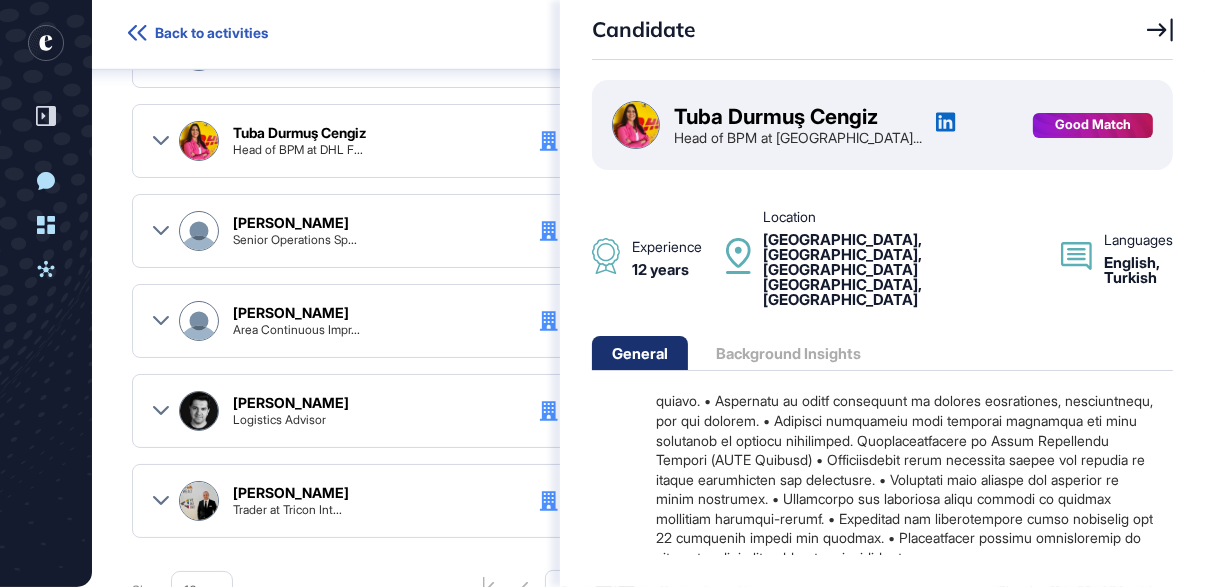 click on "Candidate Tuba Durmuş Cengiz Head of BPM at DHL Freigh... Good Match Experience 12 years Location Istanbul, Istanbul, Türkiye Turkey ,  Turkey Languages English, Turkish General Background Insights Diploma Bachelor of Engineering - BE, Industrial Engineering University Yildiz Technical University Current Company DHL Freight (as Head of Business Process Management (TR) & Sales Operations Manager (CESE Cluster)) Reasoning Experience DH DHL Freight 3 years 3 months Apr 2022 - Present Ek Ekol Lojistik Aug 2020 - Apr 2022 Director of Tender & Trade Lane Management 1 year 8 months Ek Ekol Logistics Sep 2016 - Sep 2020 Tender & Sales Operations Manager 4 years 0 month No description available DS DSV - Global Transport and Logistics Oct 2014 - Jul 2016 Business & Process Development Manager 1 year 9 months UL ULUSOY TRANSPORT & LOGISTICS Feb 2014 - Oct 2014 Information Technologies & Process Development Unit Manager 8 months Ma Mars Logistics Mar 2010 - Sep 2013 Business & System Development Specialist" 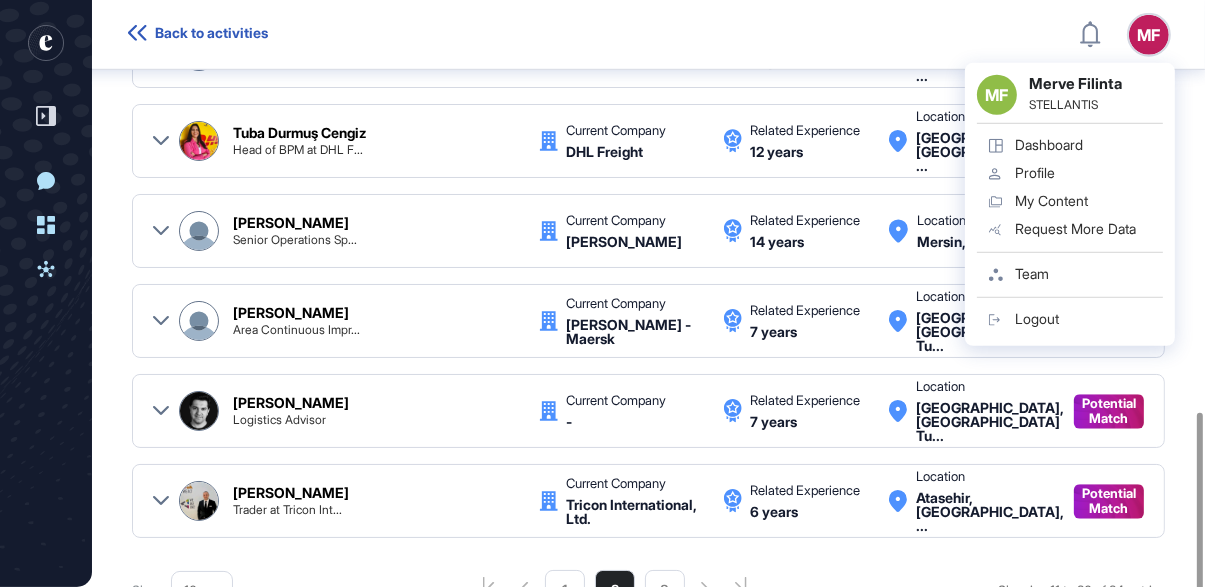 click 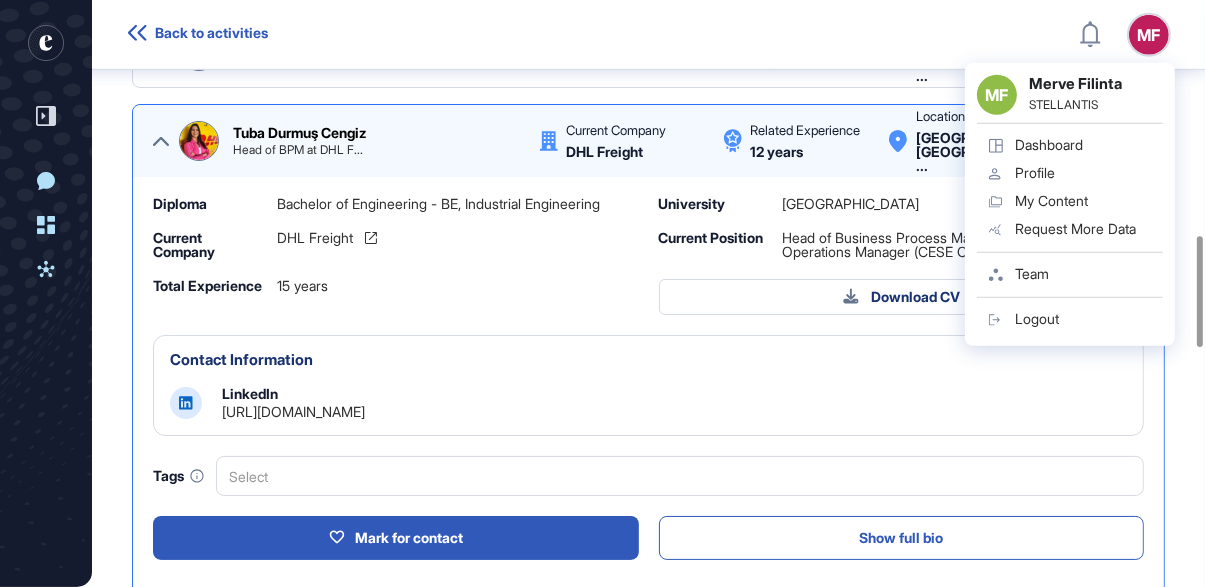 click on "https://www.linkedin.com/in/tuba-durmuş-cengiz-156809151" at bounding box center [293, 411] 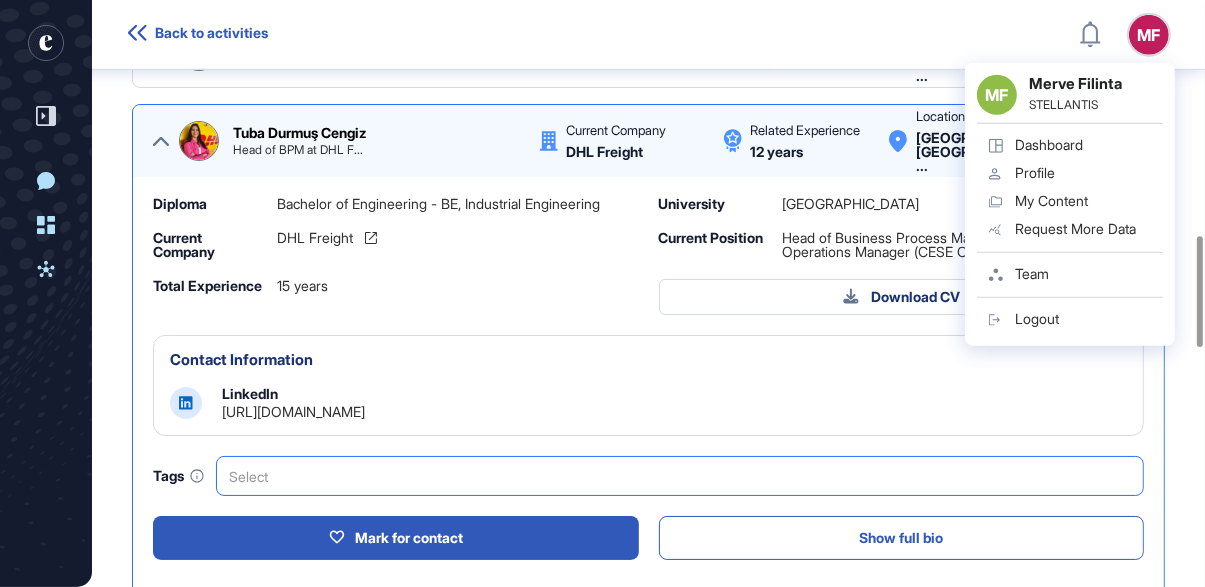 click on "Select" at bounding box center [680, 476] 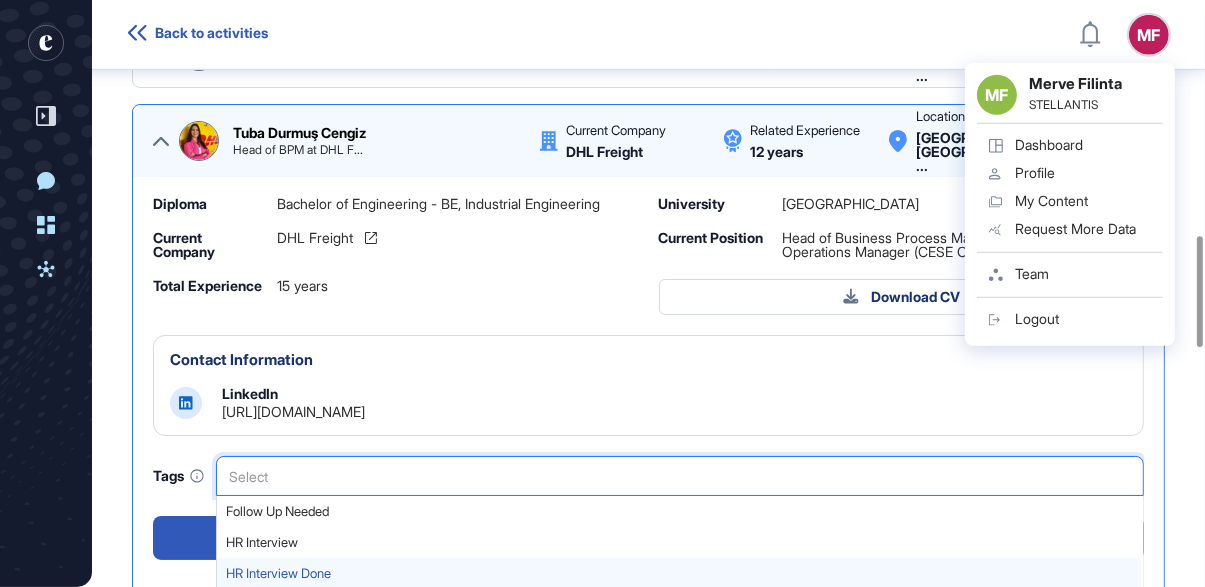 scroll, scrollTop: 36, scrollLeft: 0, axis: vertical 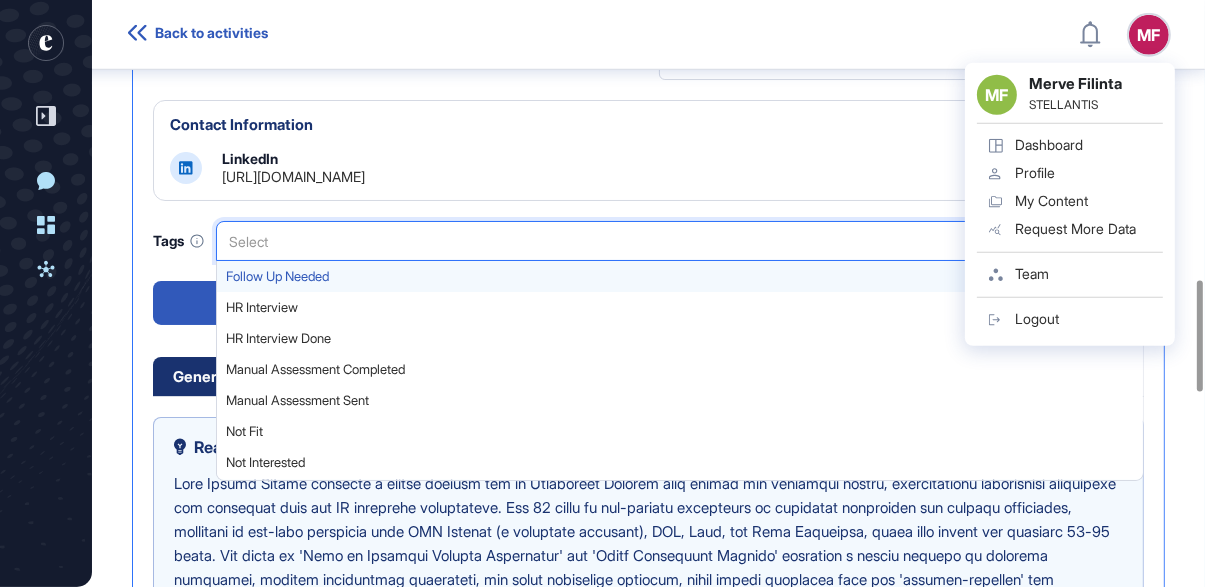 click on "Follow Up Needed" at bounding box center [679, 276] 